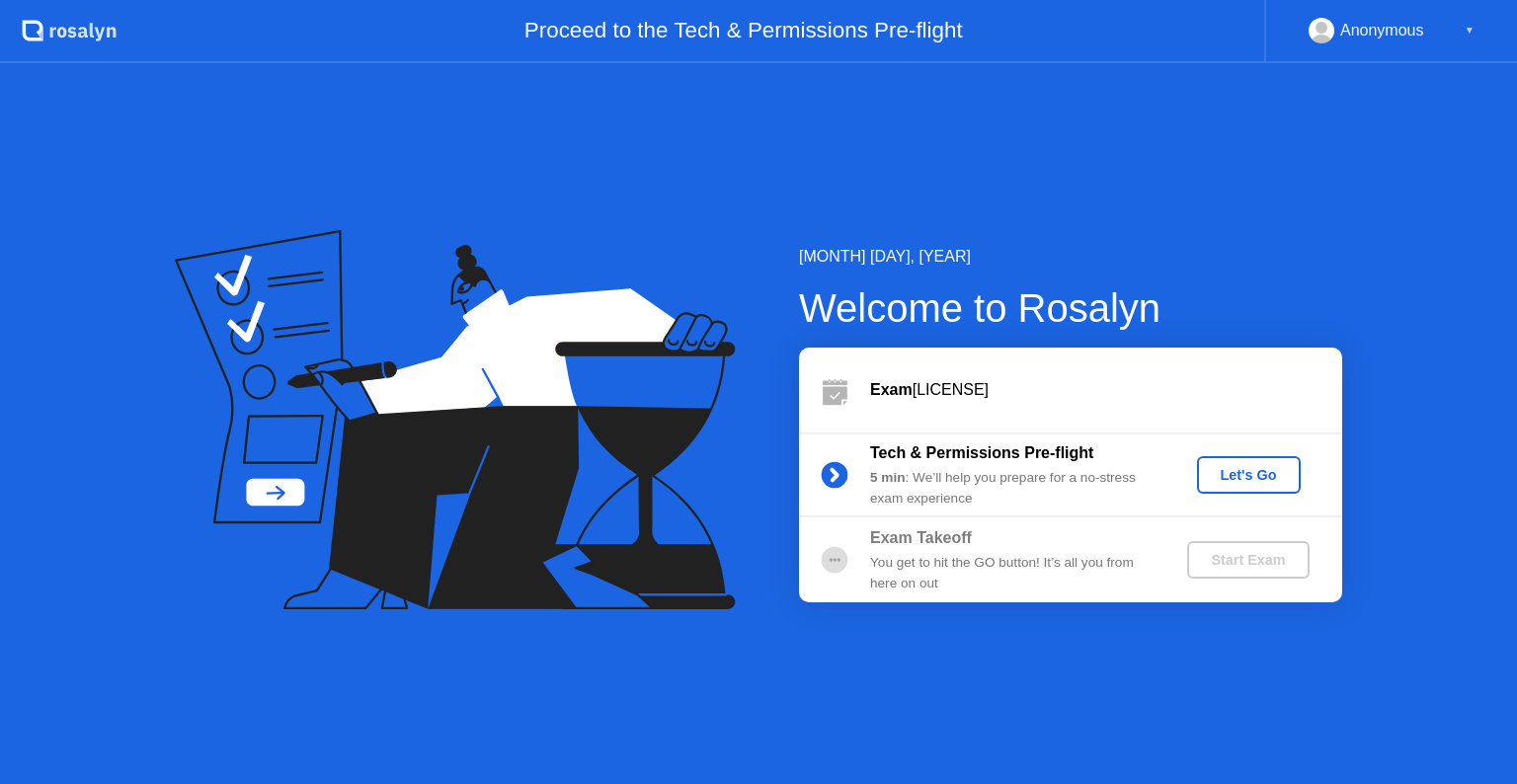 scroll, scrollTop: 0, scrollLeft: 0, axis: both 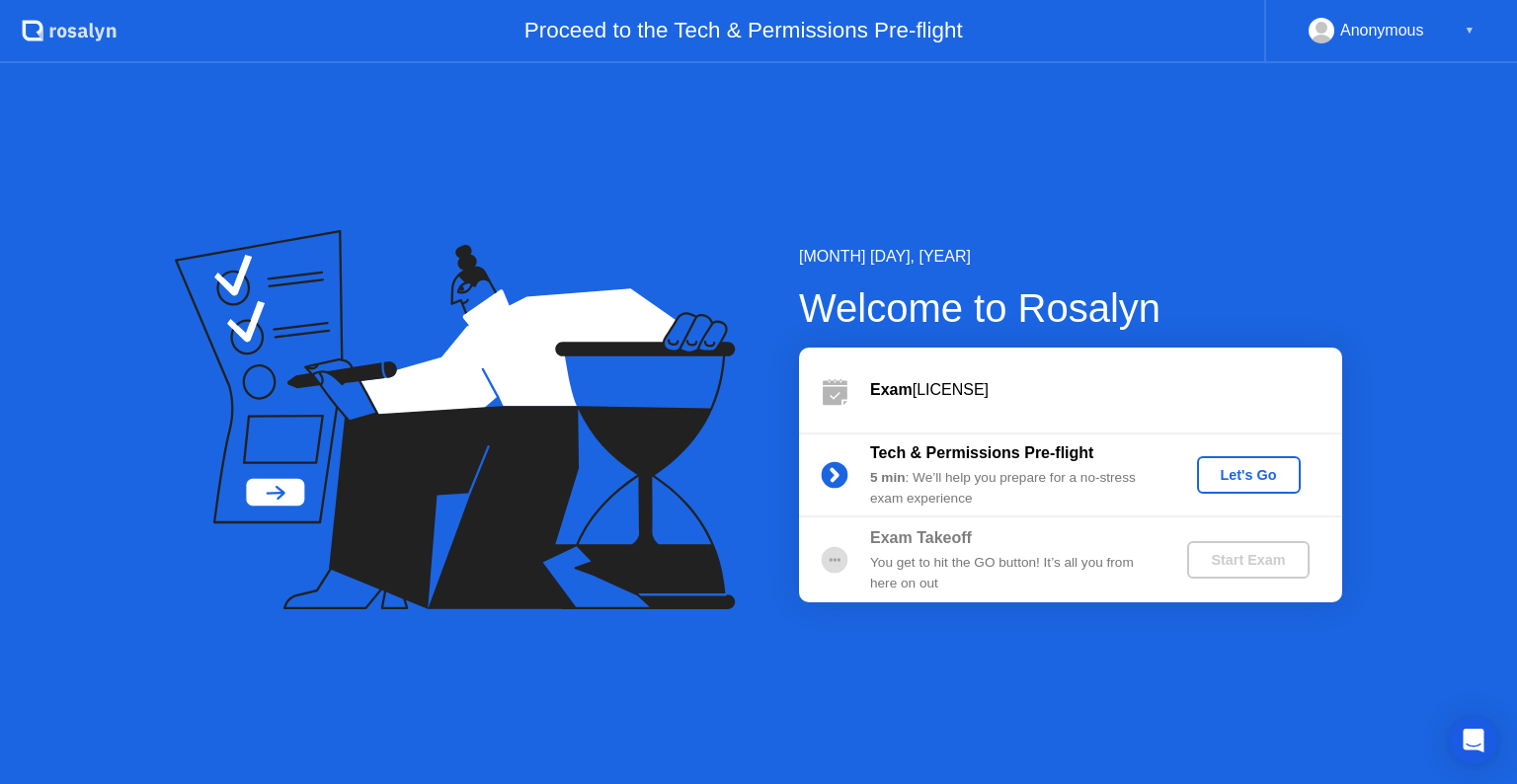 click on "Let's Go" 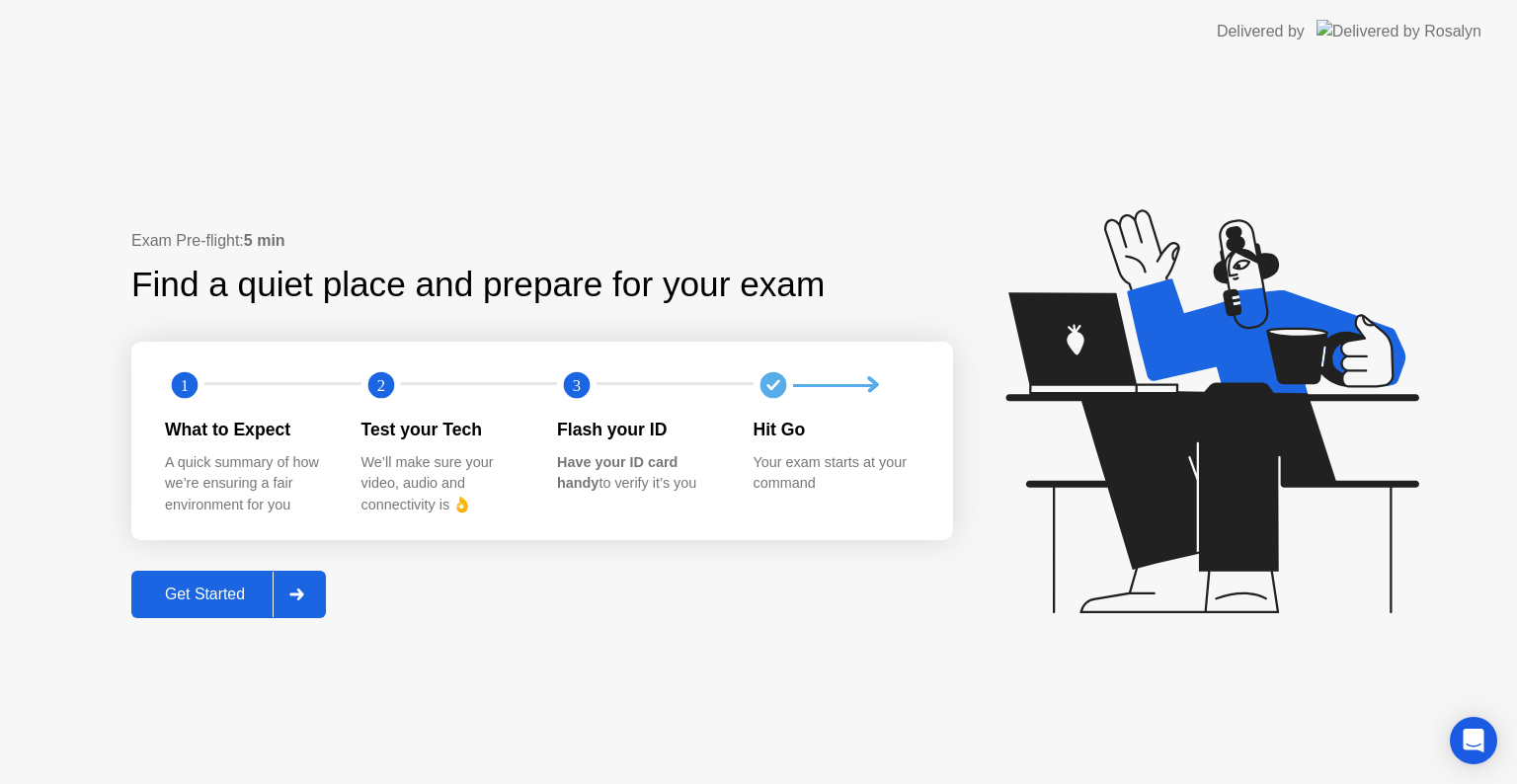 click 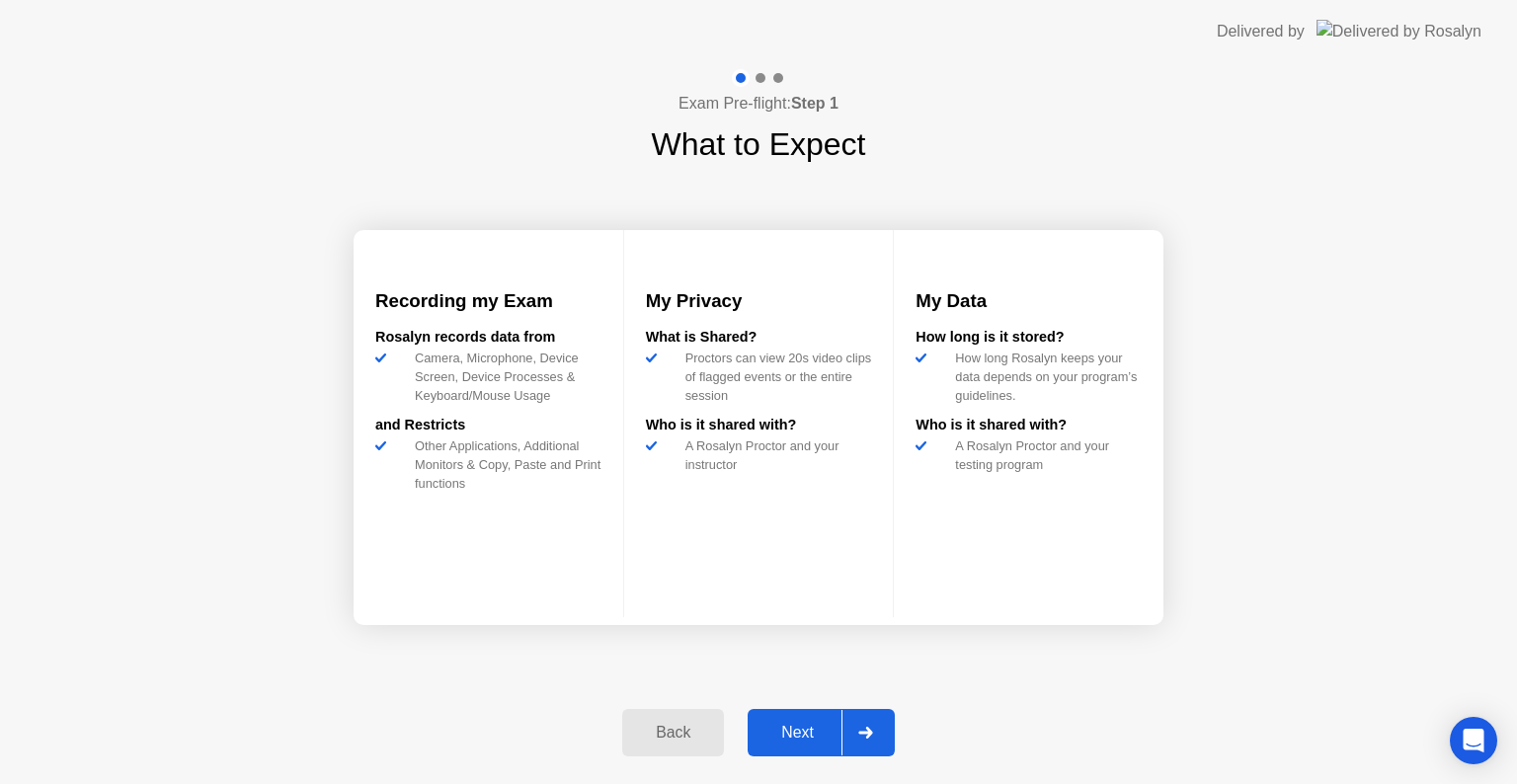 click 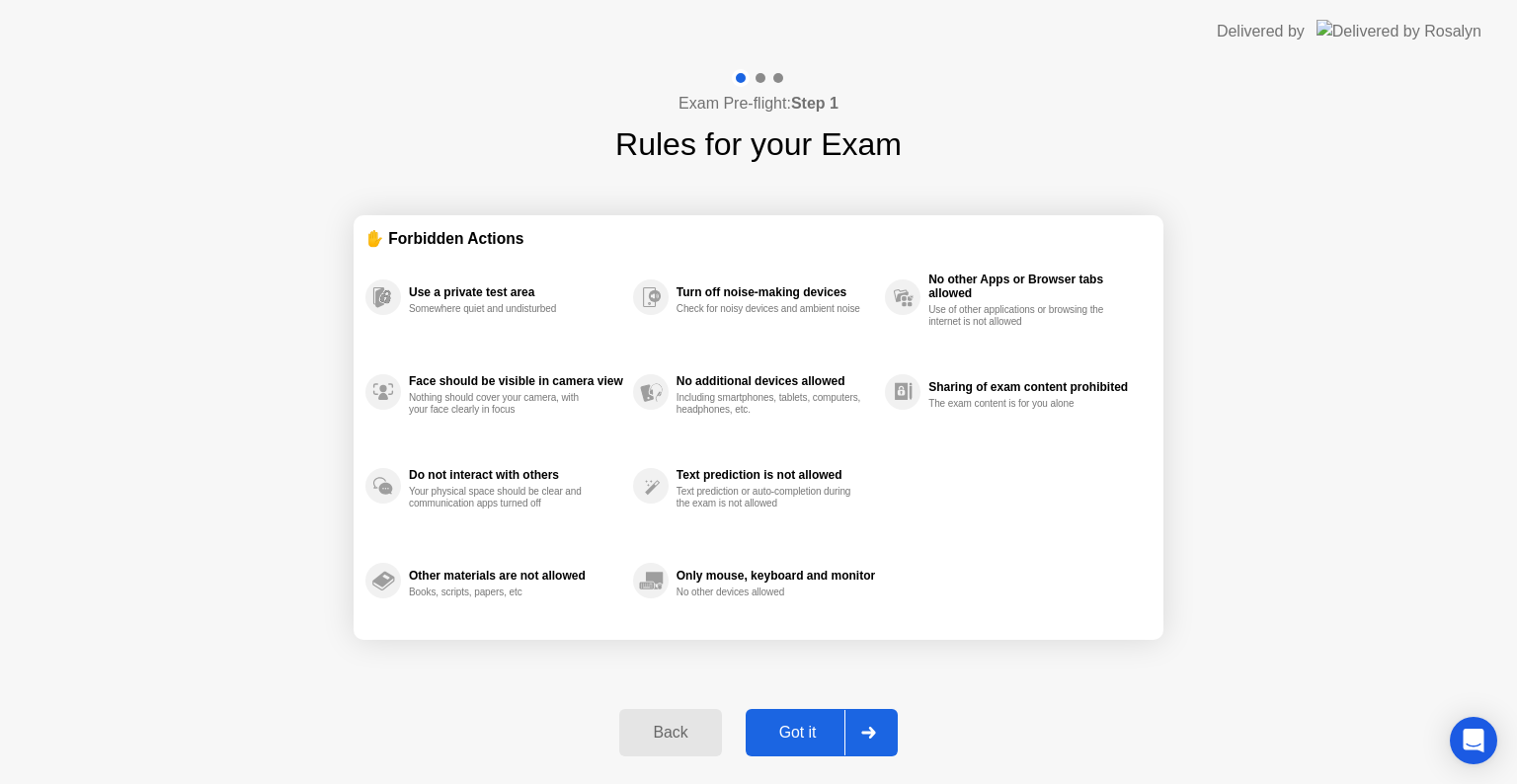 click 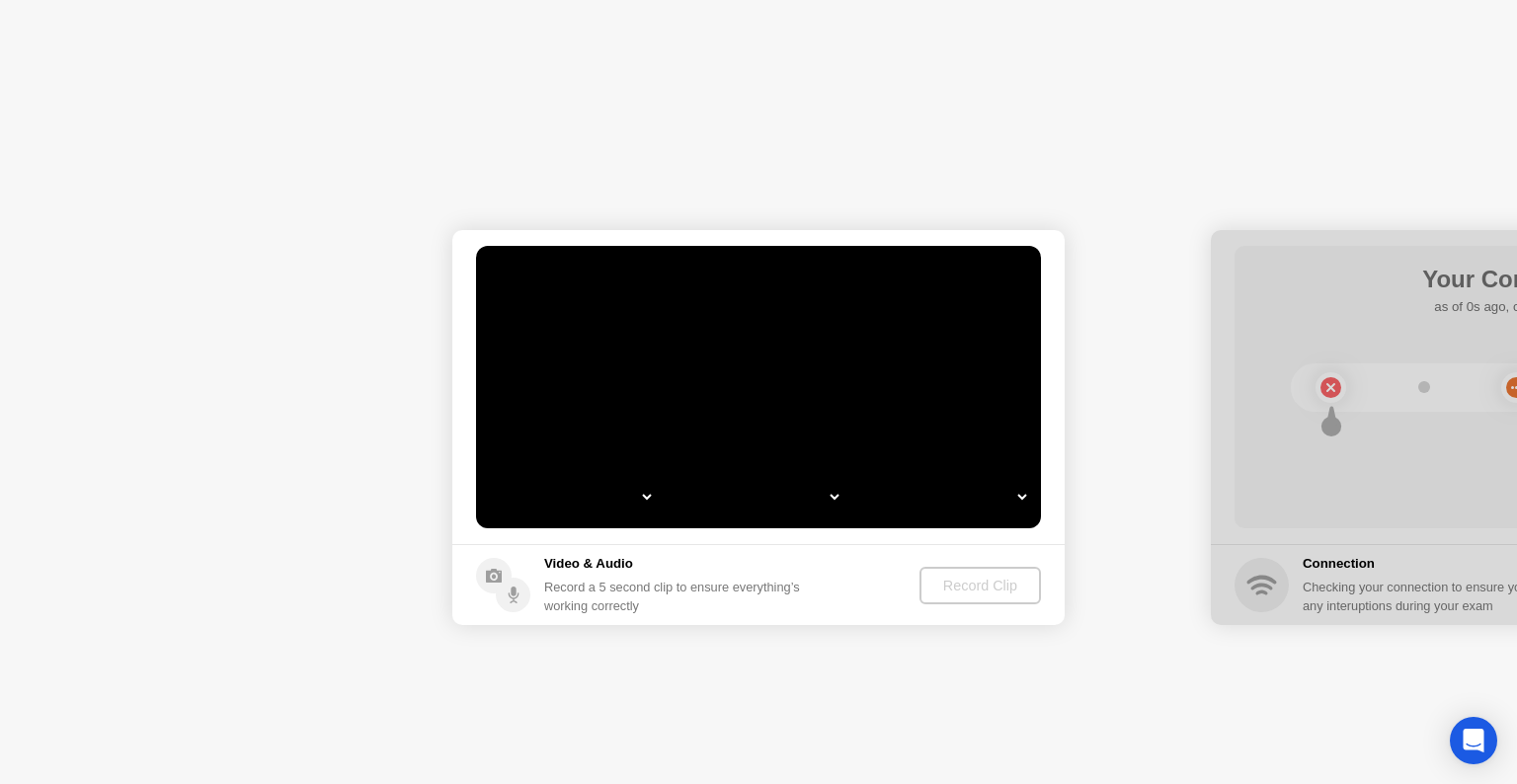 select on "**********" 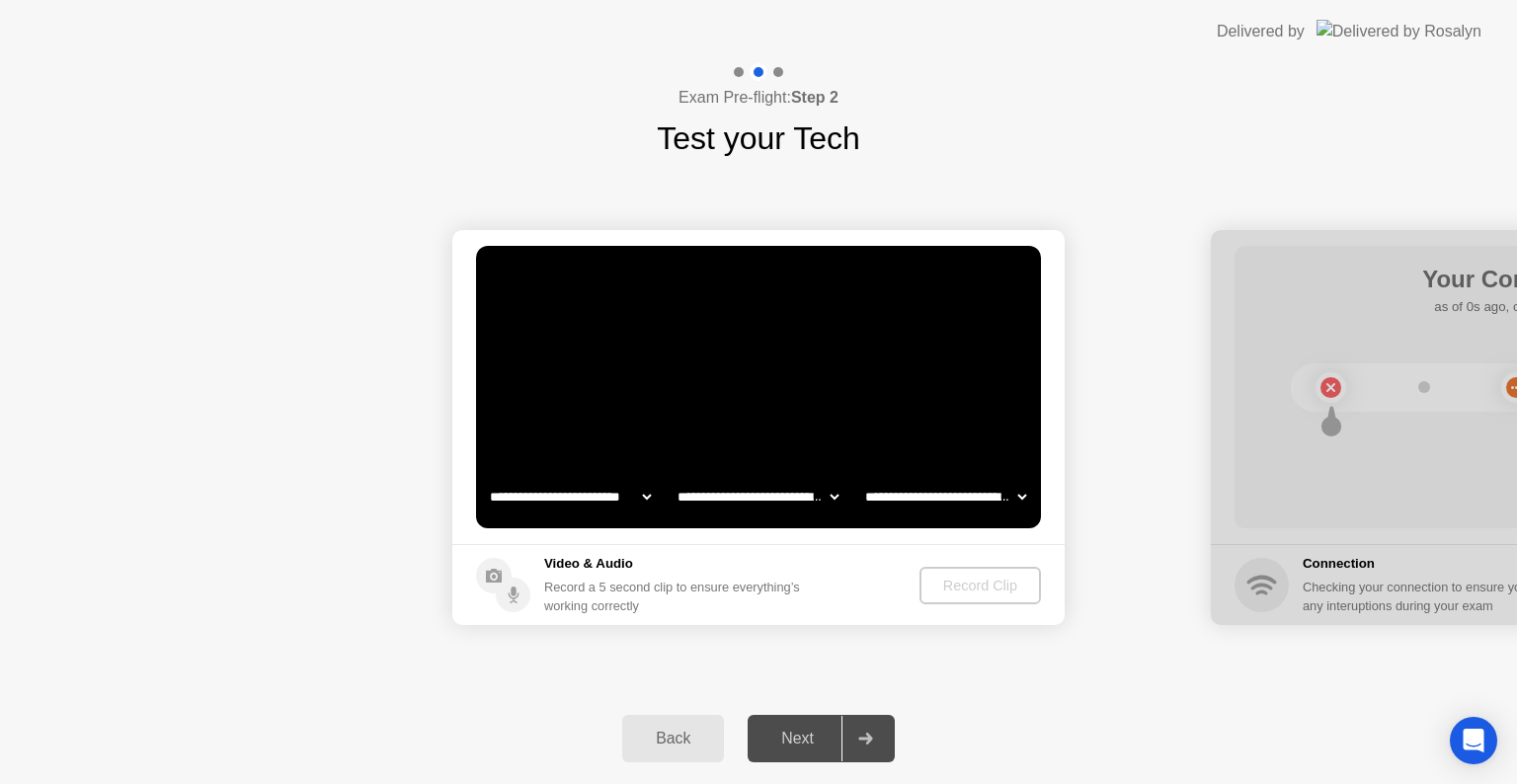 click on "Record Clip" 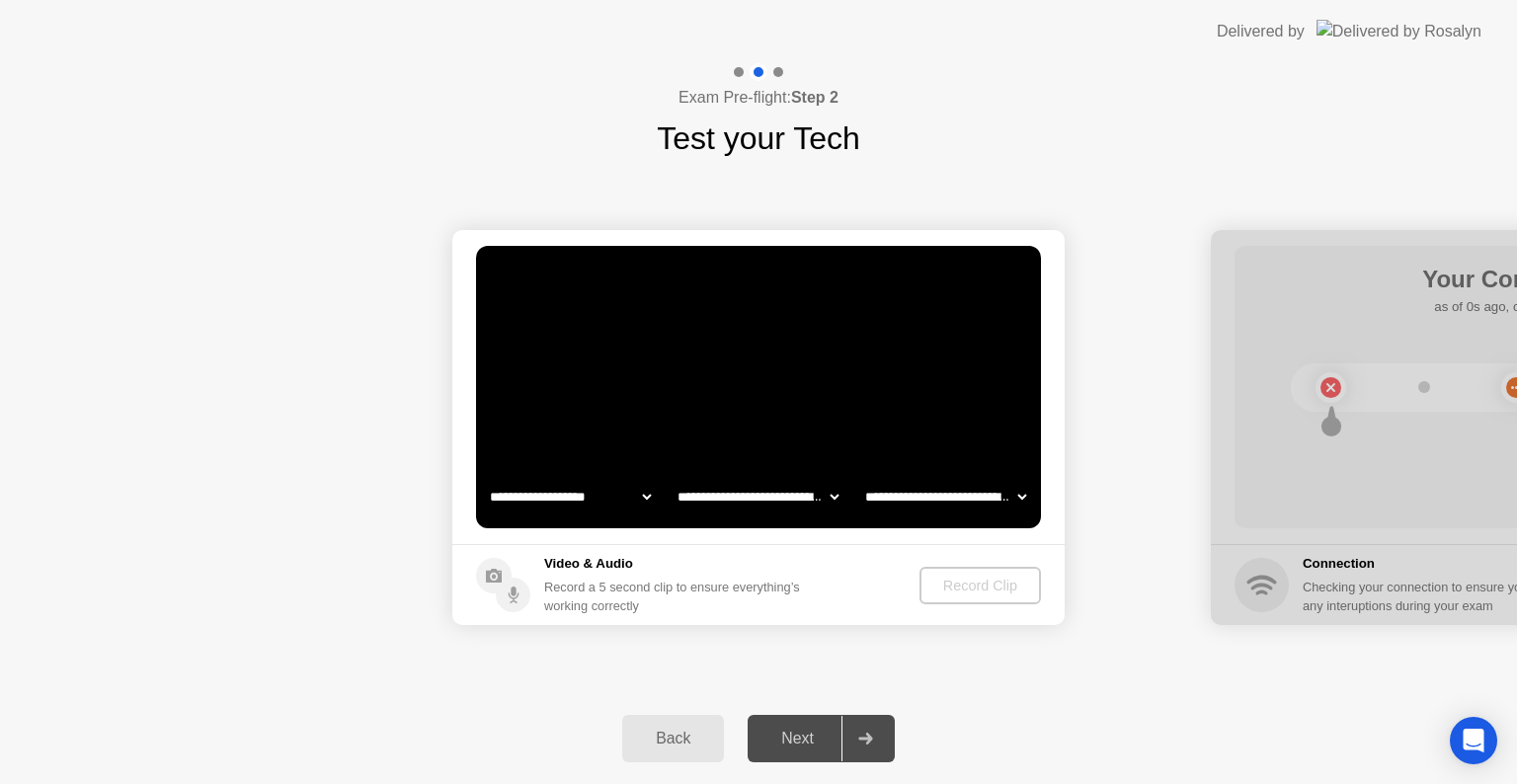 click on "**********" 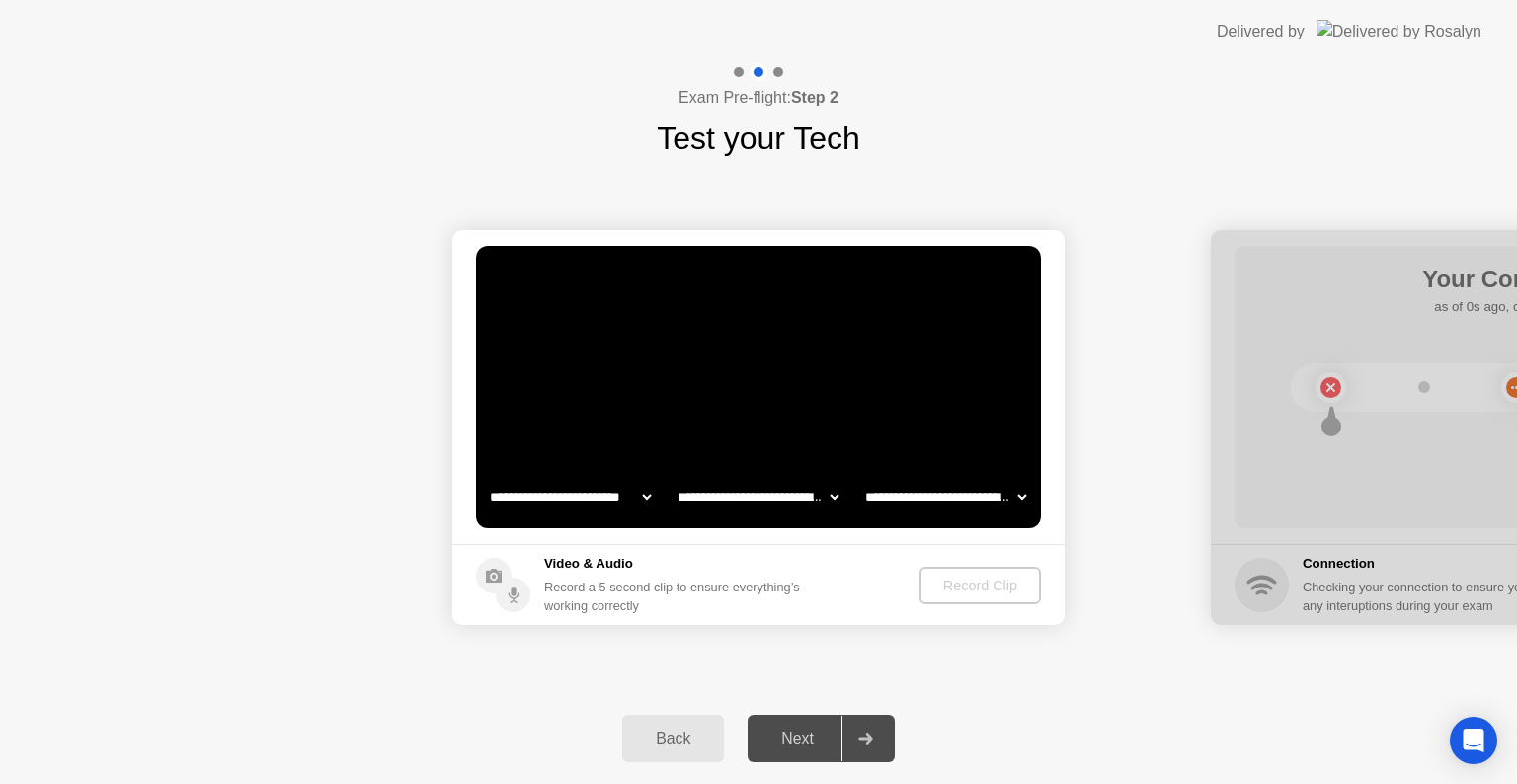 click on "**********" 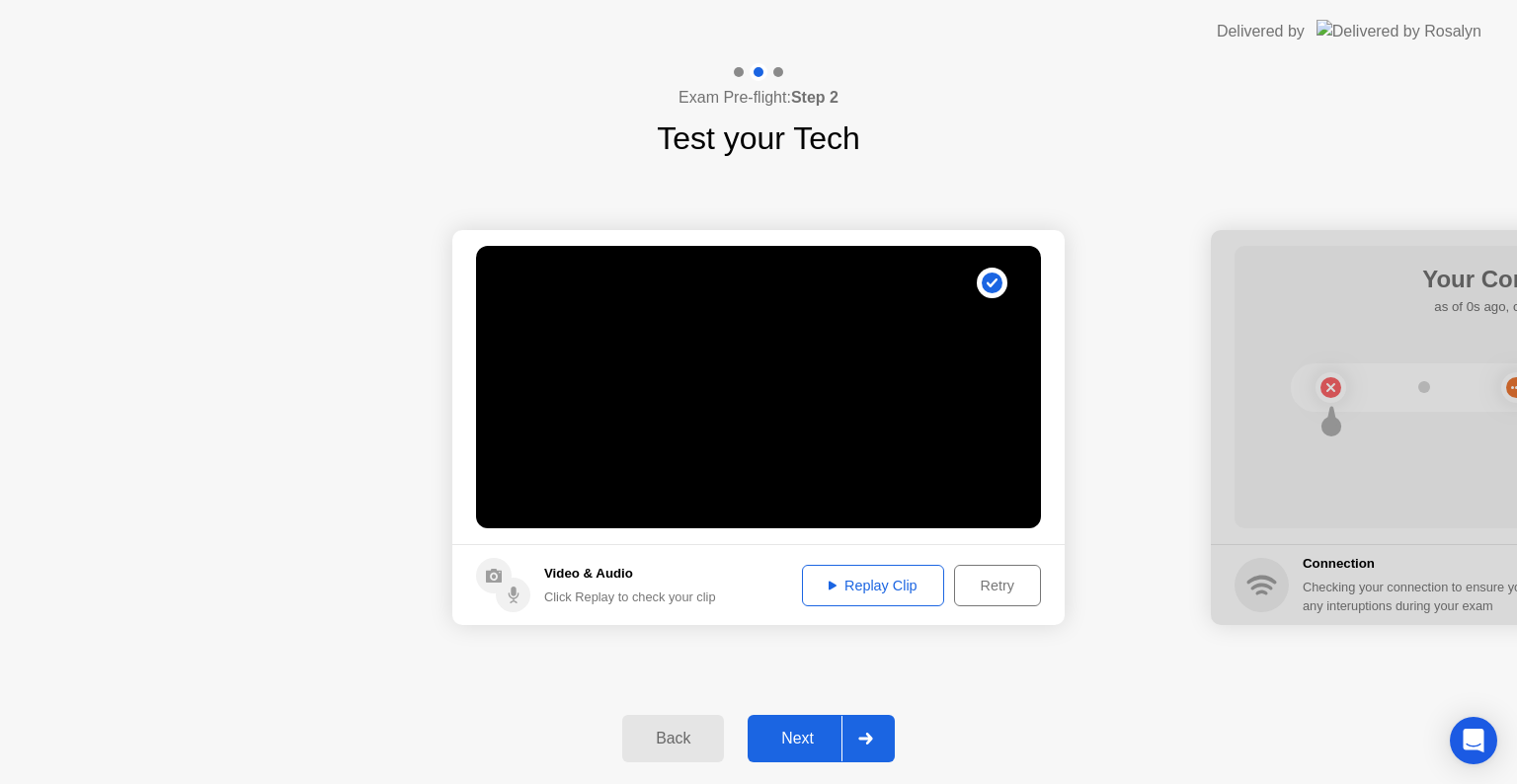 click on "Replay Clip" 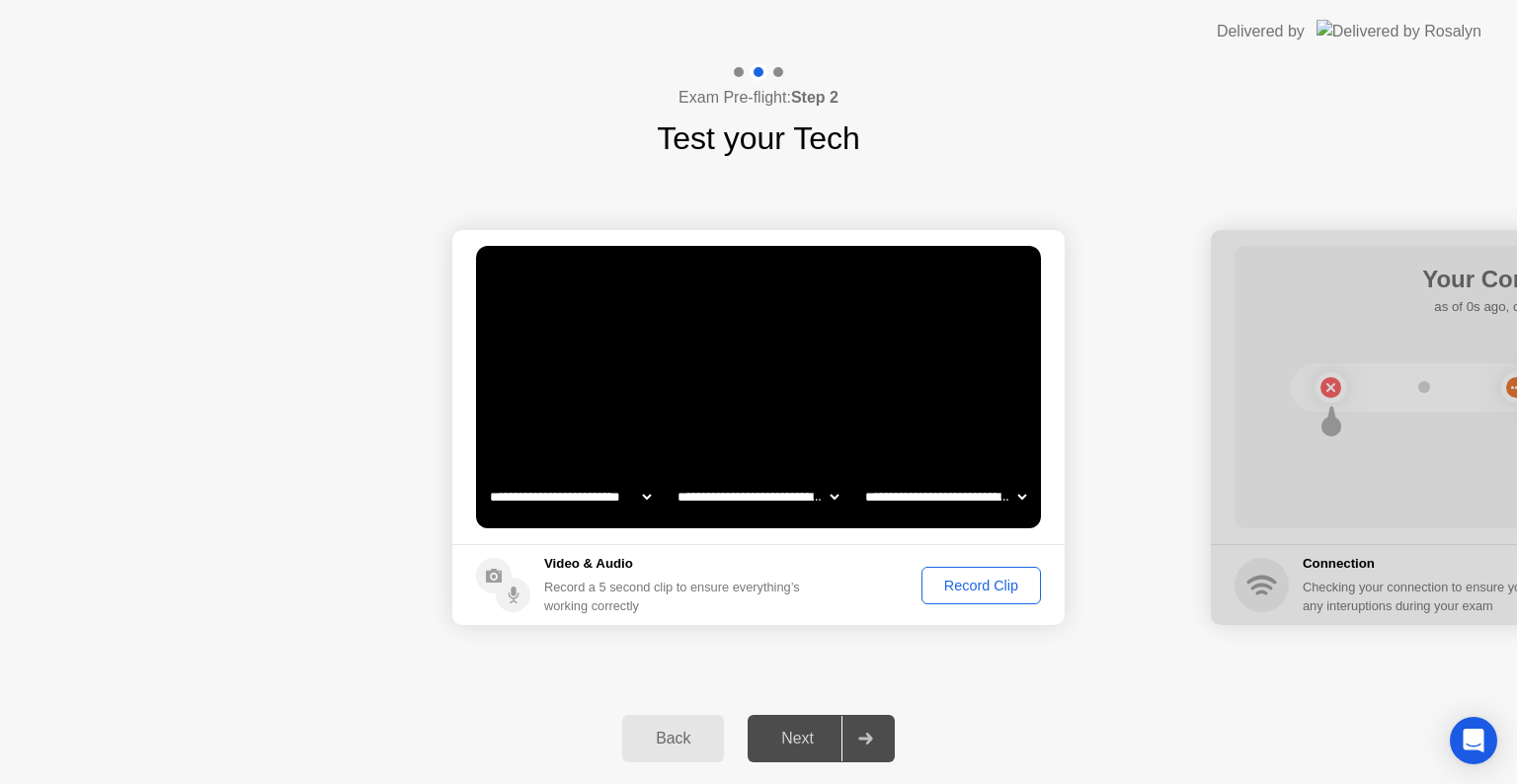 click on "Record Clip" 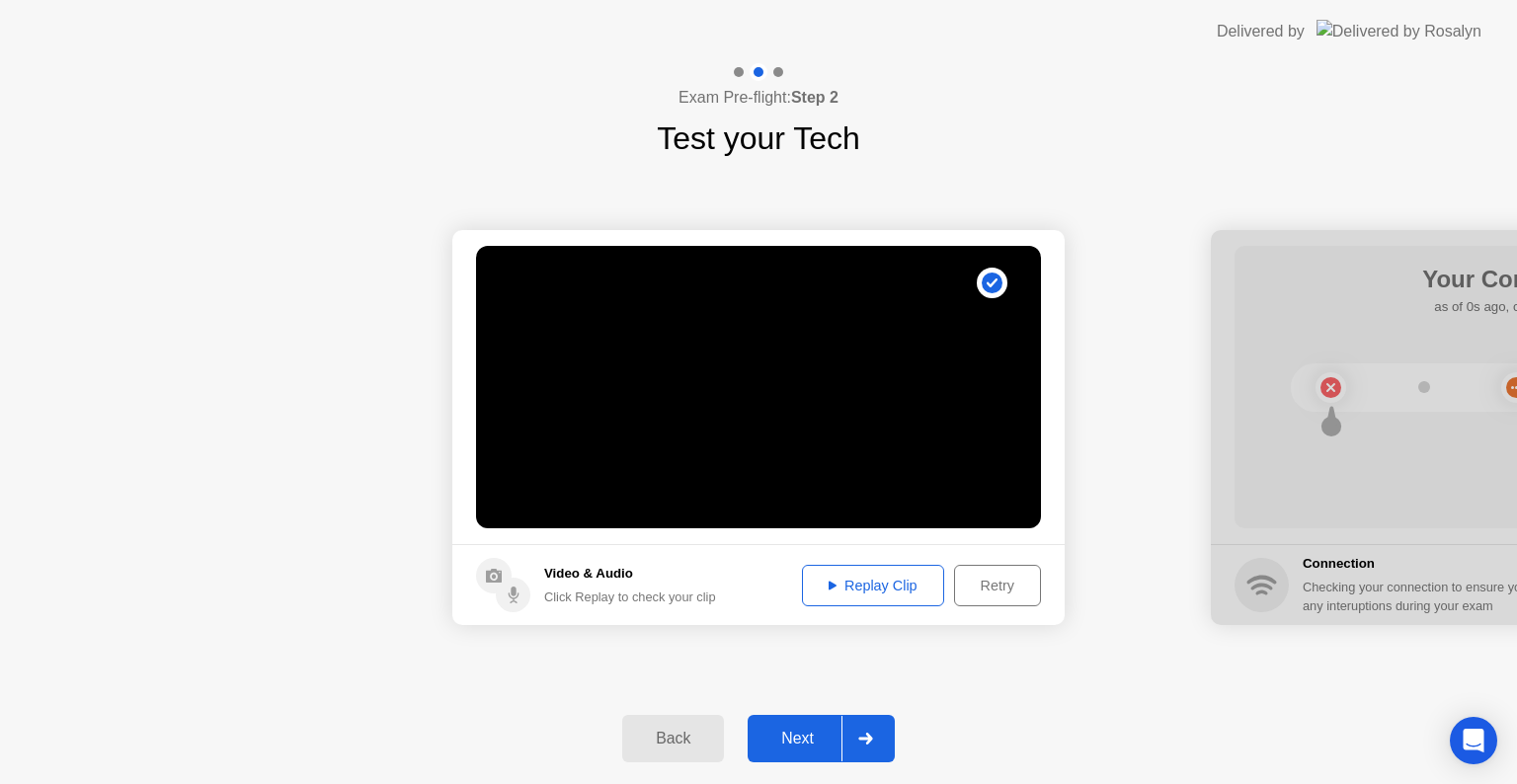 click 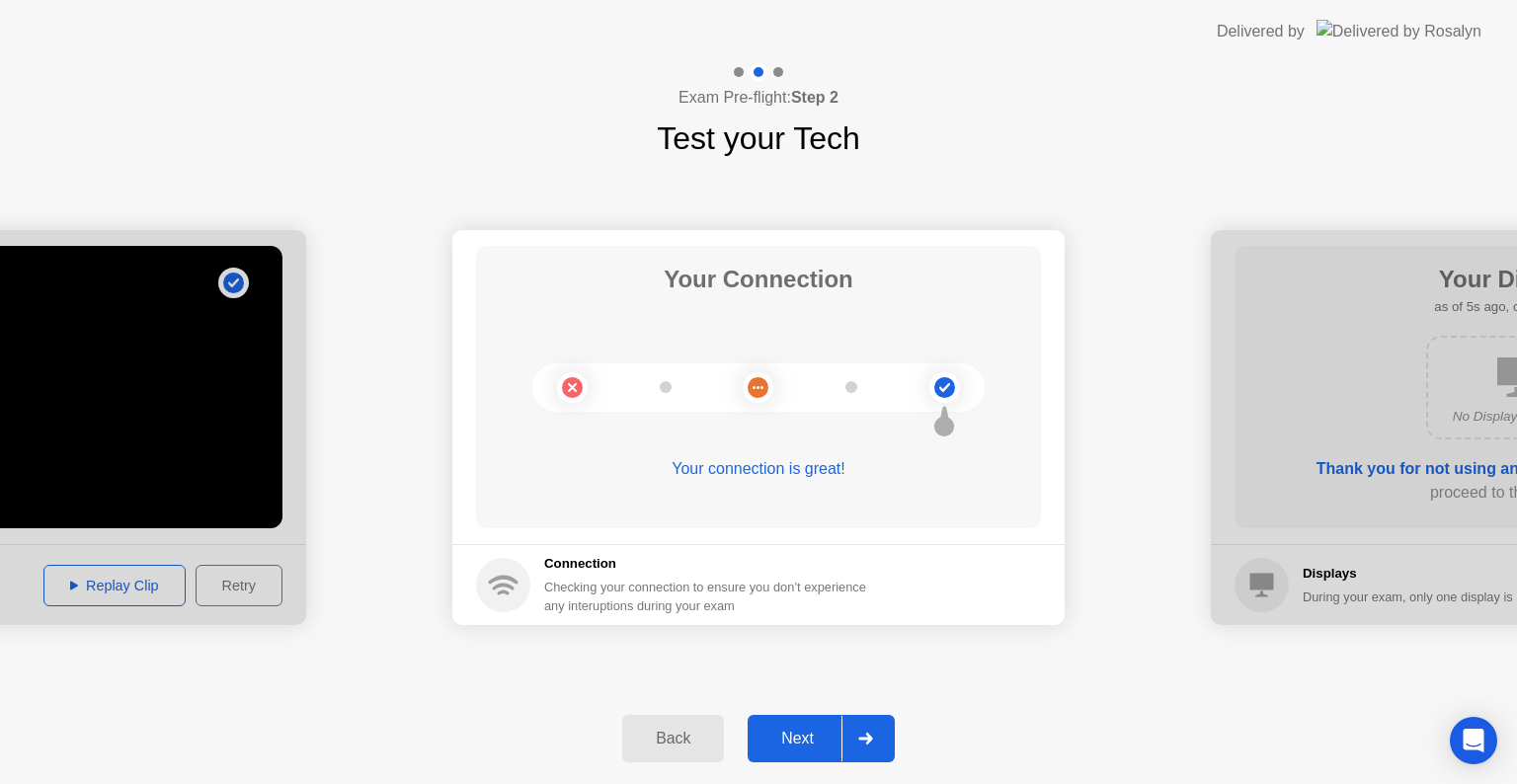 click 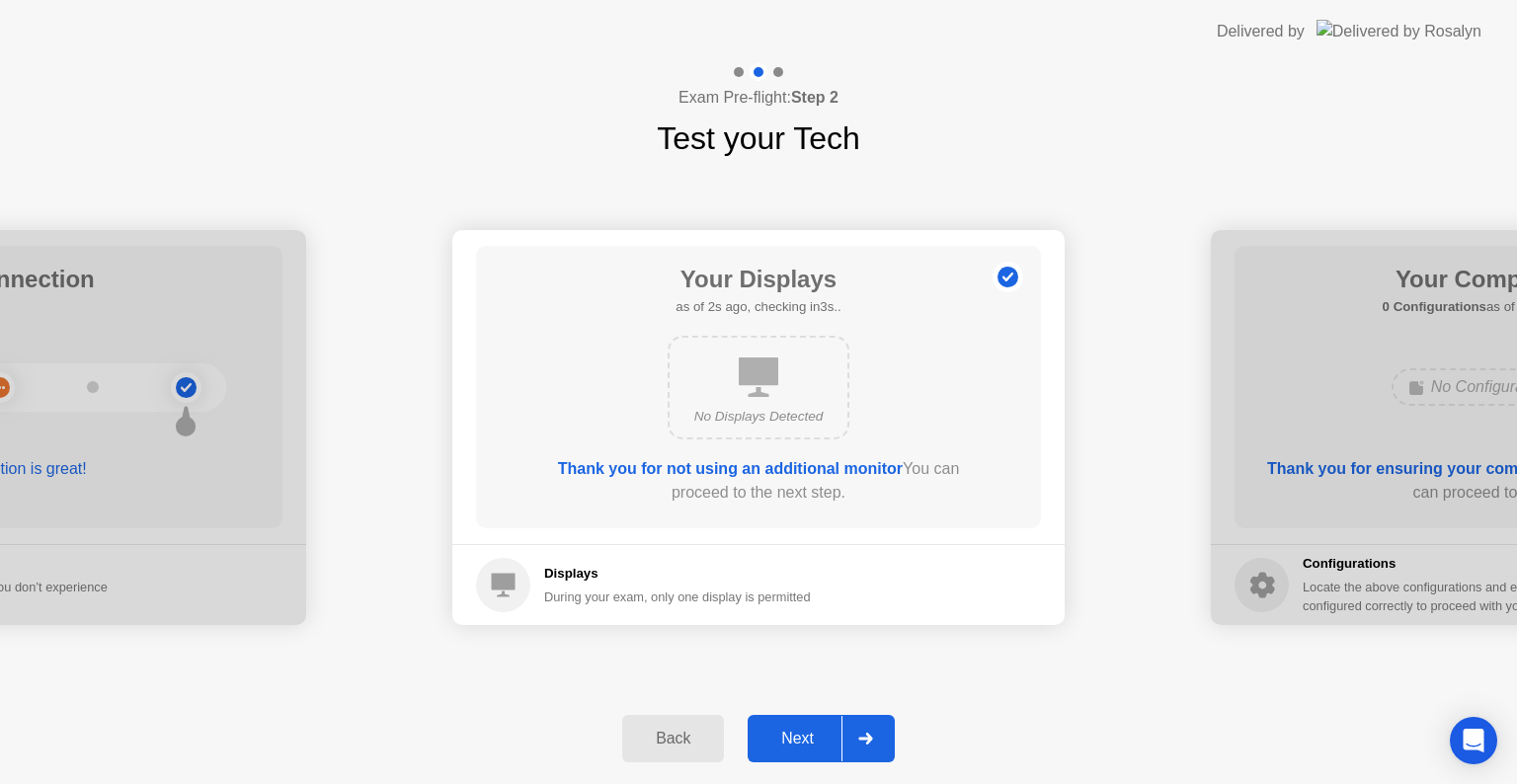 click 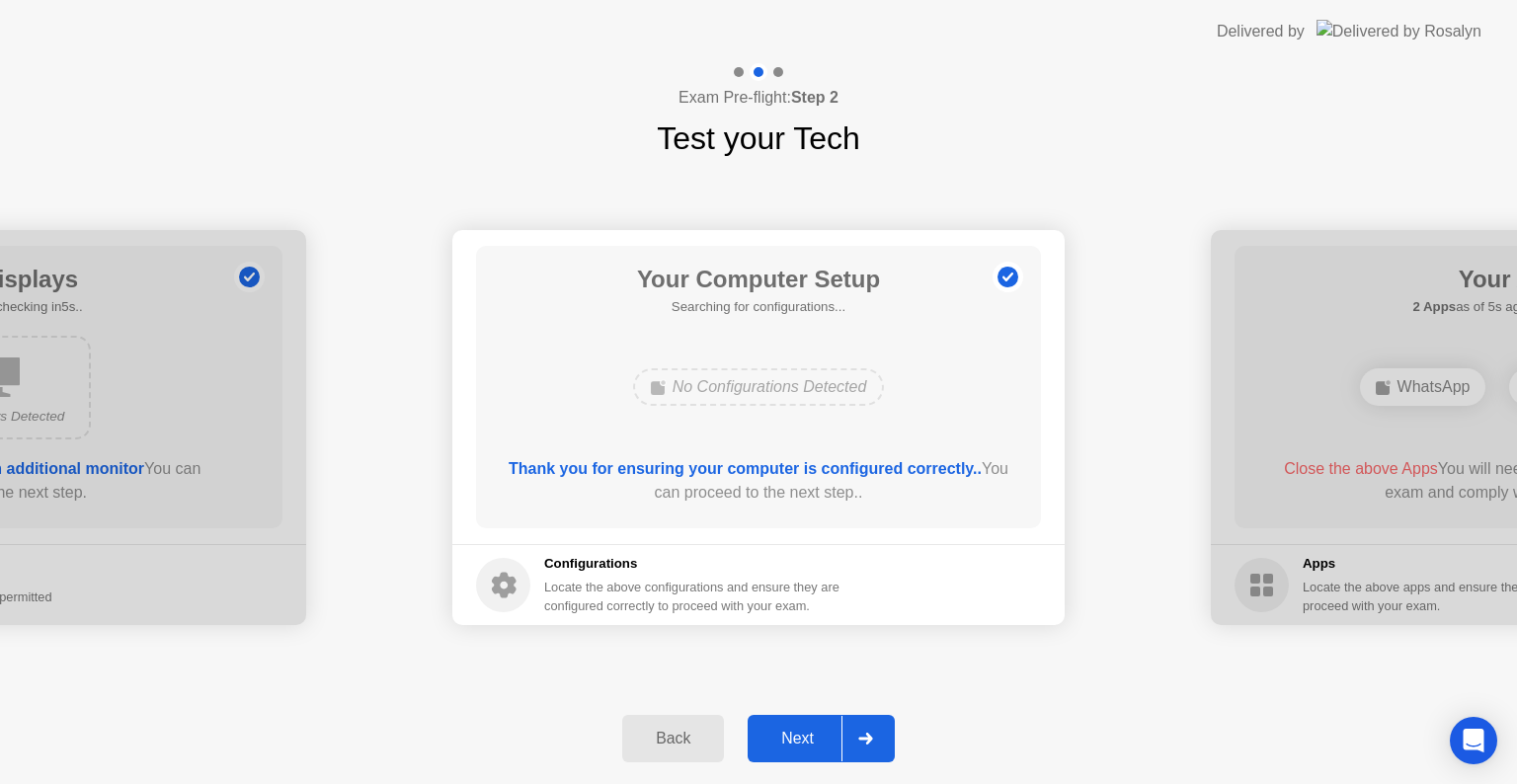click 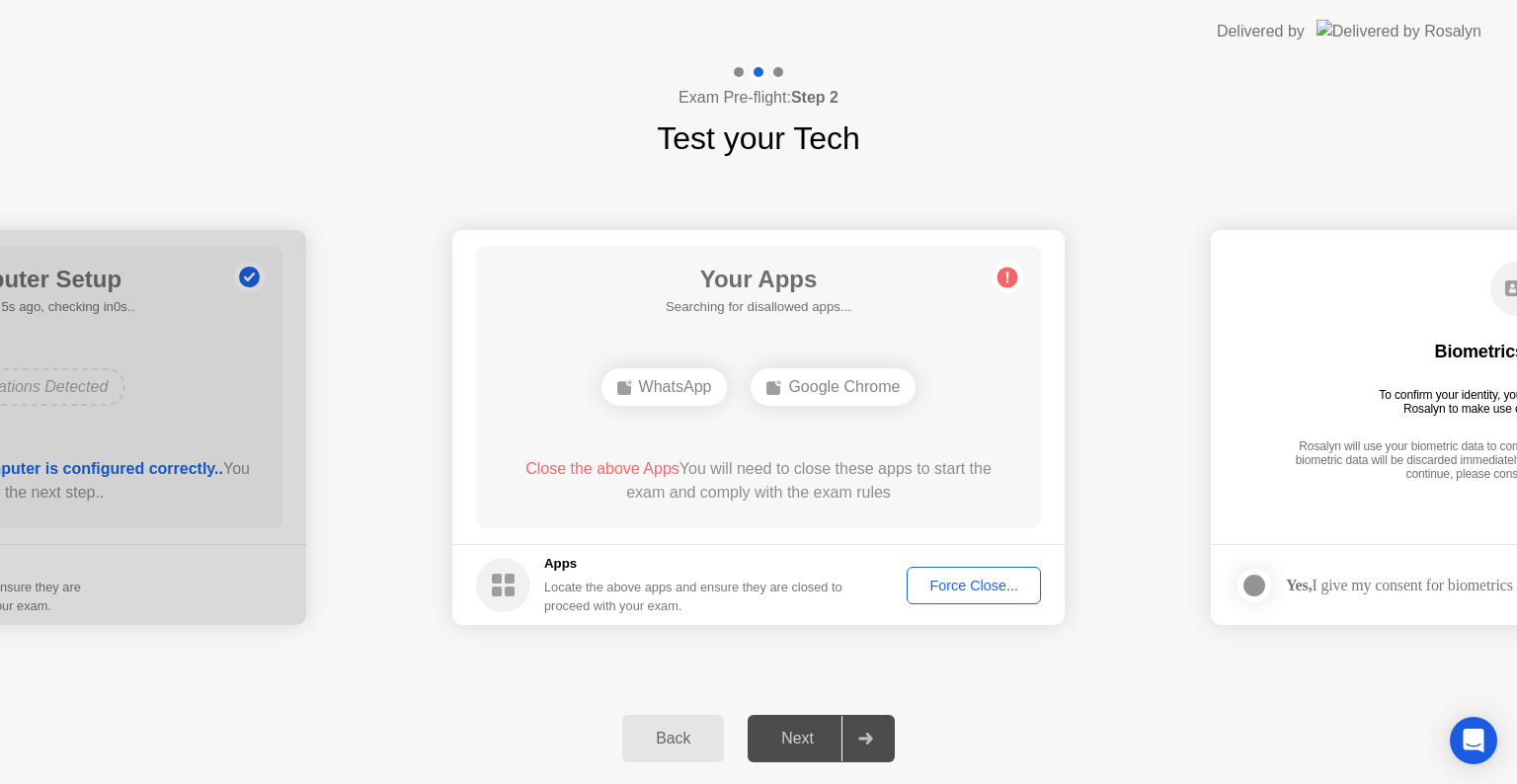 click on "Force Close..." 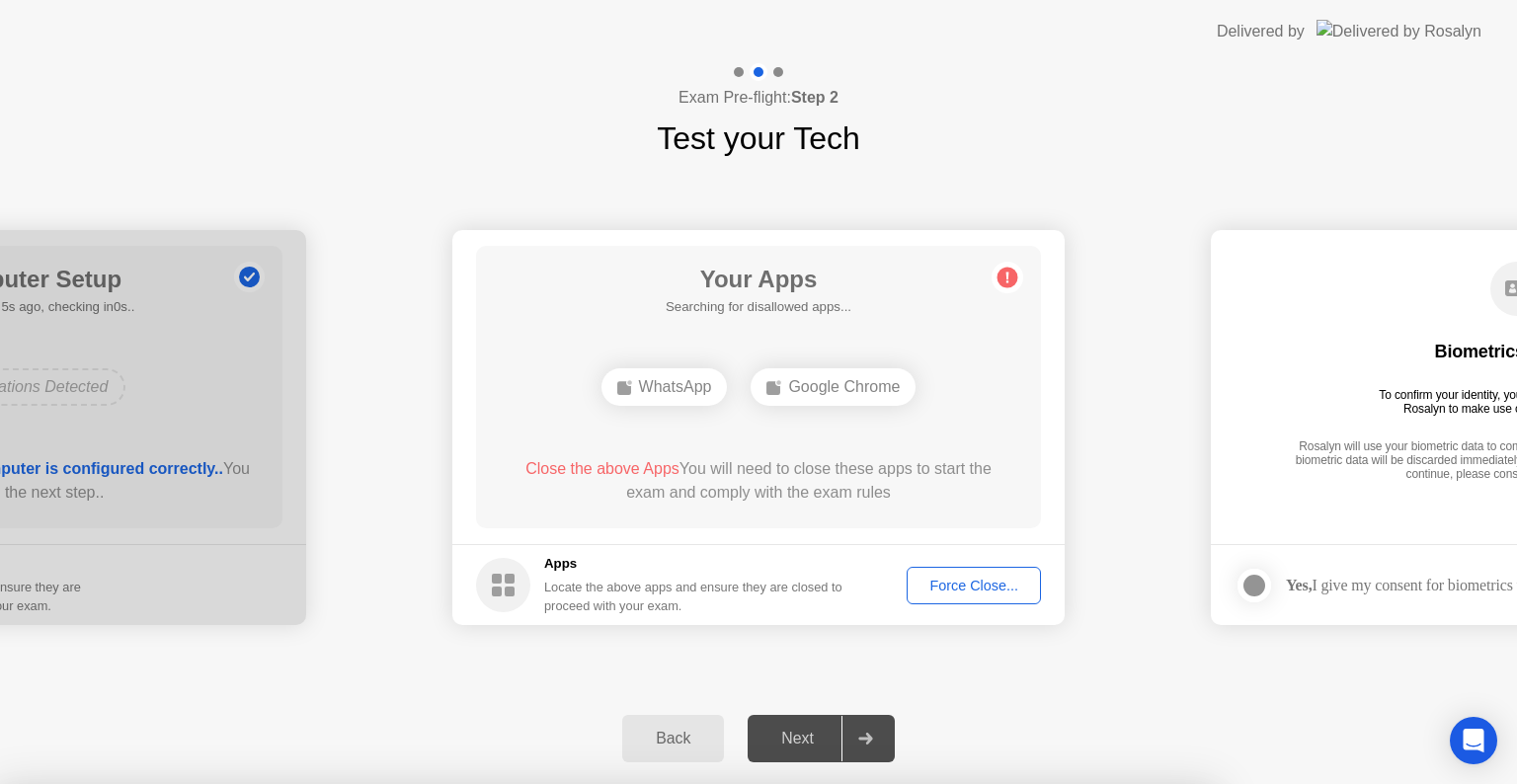 click on "Confirm" at bounding box center (673, 1057) 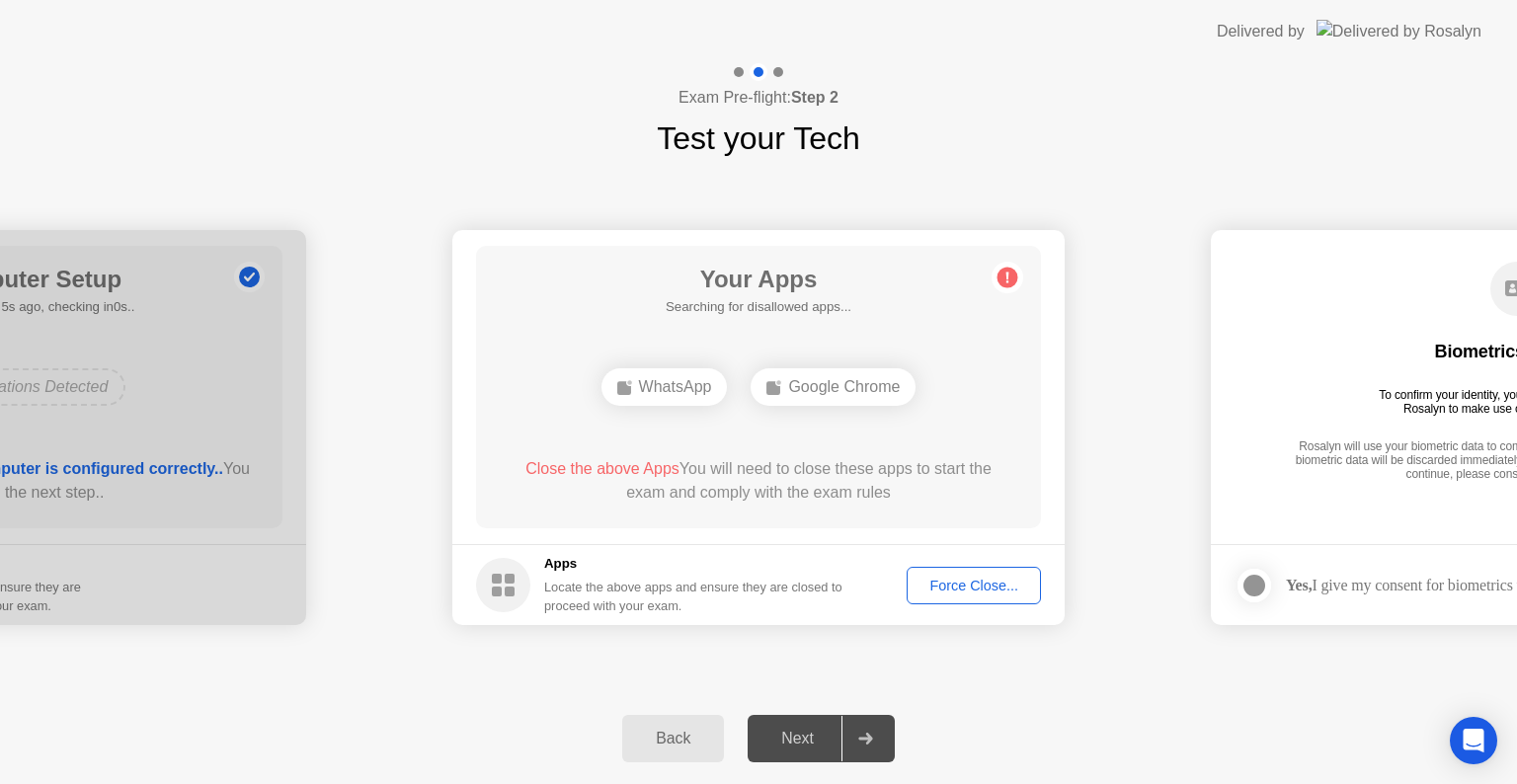 click on "Force Close..." 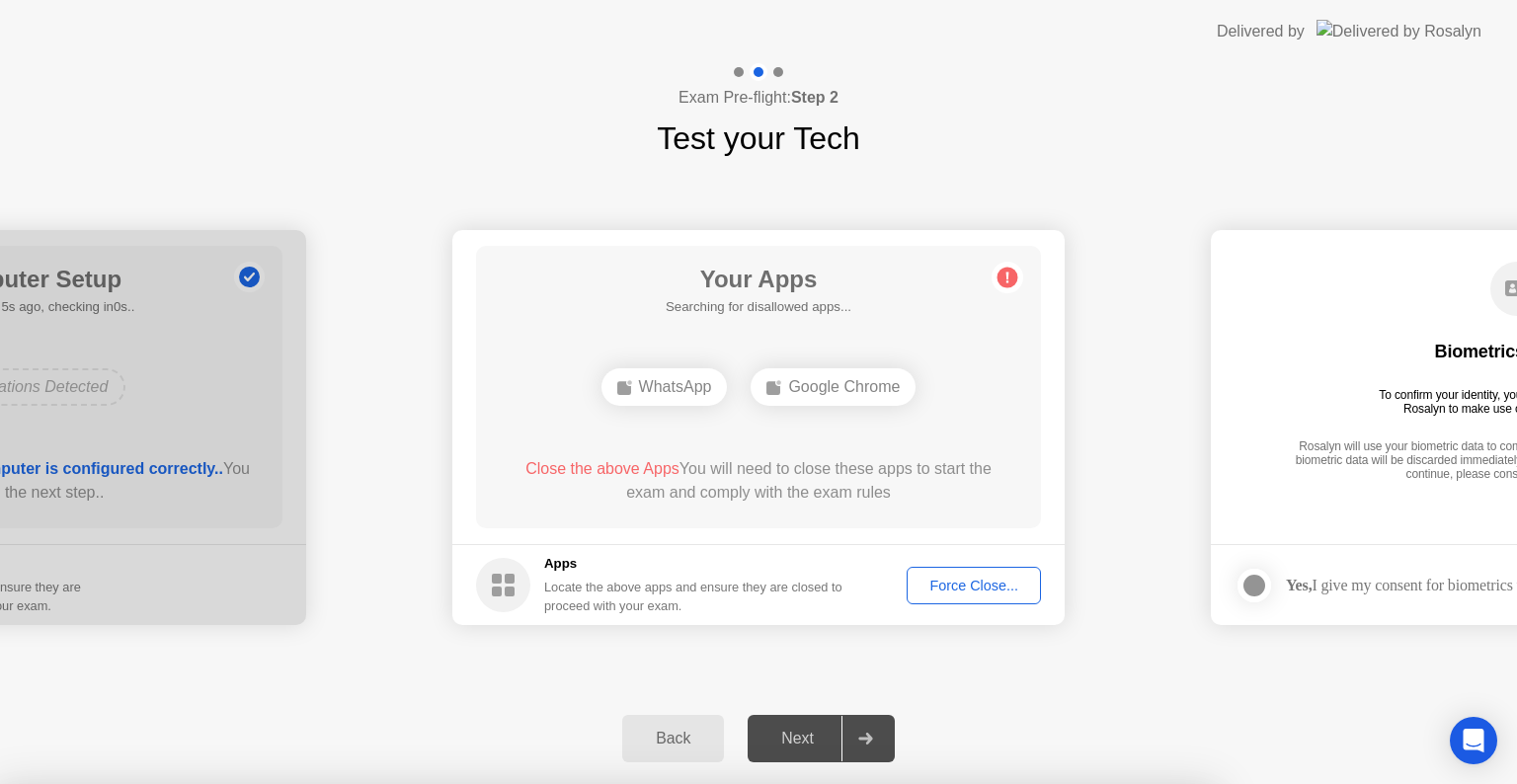 click on "Confirm" at bounding box center [673, 1057] 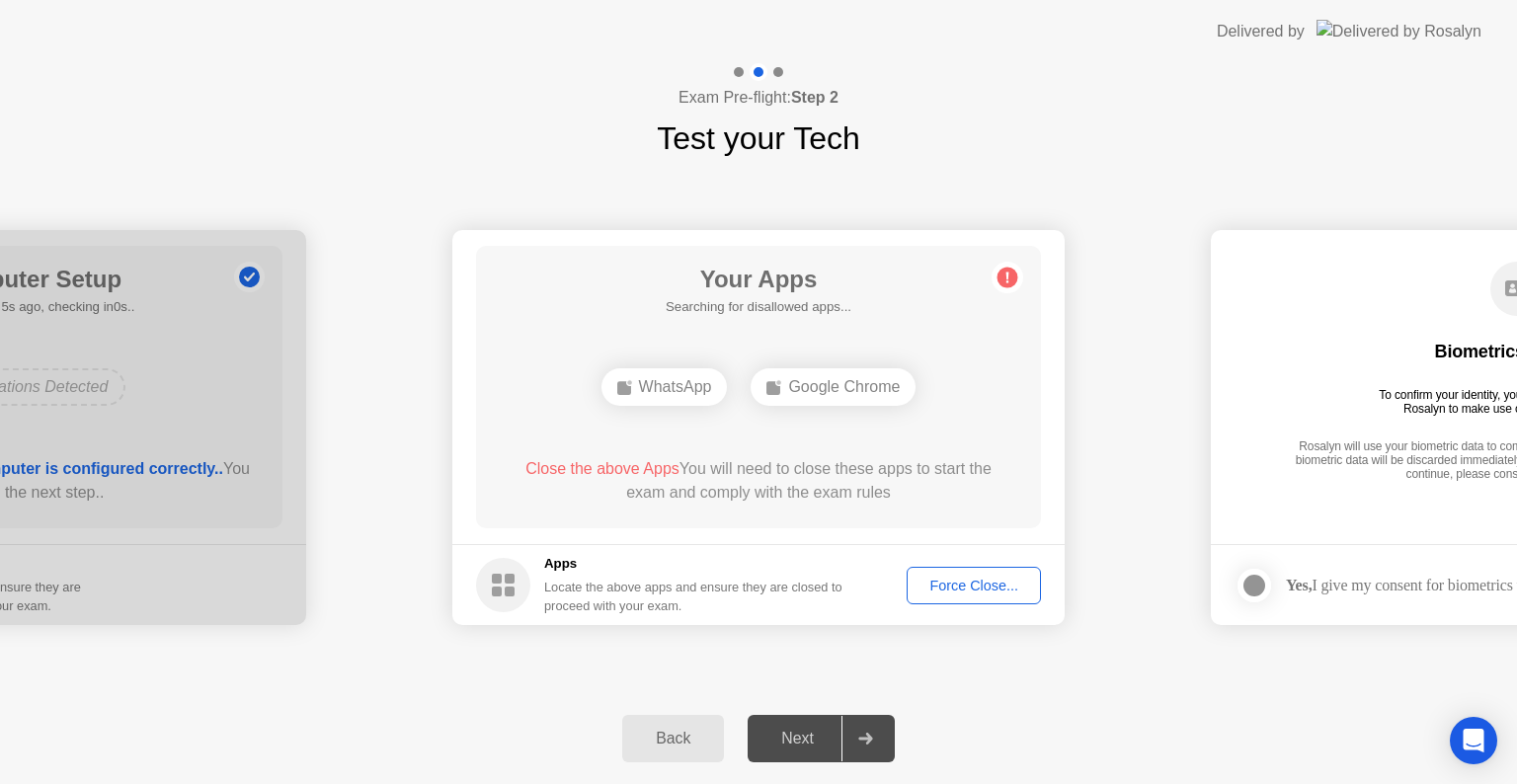 click on "Force Close..." 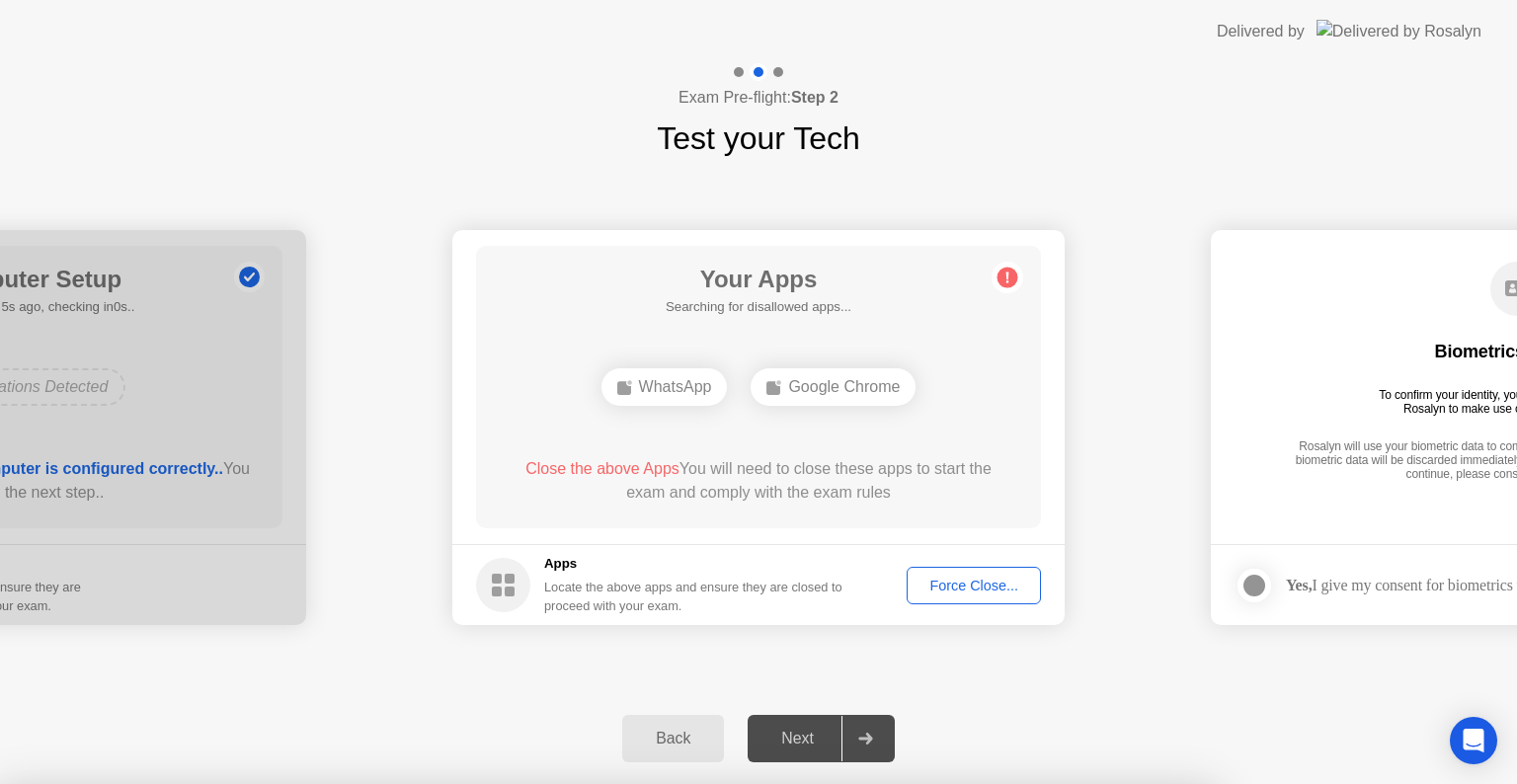 click on "Confirm" at bounding box center [673, 1057] 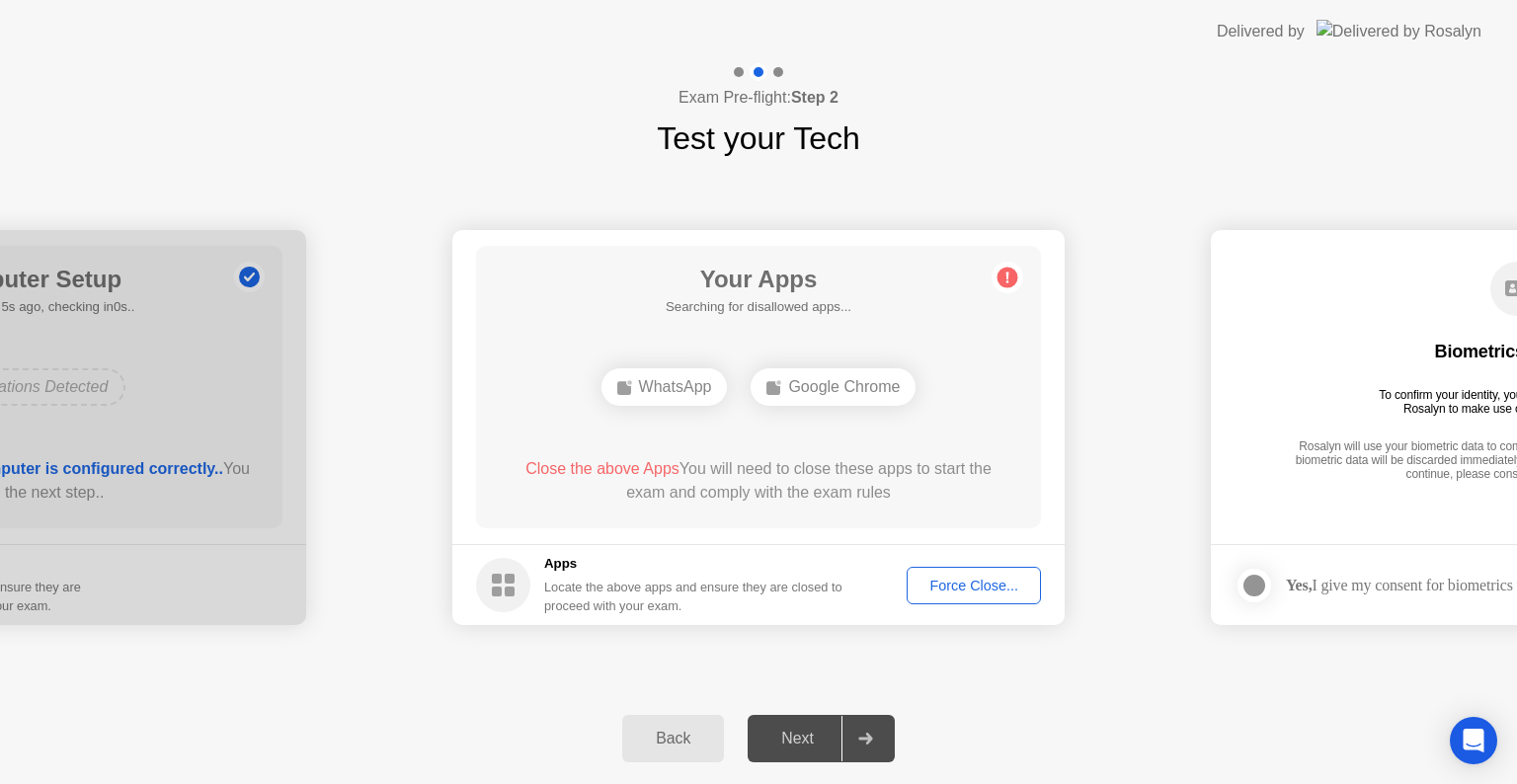 click on "Locate the above apps and ensure they are closed to proceed with your exam." 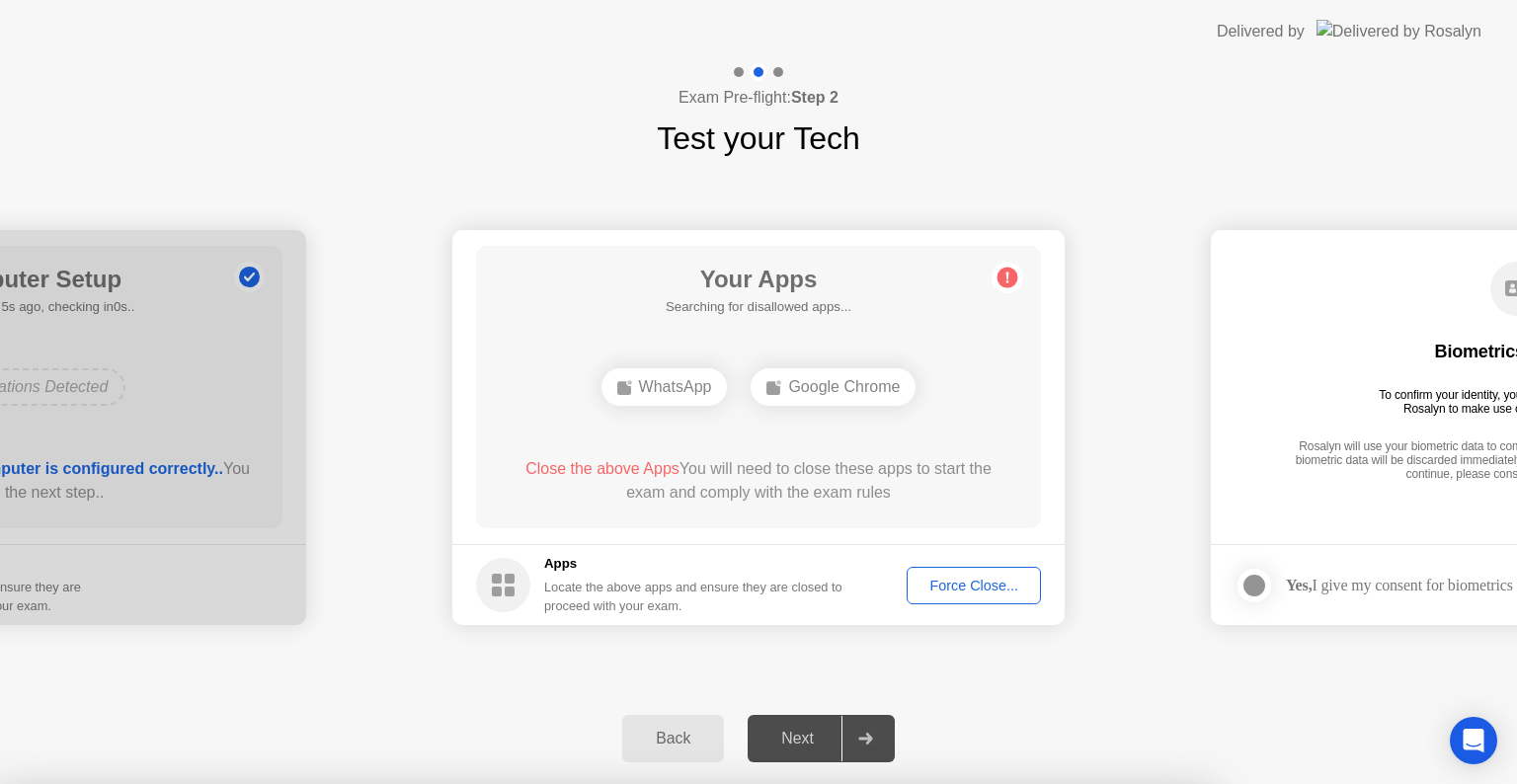 click on "Confirm" at bounding box center [673, 1057] 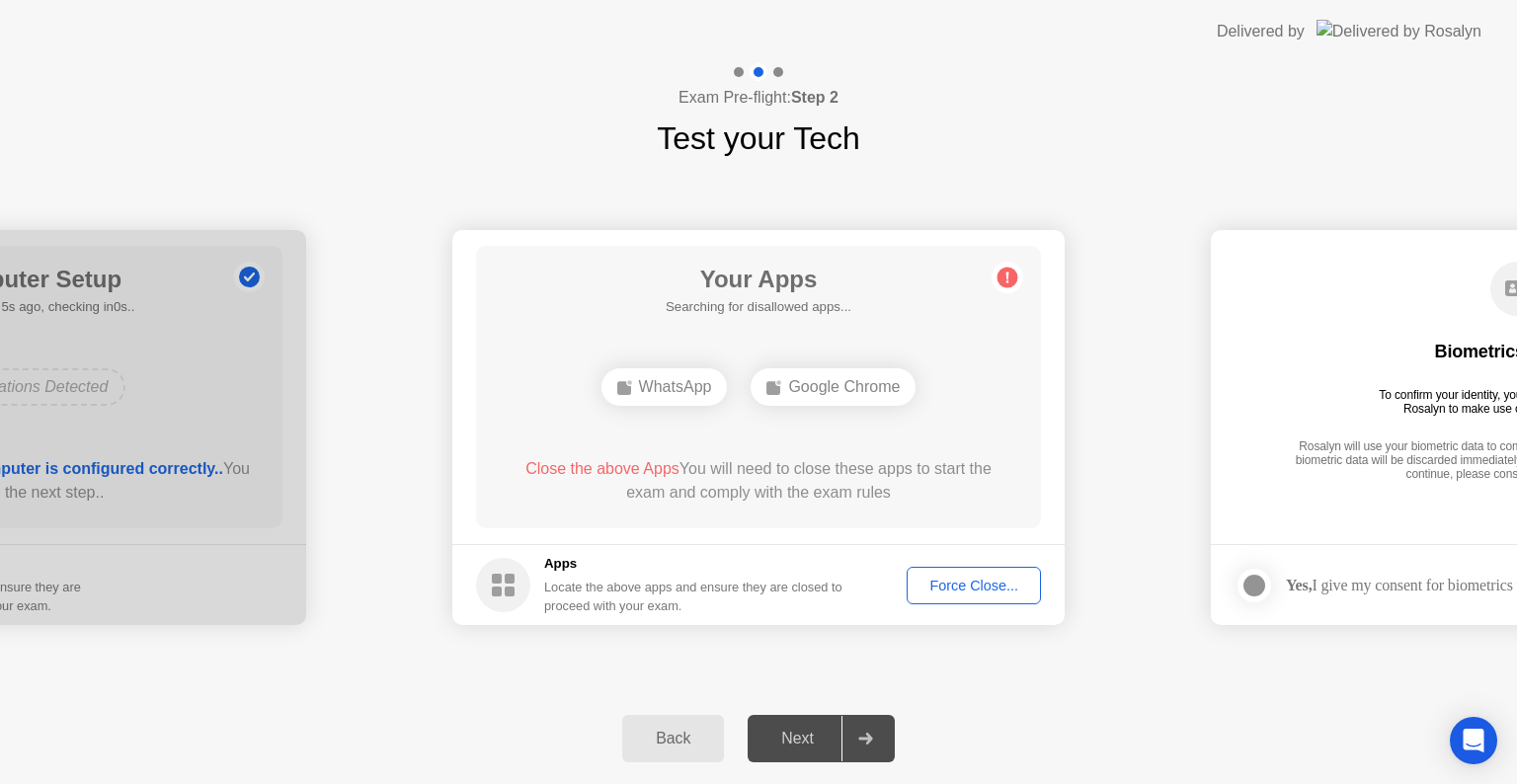 click on "Next" 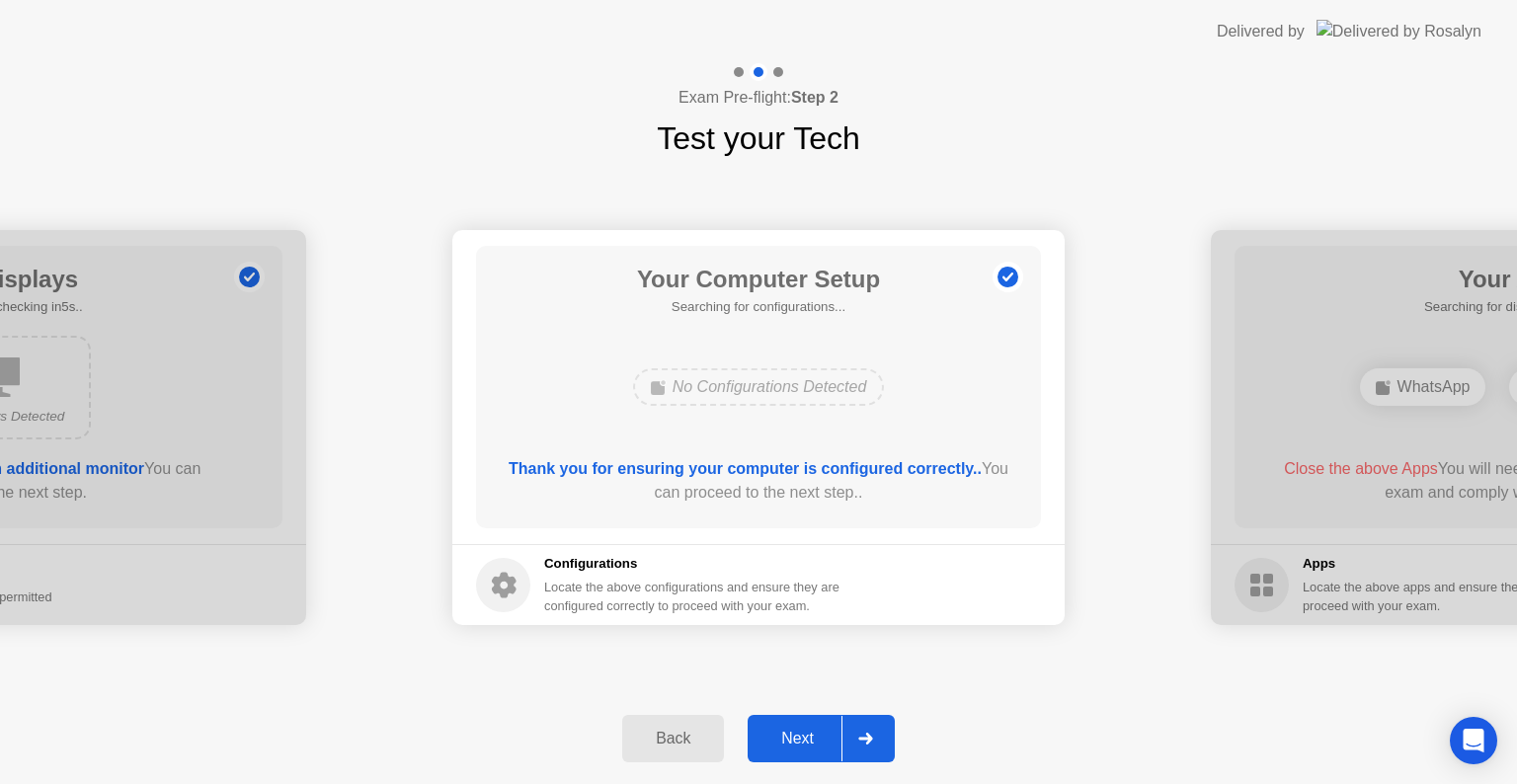 click on "Next" 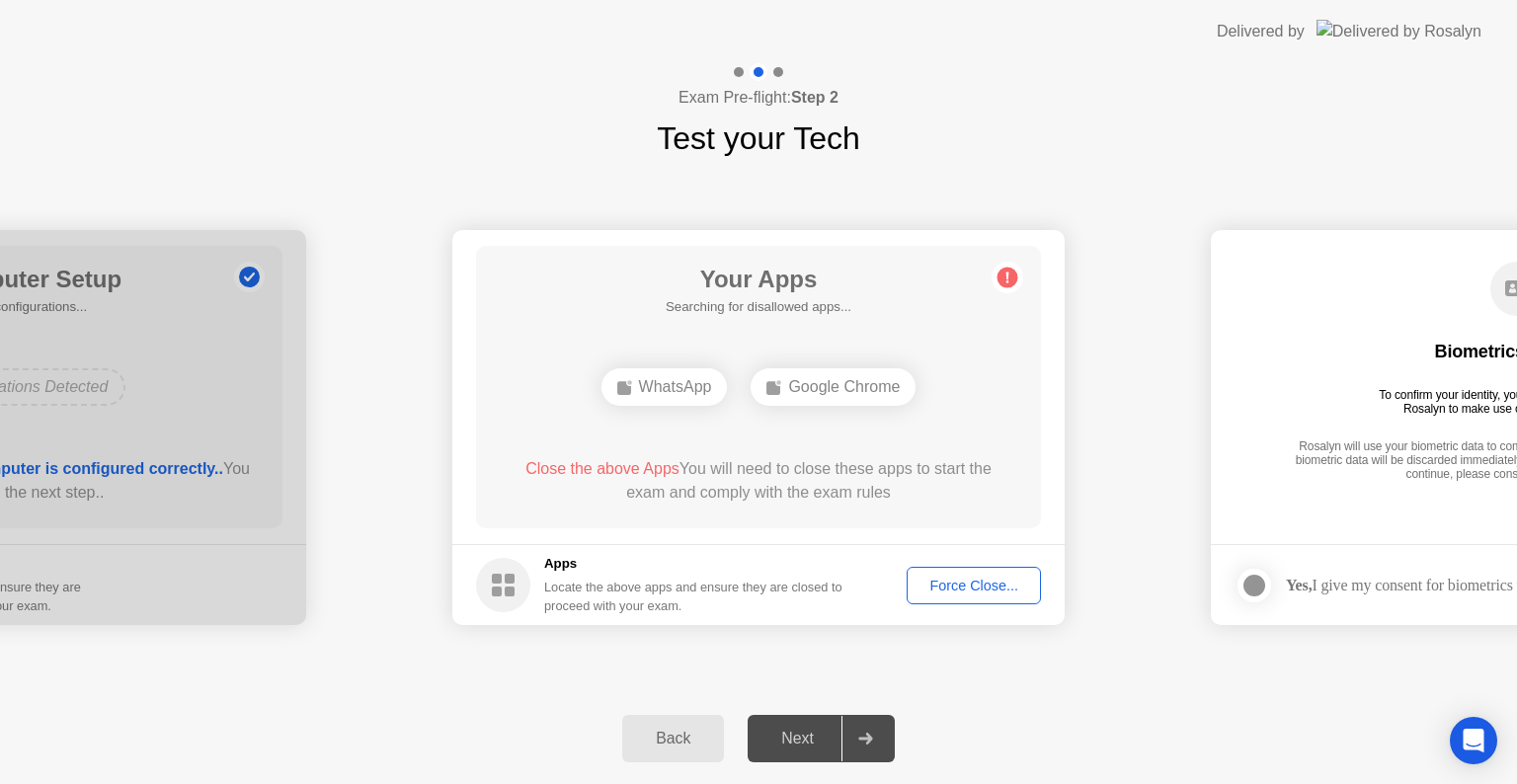 click on "Force Close..." 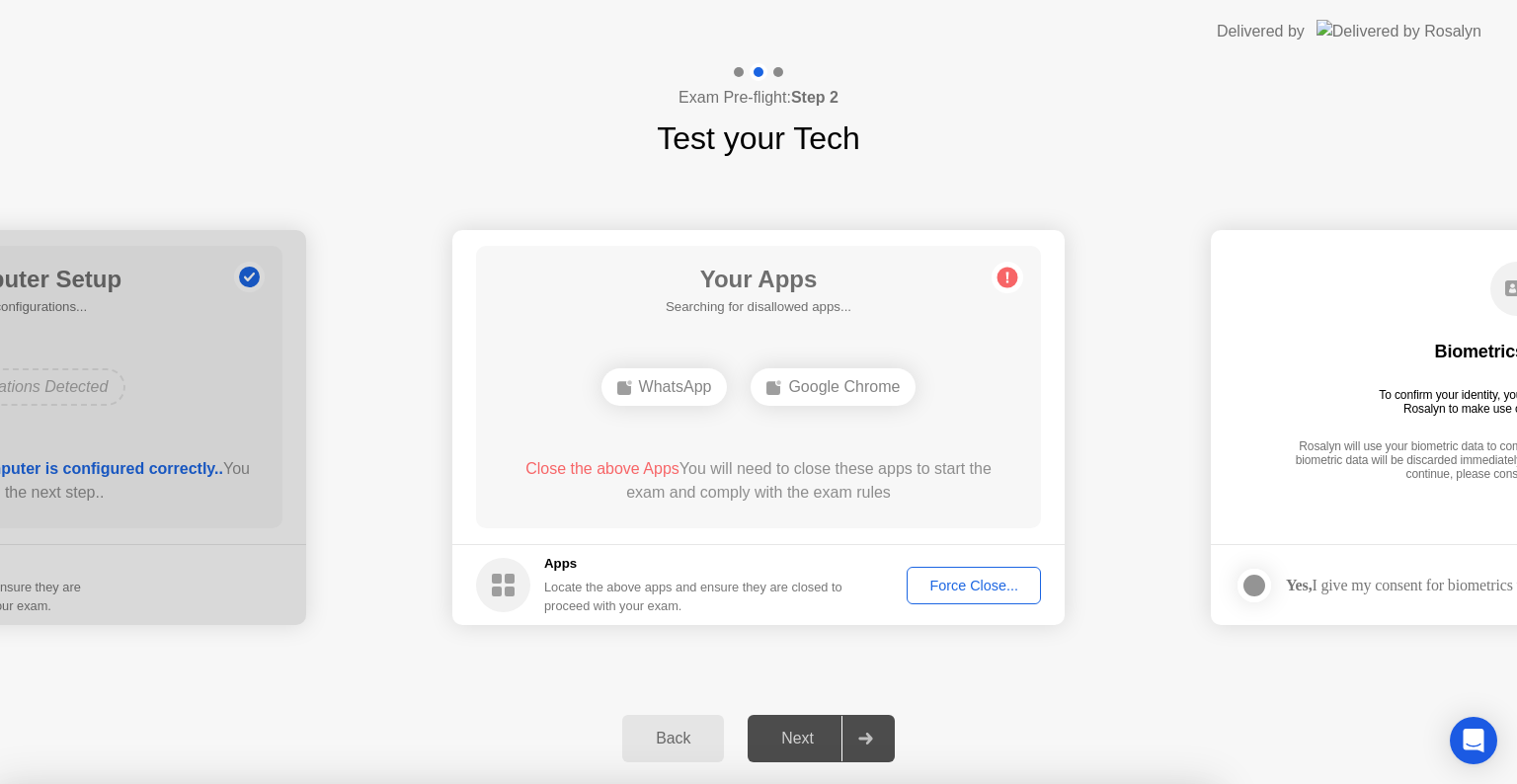 click on "Confirm" at bounding box center (673, 1057) 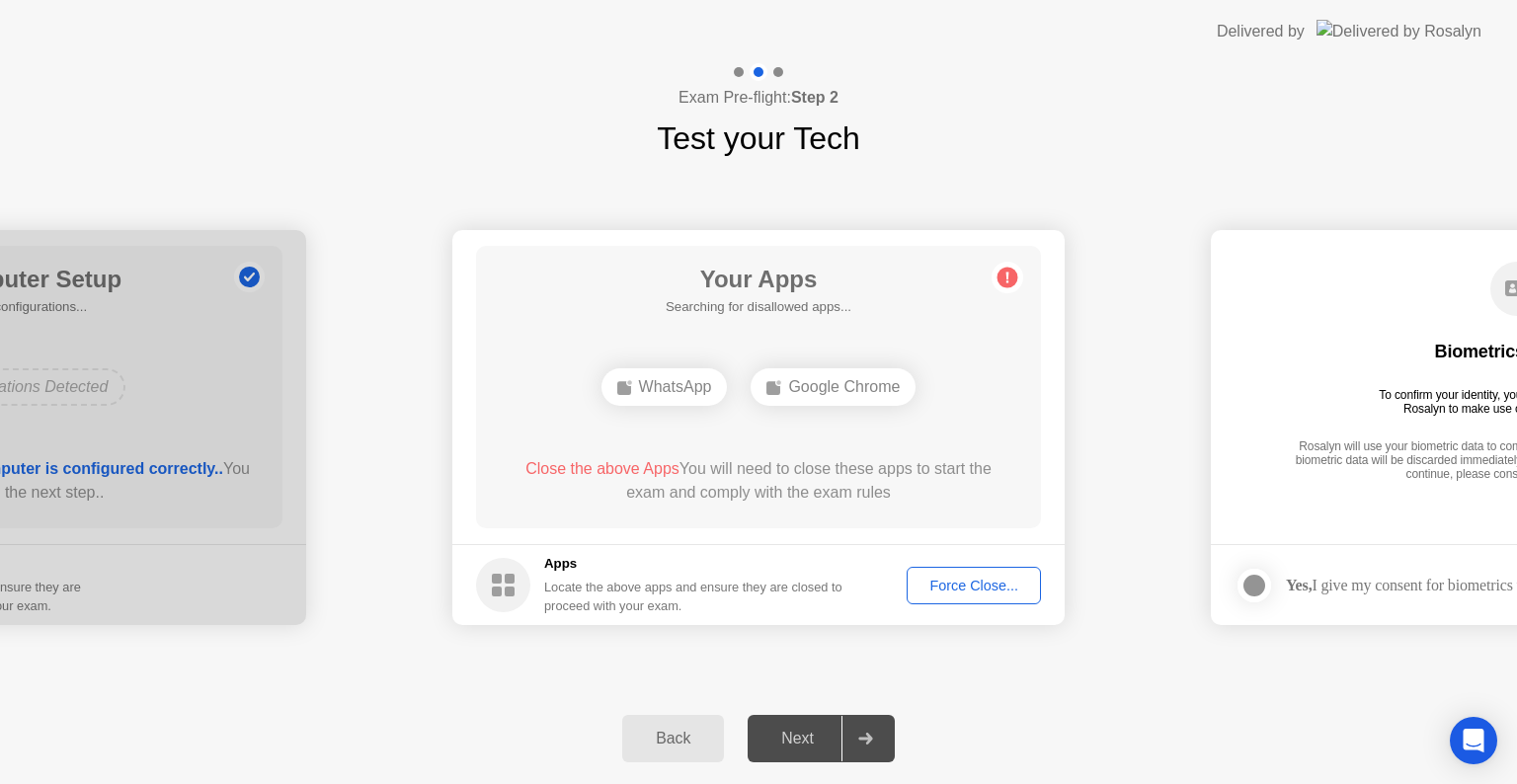 click on "Force Close..." 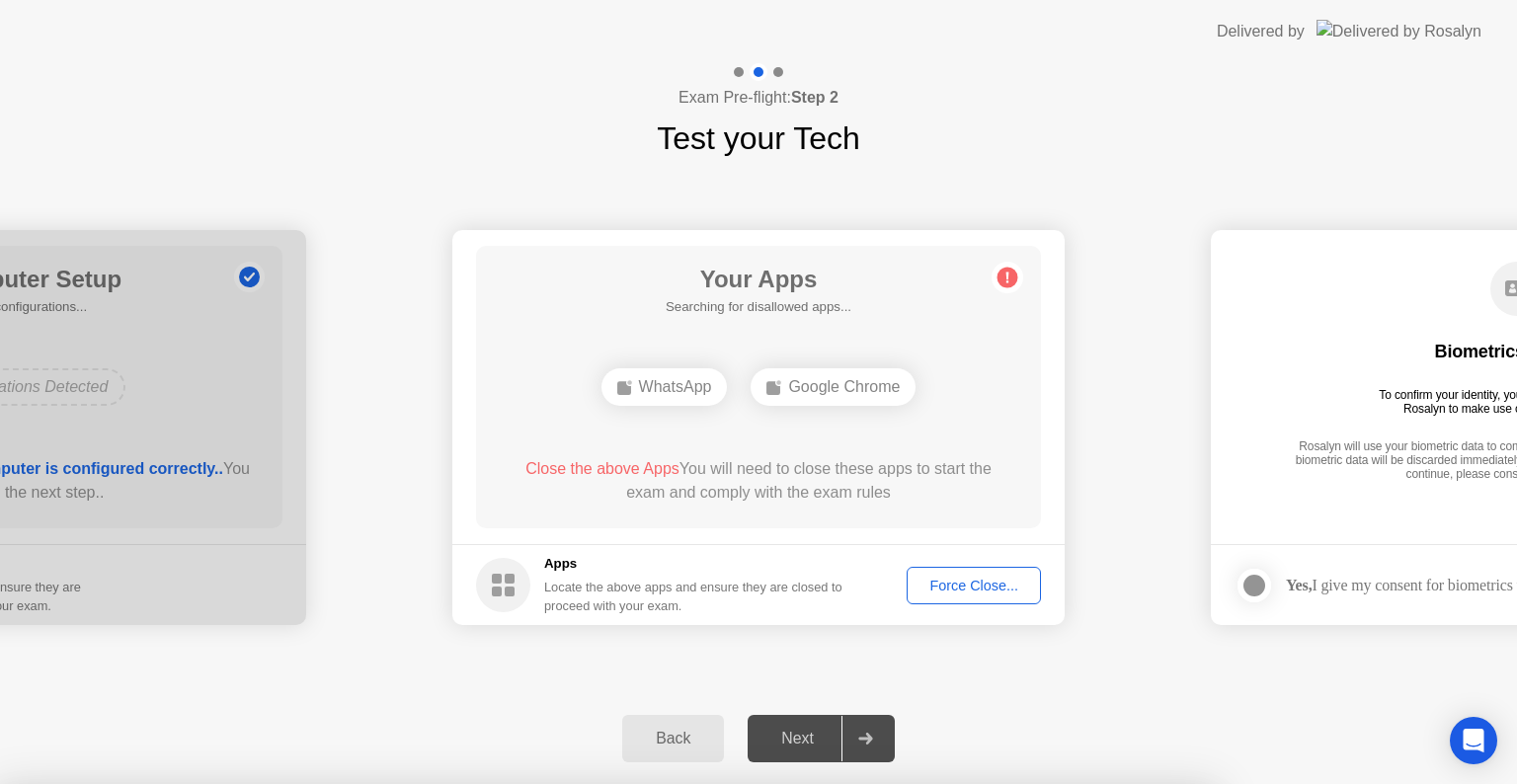 click on "Cancel" at bounding box center [537, 1057] 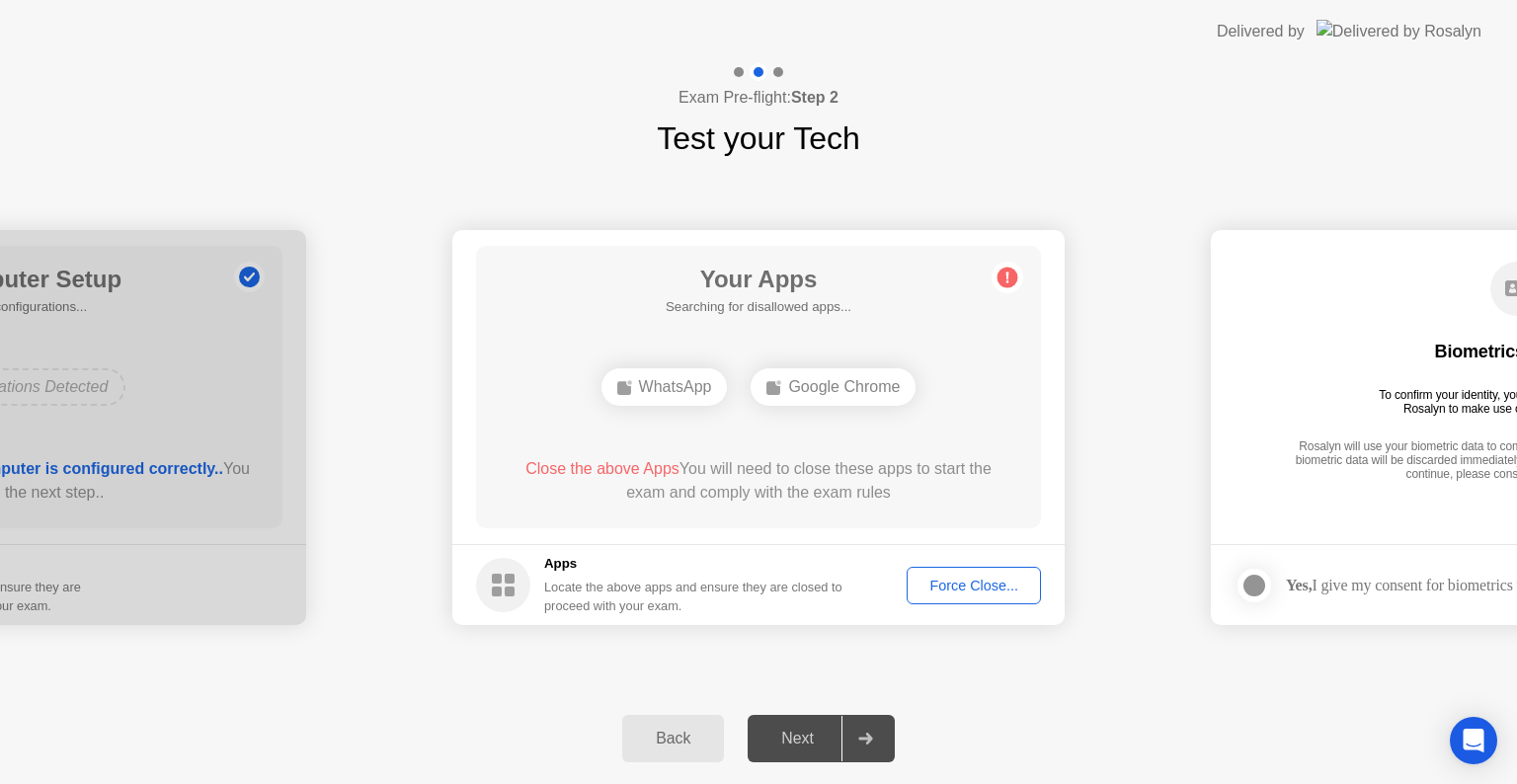 click on "Force Close..." 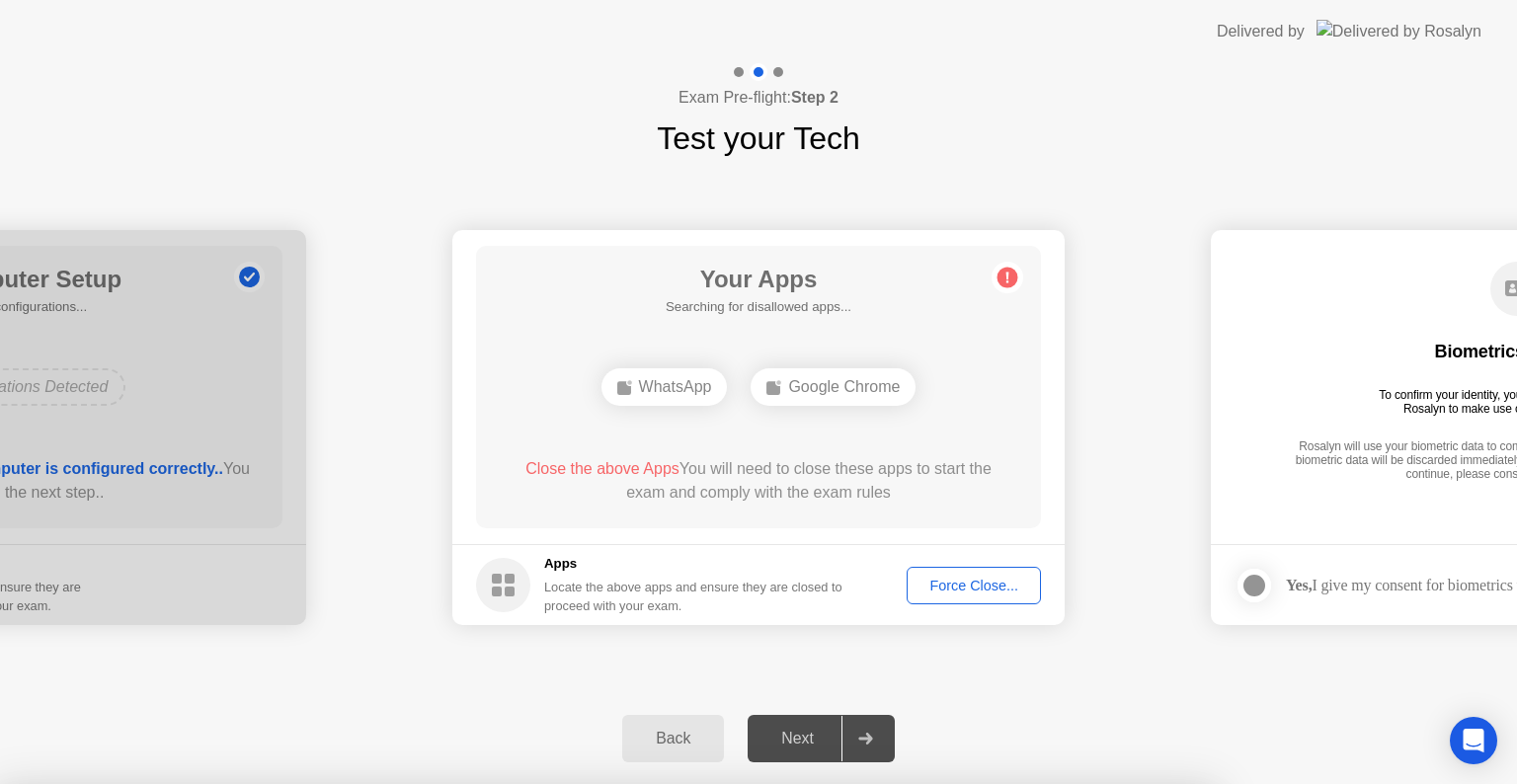 click on "Confirm" at bounding box center [673, 1057] 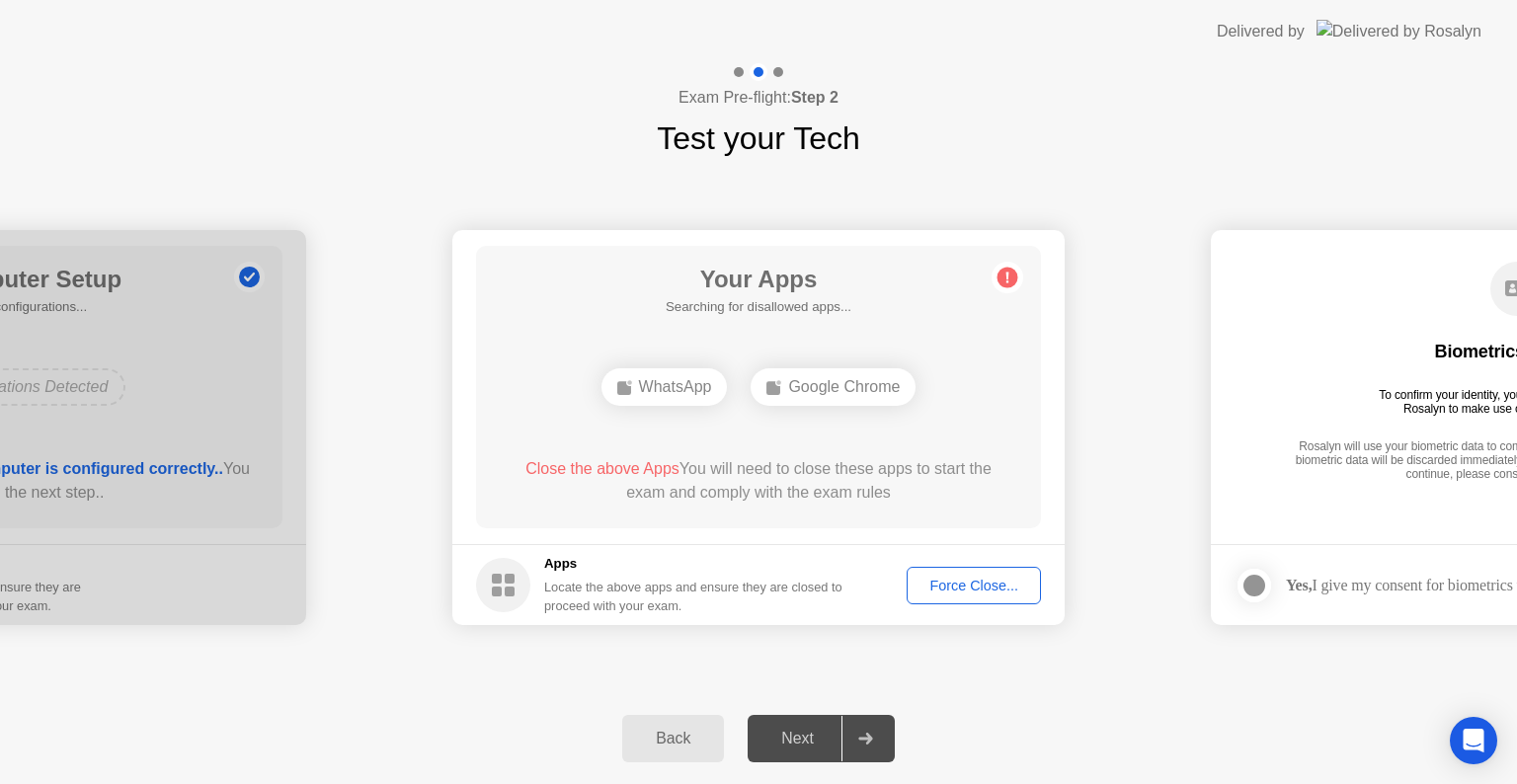 click 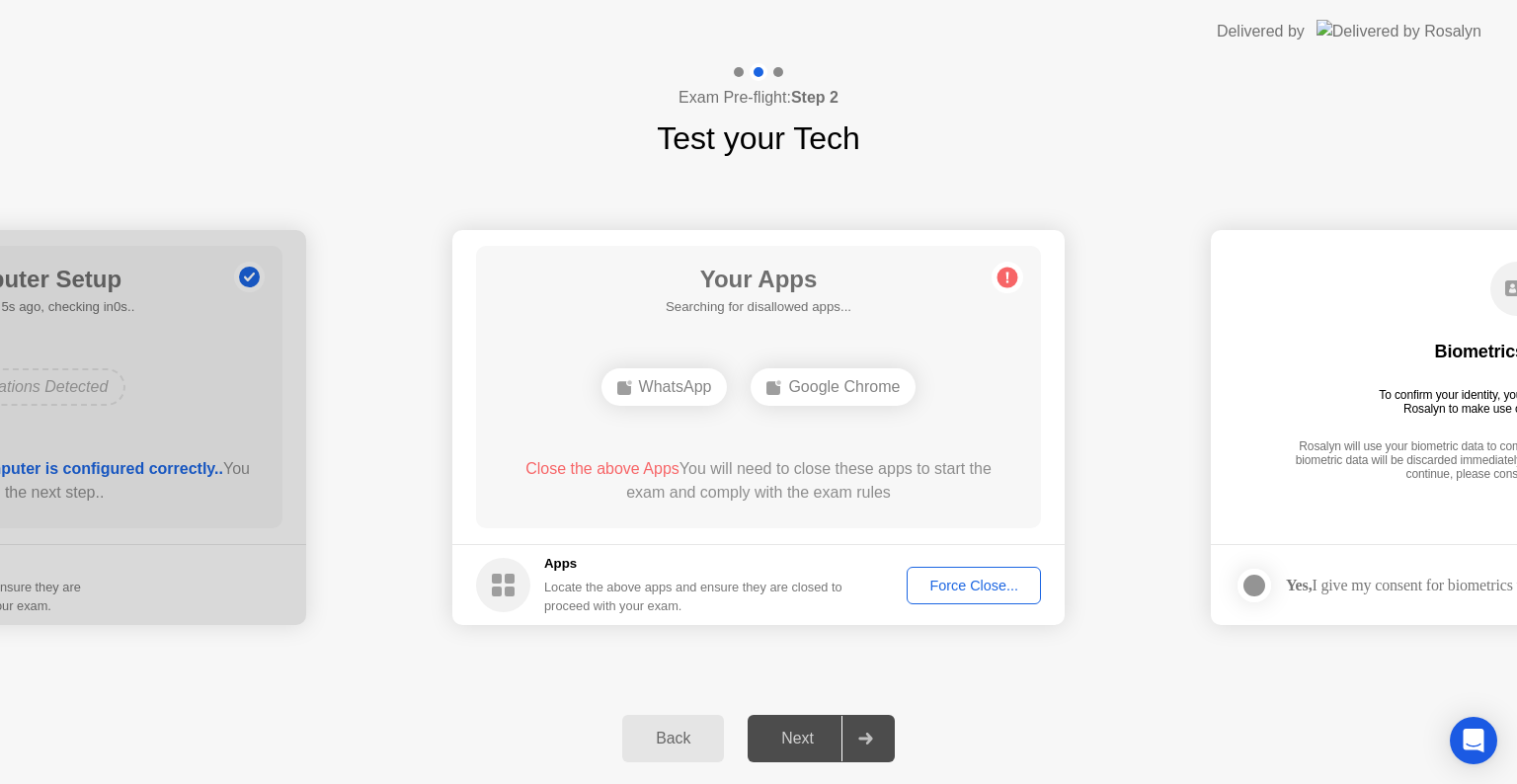 click on "Close the above Apps  You will need to close these apps to start the exam and comply with the exam rules" 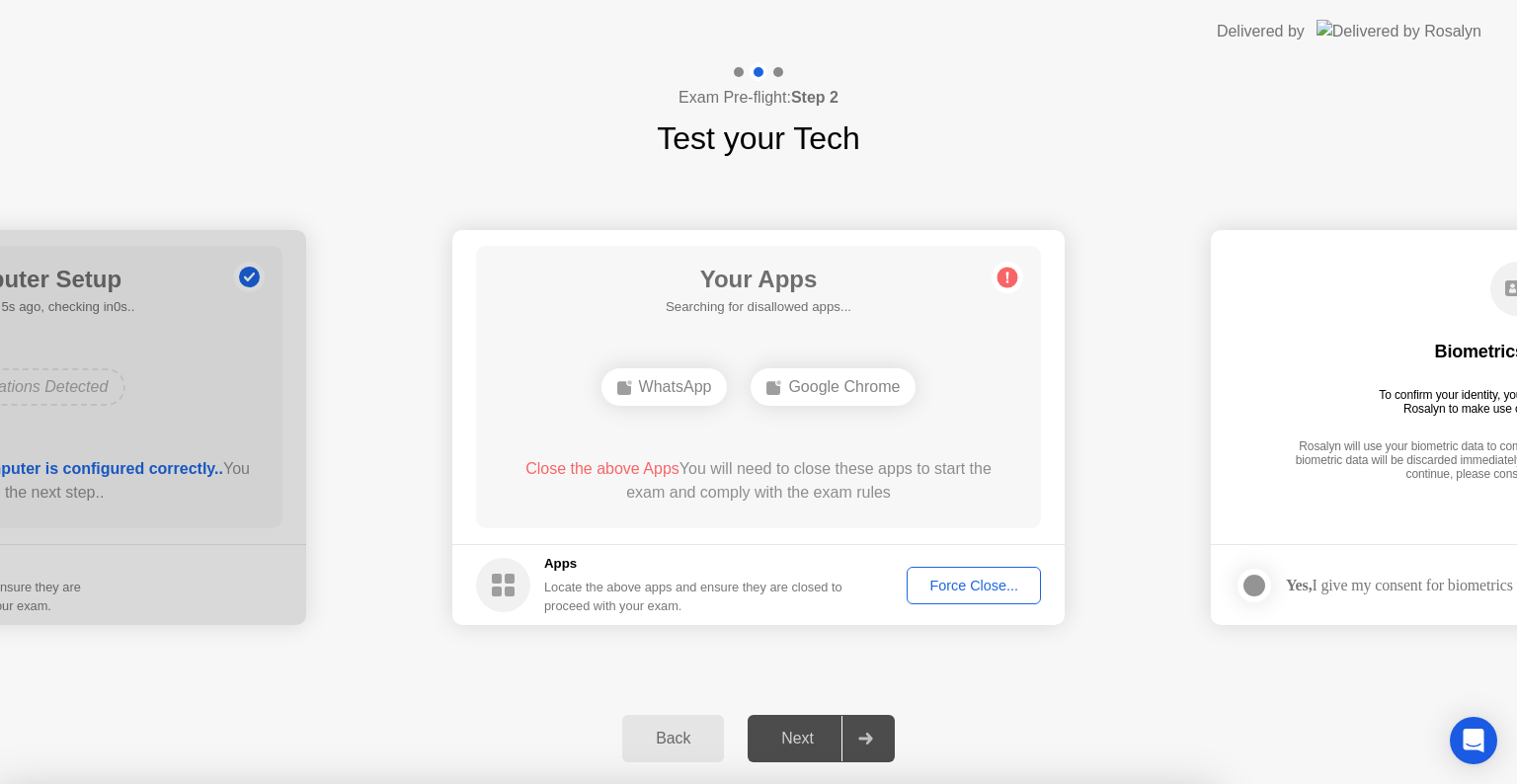 click on "Confirm" at bounding box center [673, 1057] 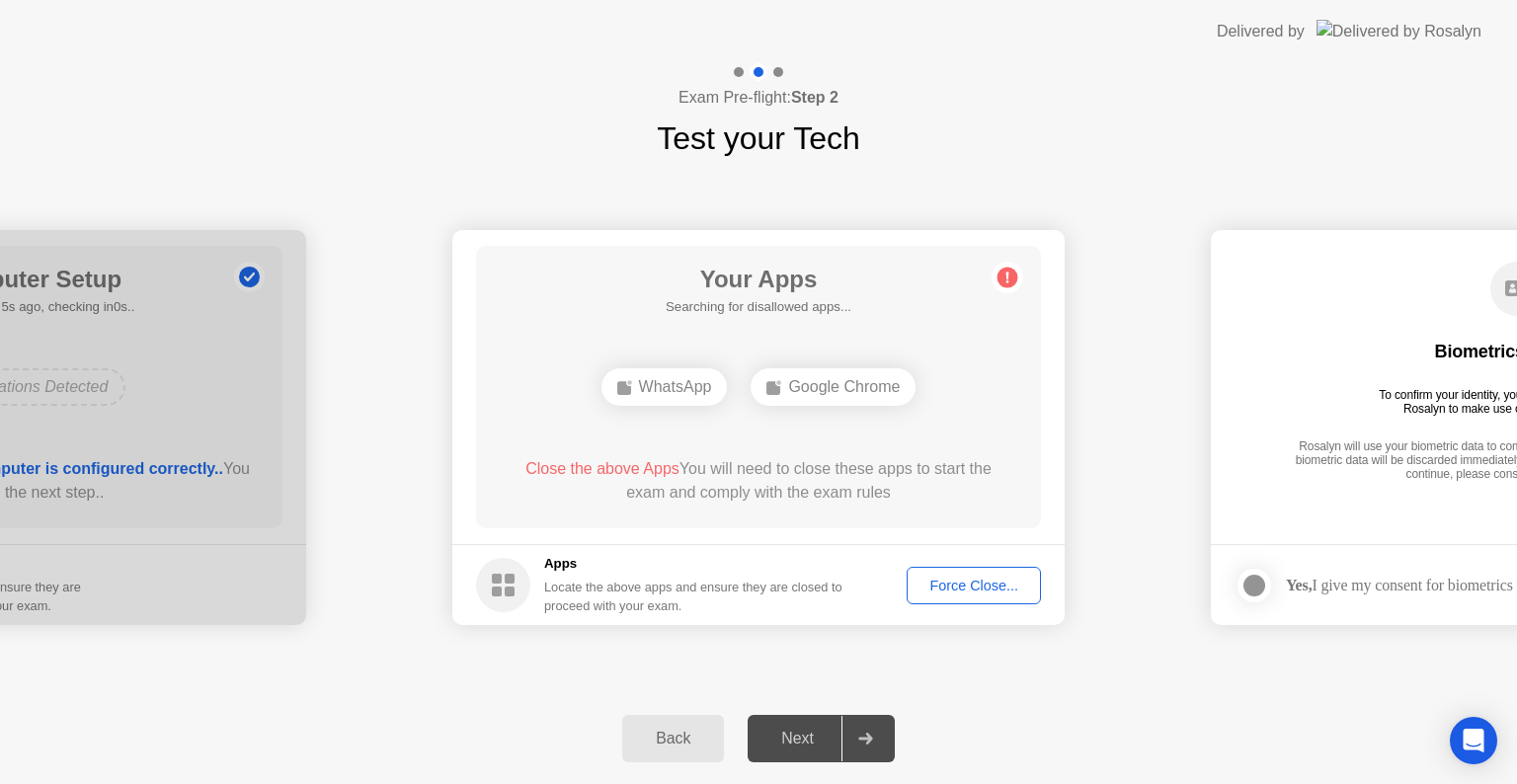 click on "Google Chrome" 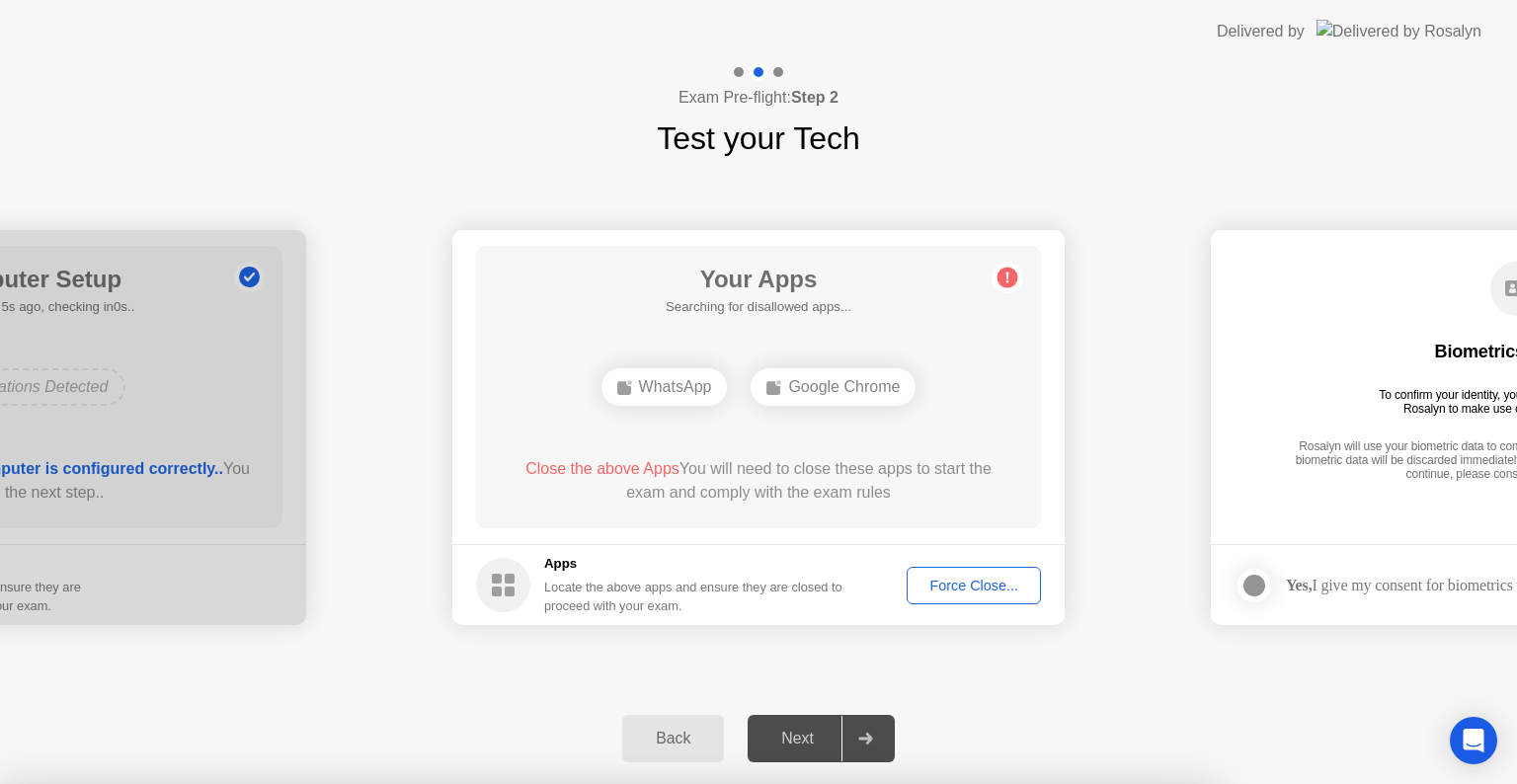 click on "Confirm" at bounding box center [673, 1057] 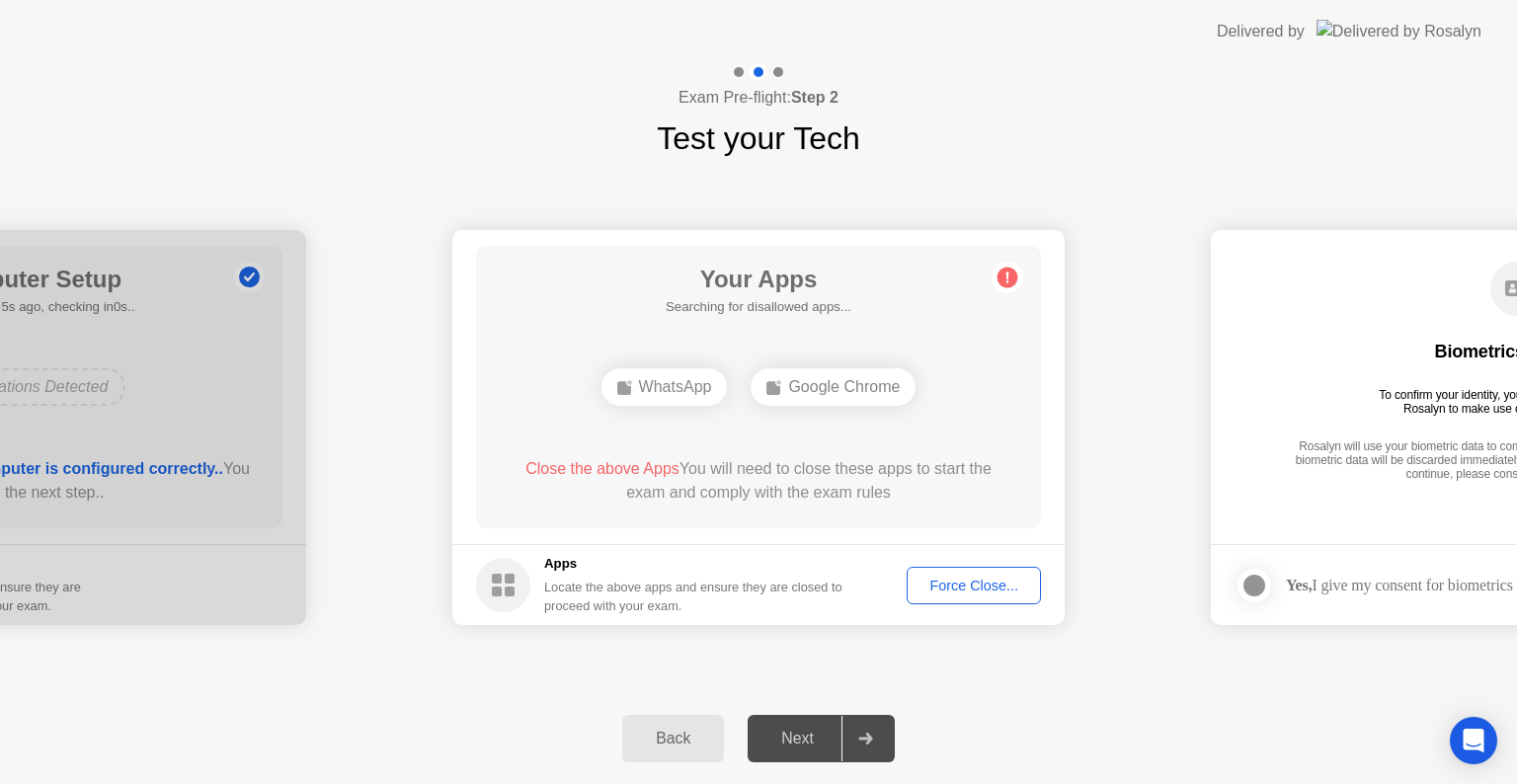 click on "Back" 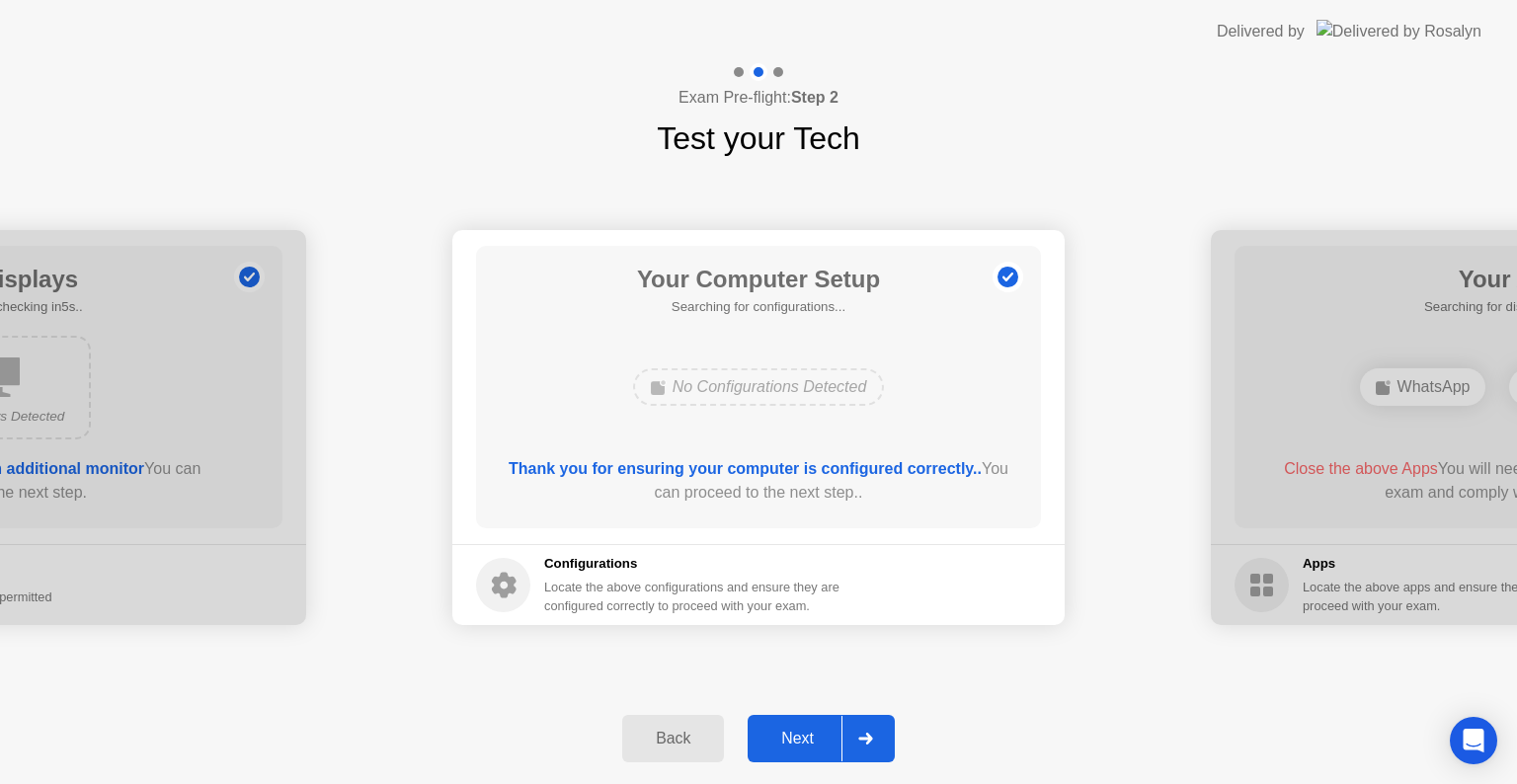 click 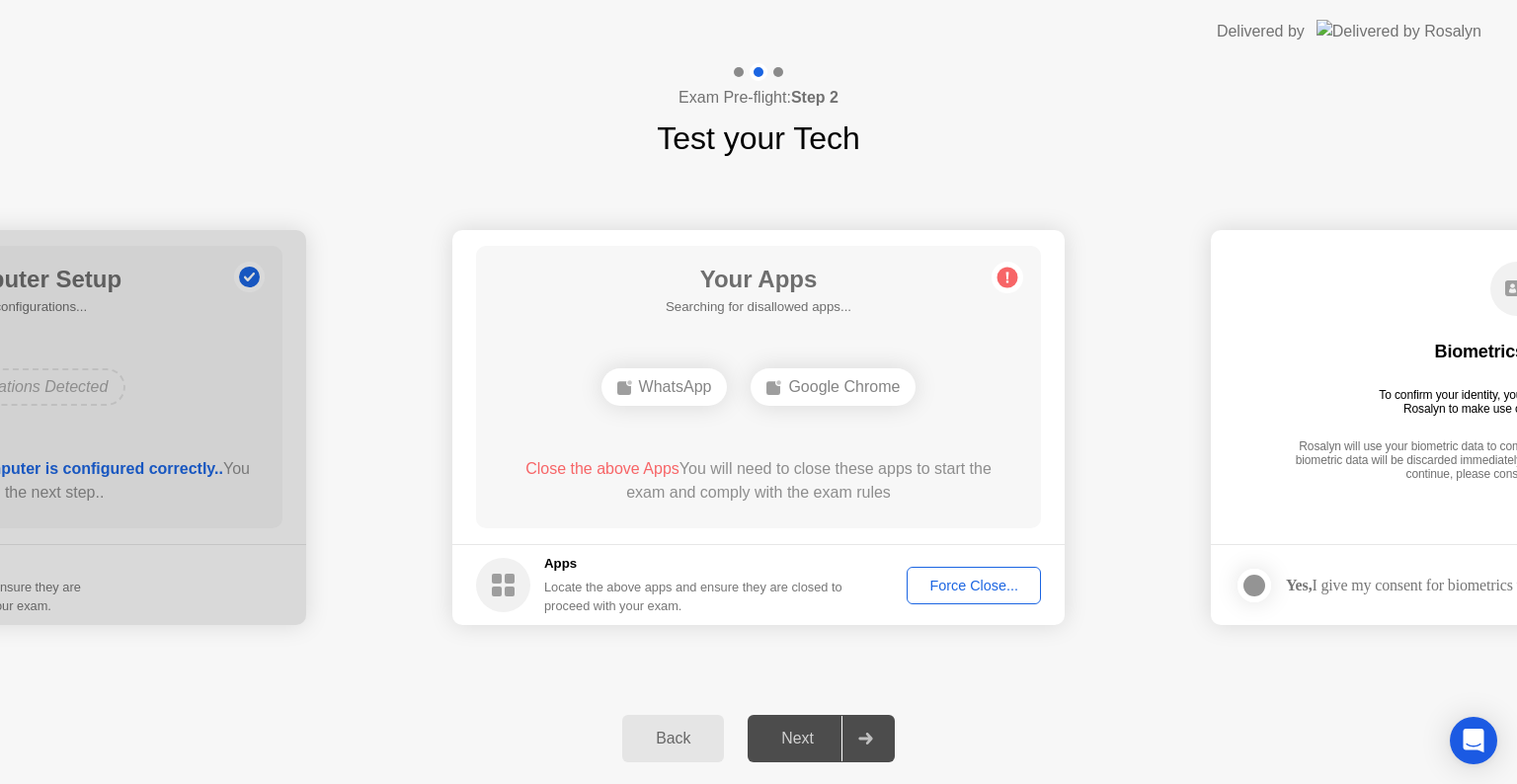 click 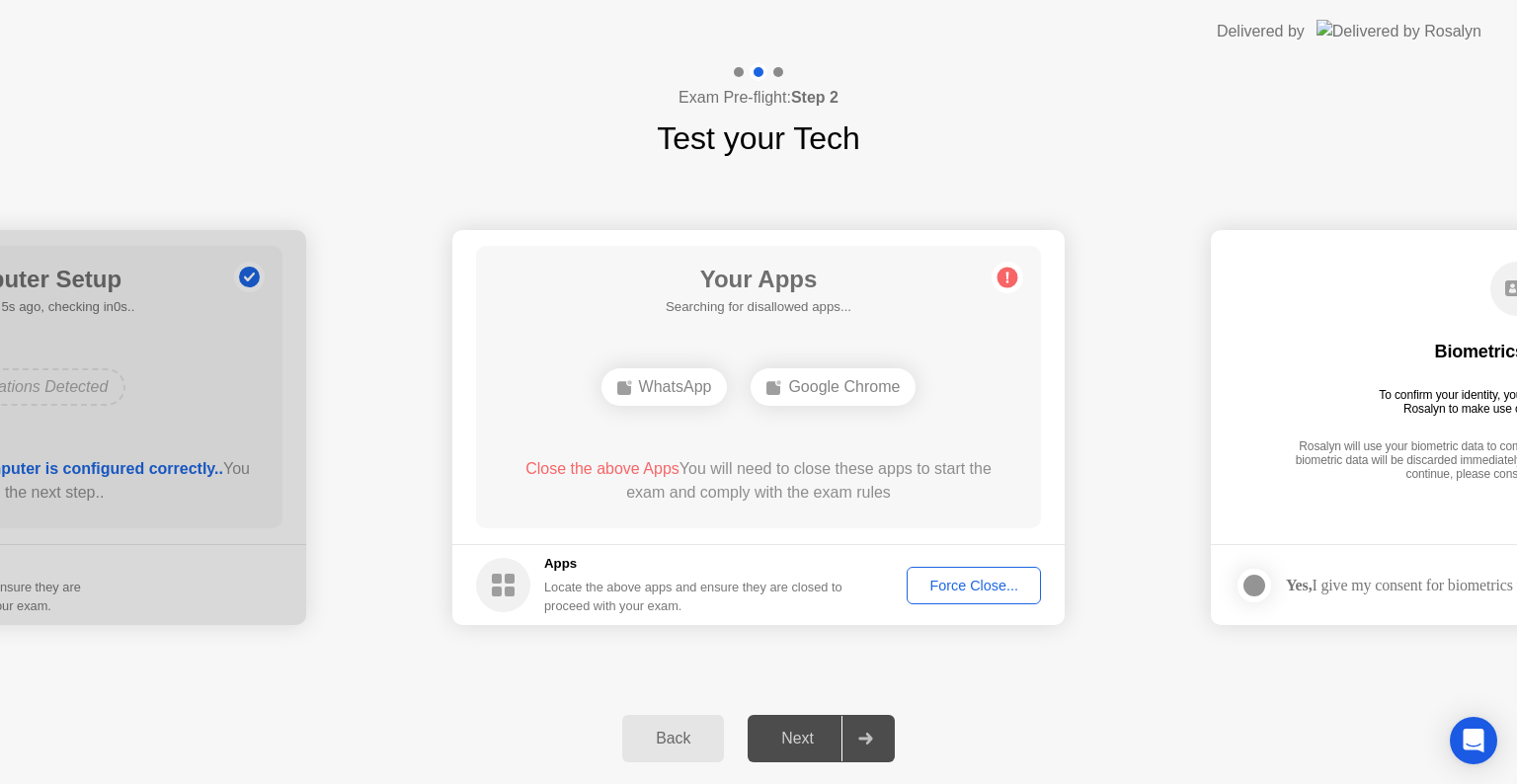 click on "Force Close..." 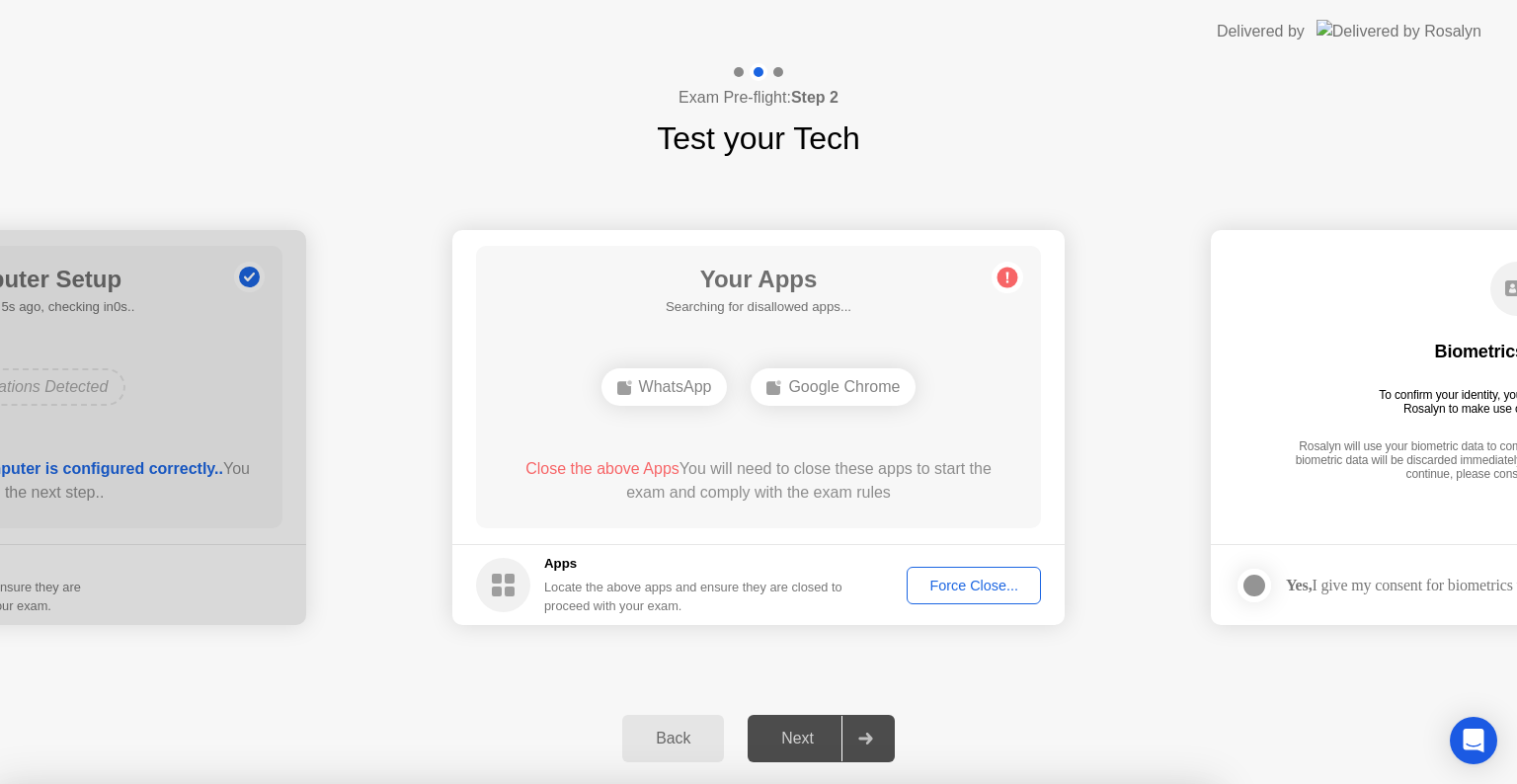 click on "Confirm" at bounding box center [673, 1057] 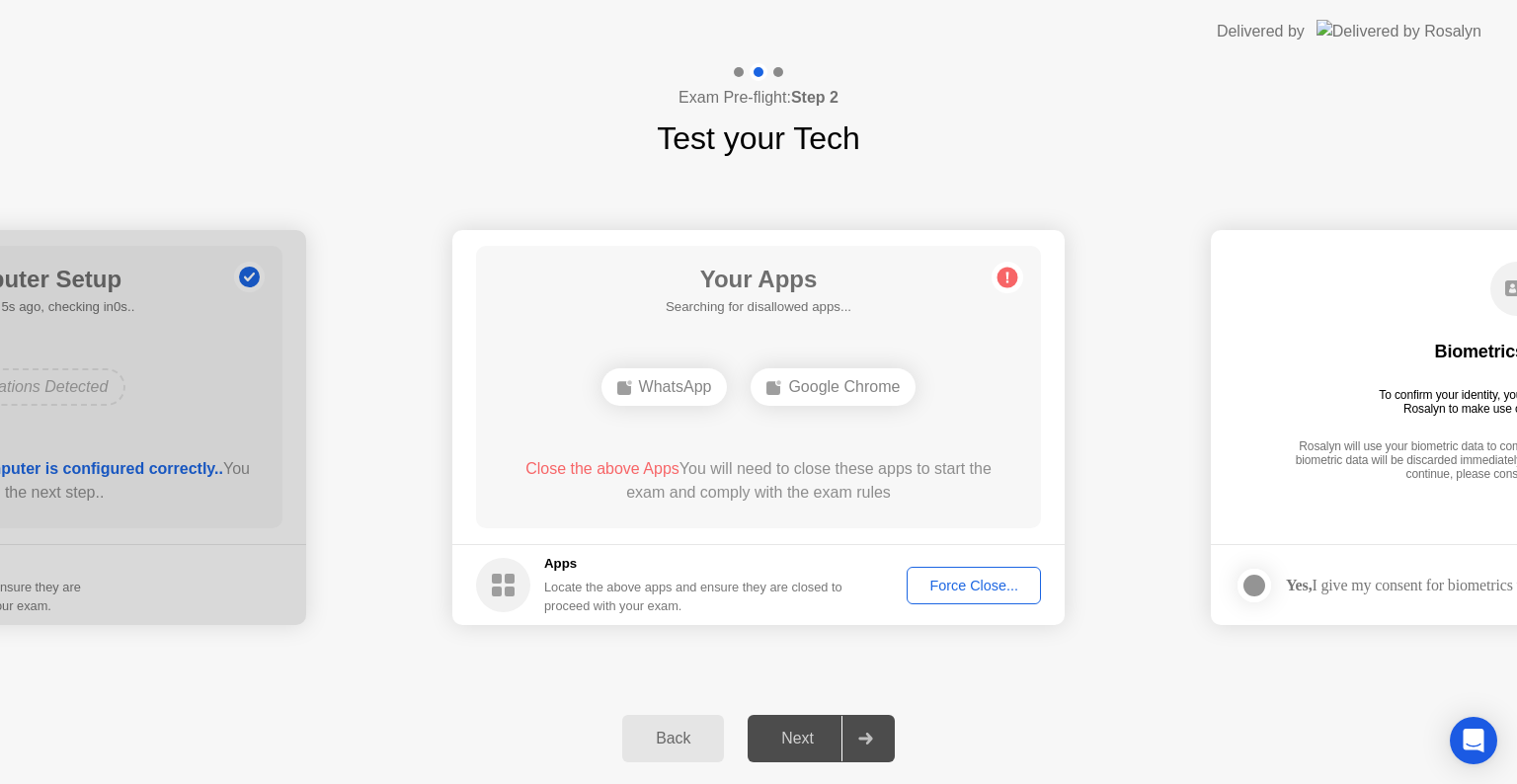 click on "Force Close..." 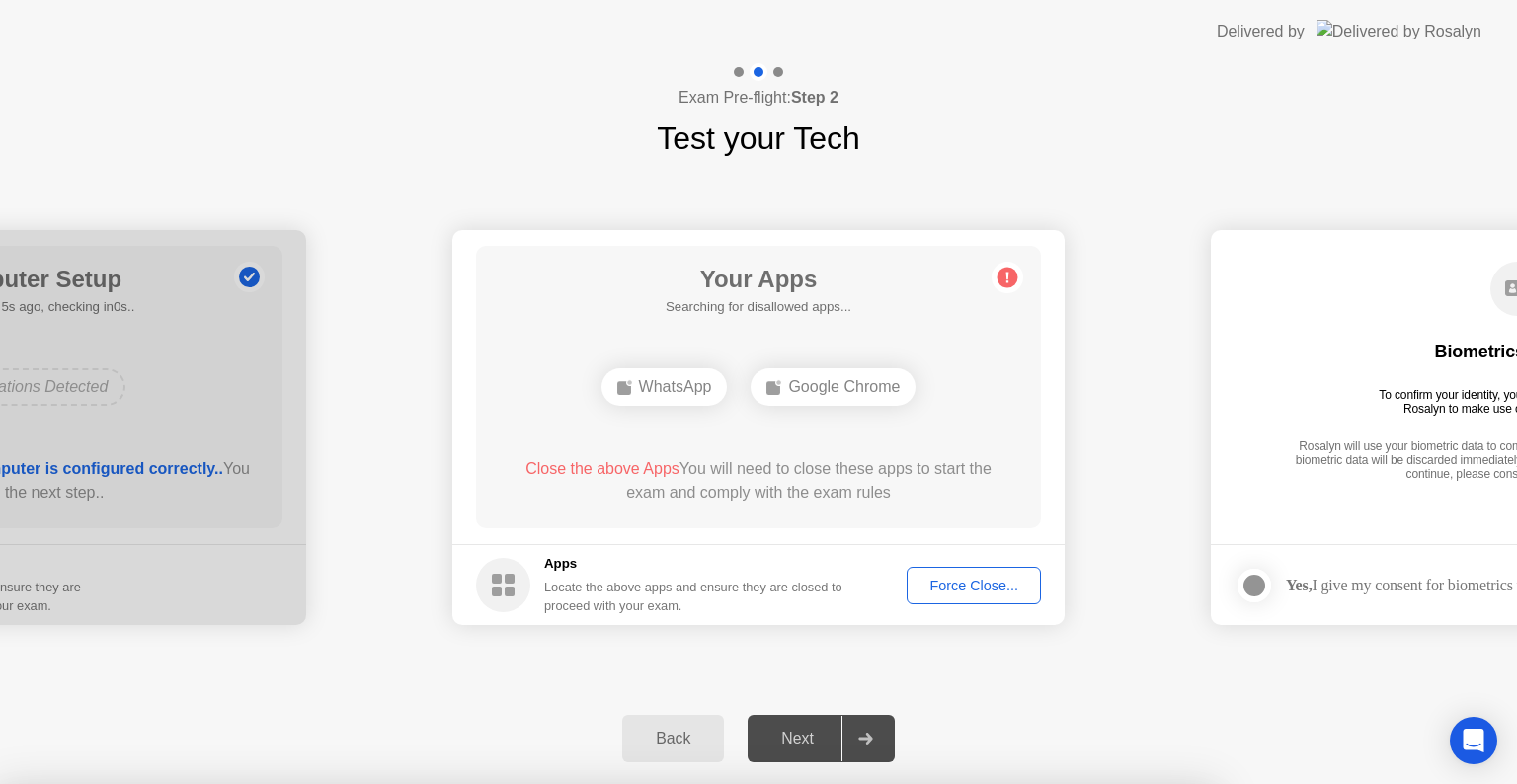 click on "Confirm" at bounding box center (673, 1057) 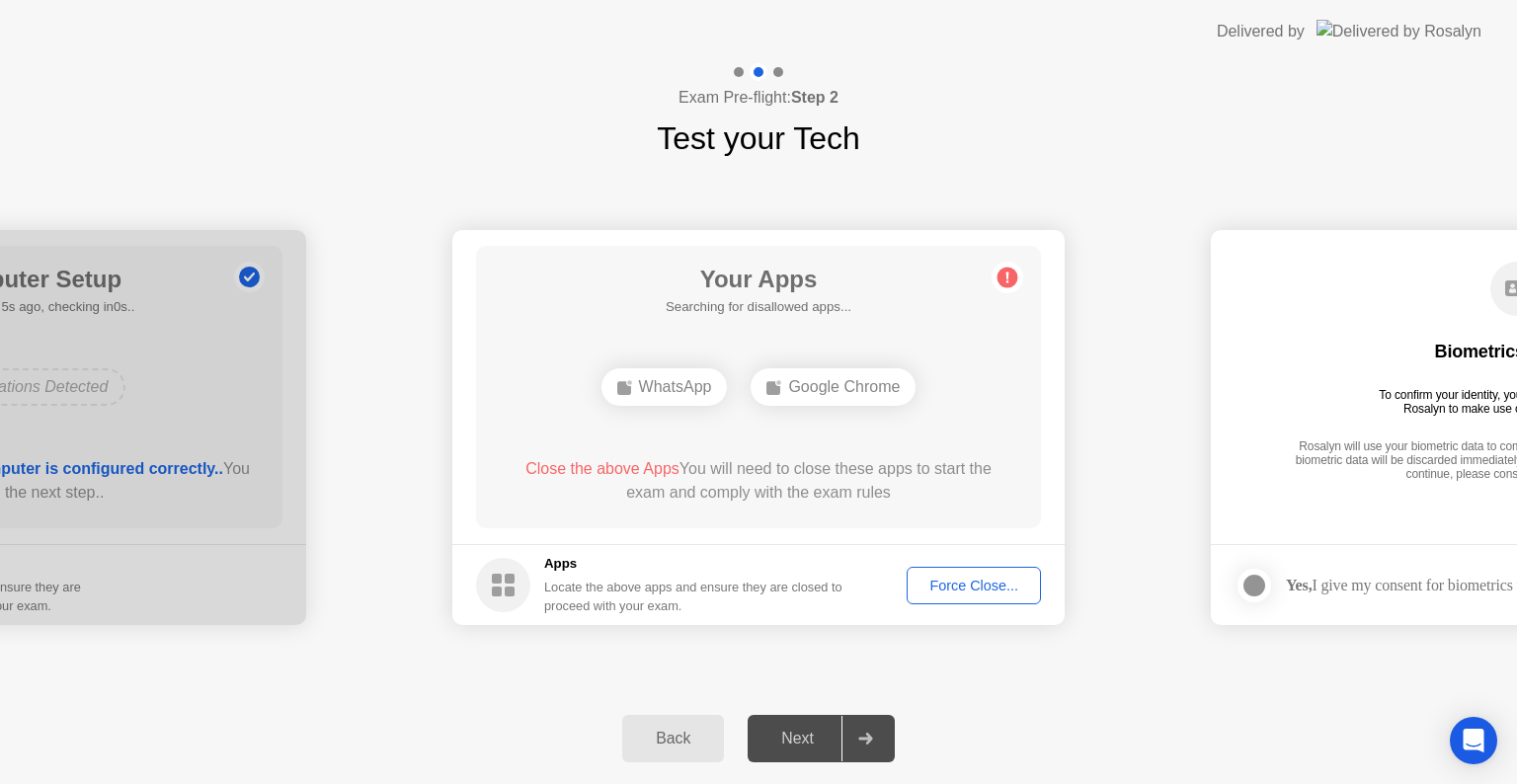 click on "Next" 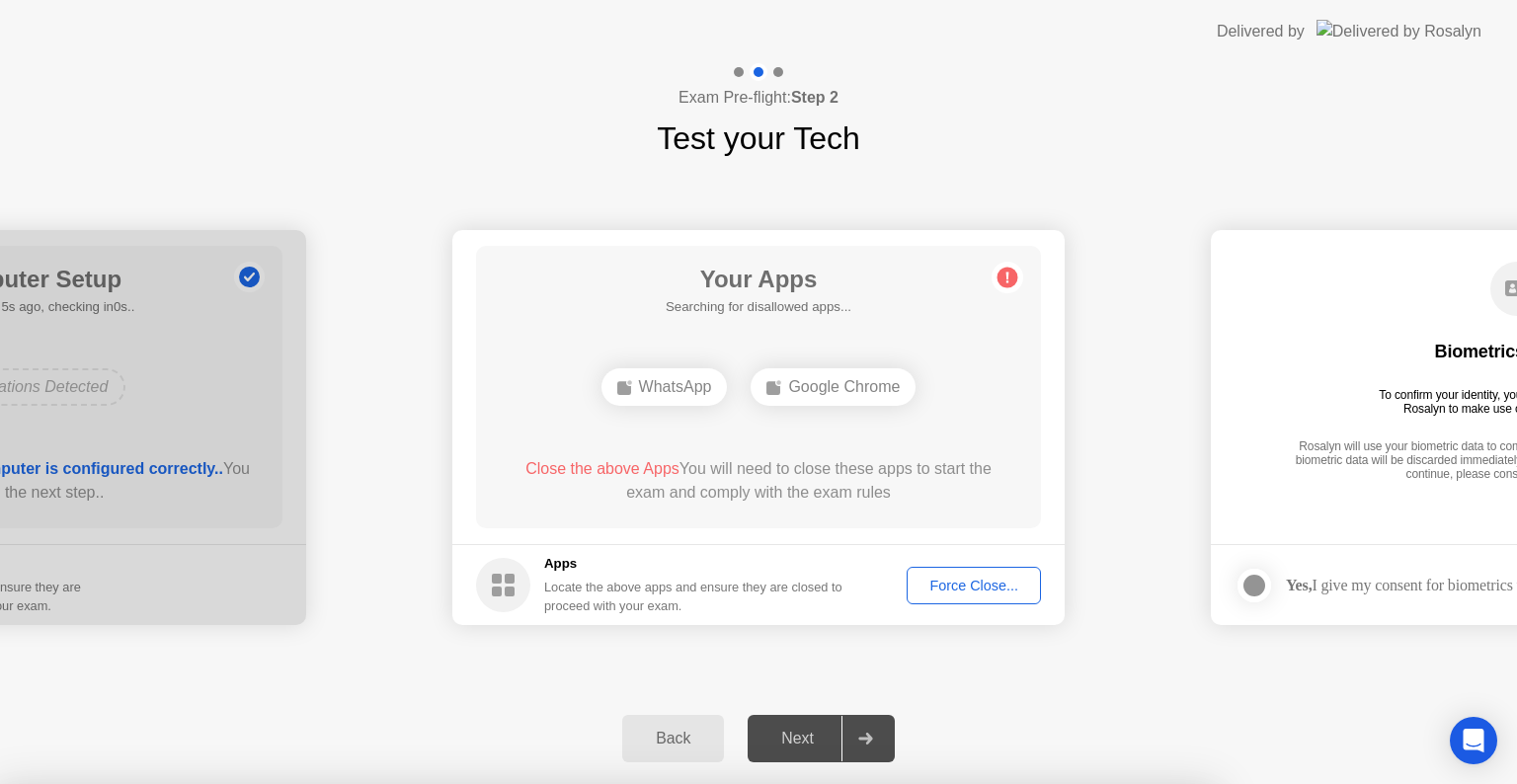 click on "Confirm" at bounding box center [673, 1057] 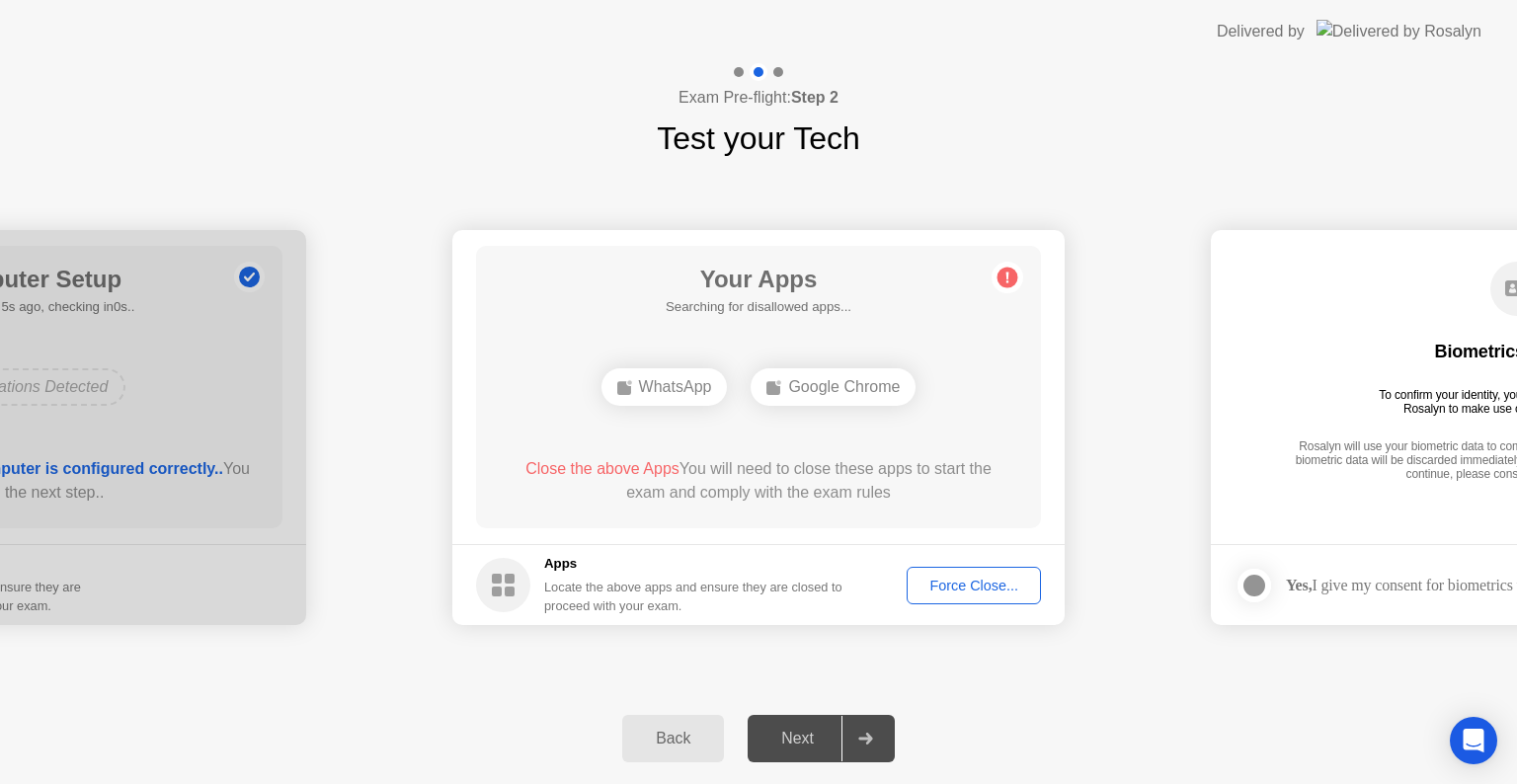 click 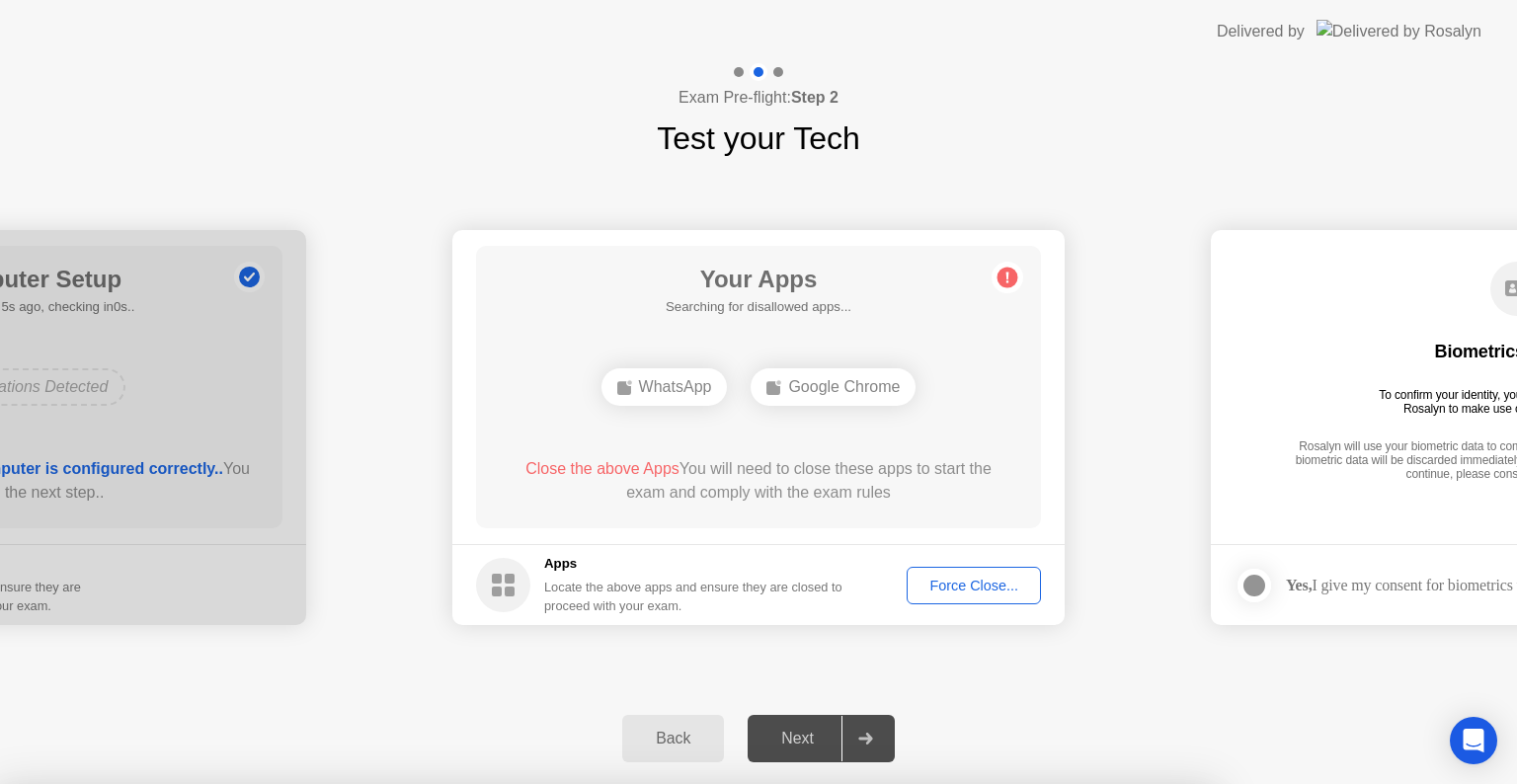 click on "Learn more about closing apps" at bounding box center (606, 935) 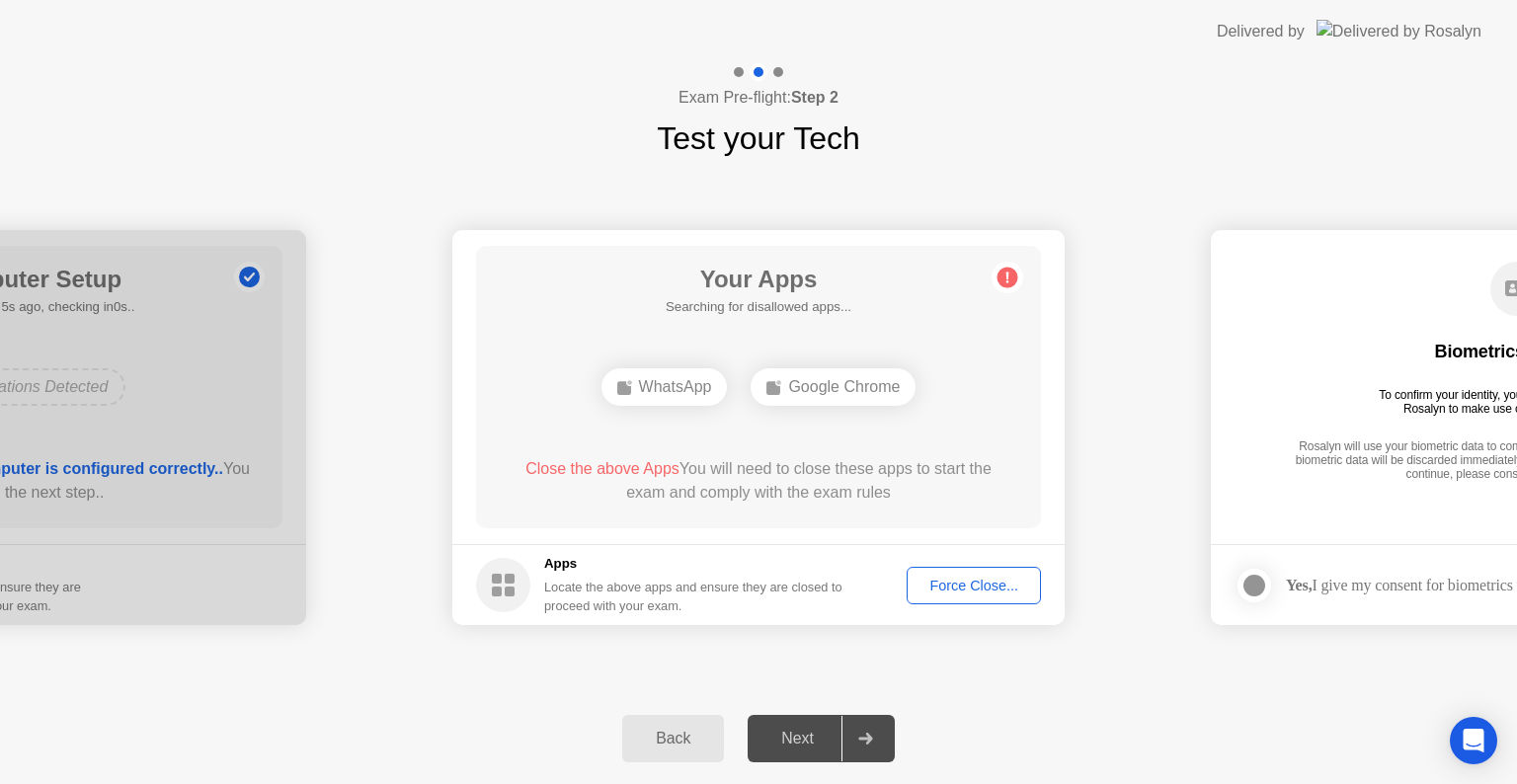 click on "Force Close..." 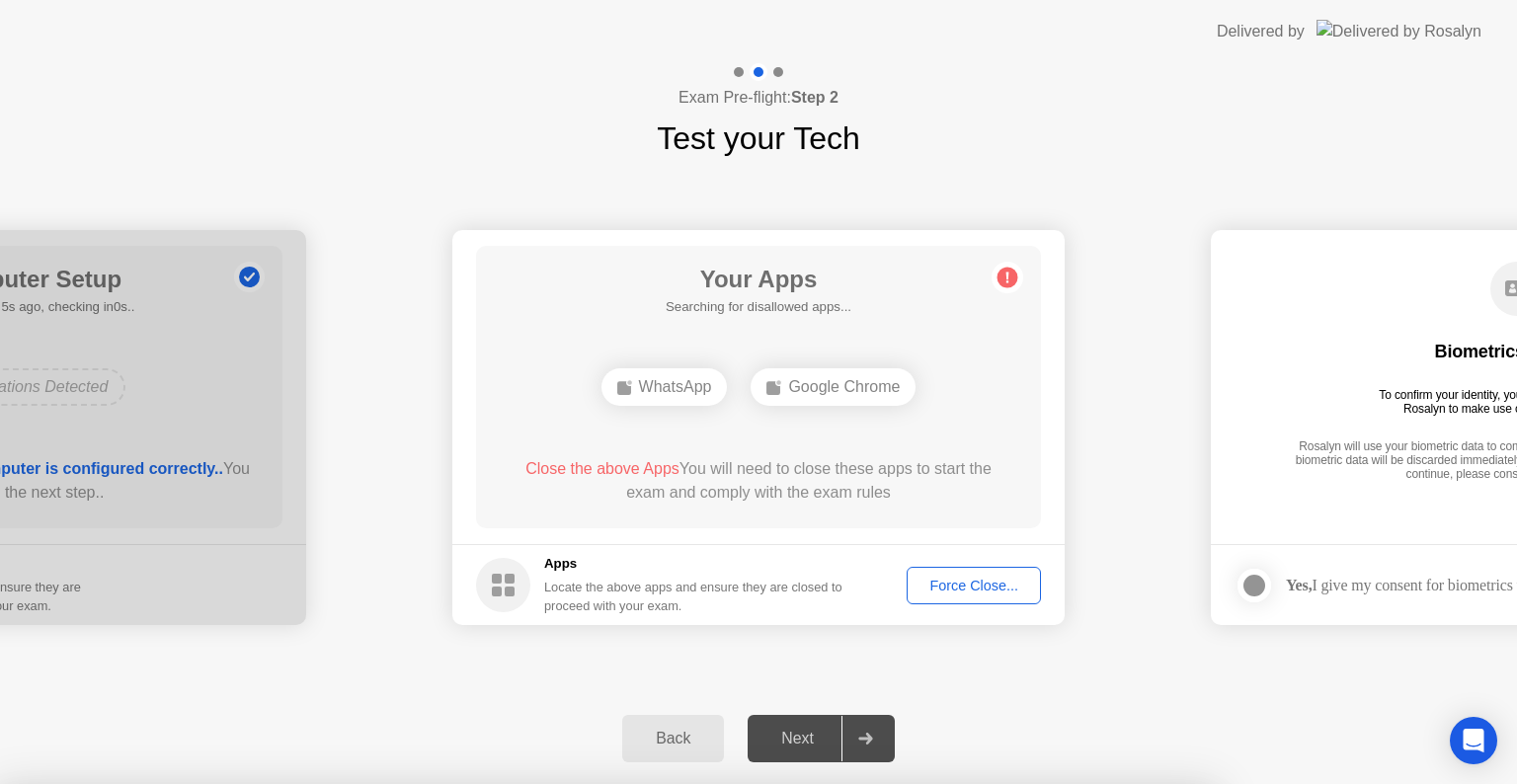 click on "Confirm" at bounding box center (673, 1057) 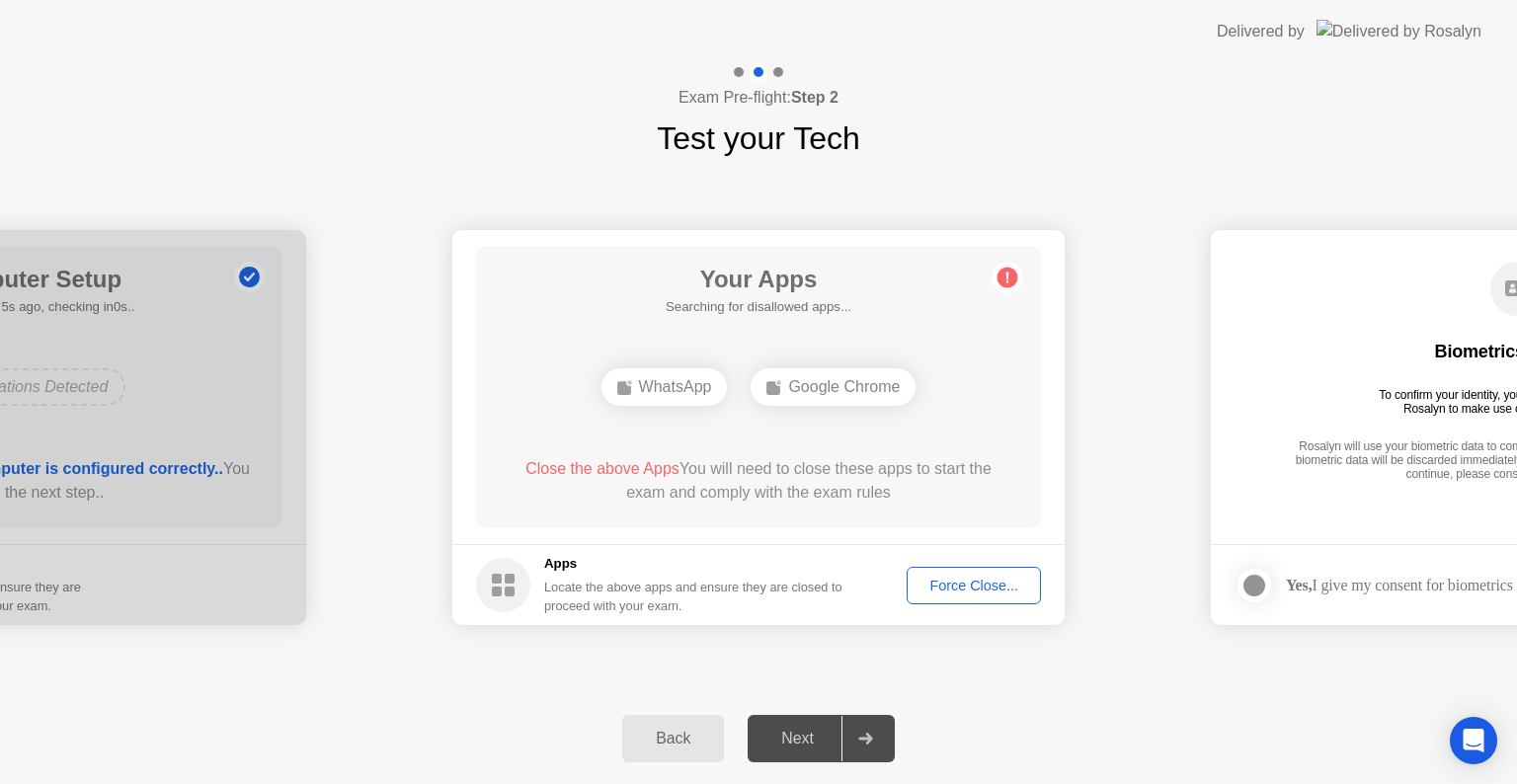 click on "Force Close..." 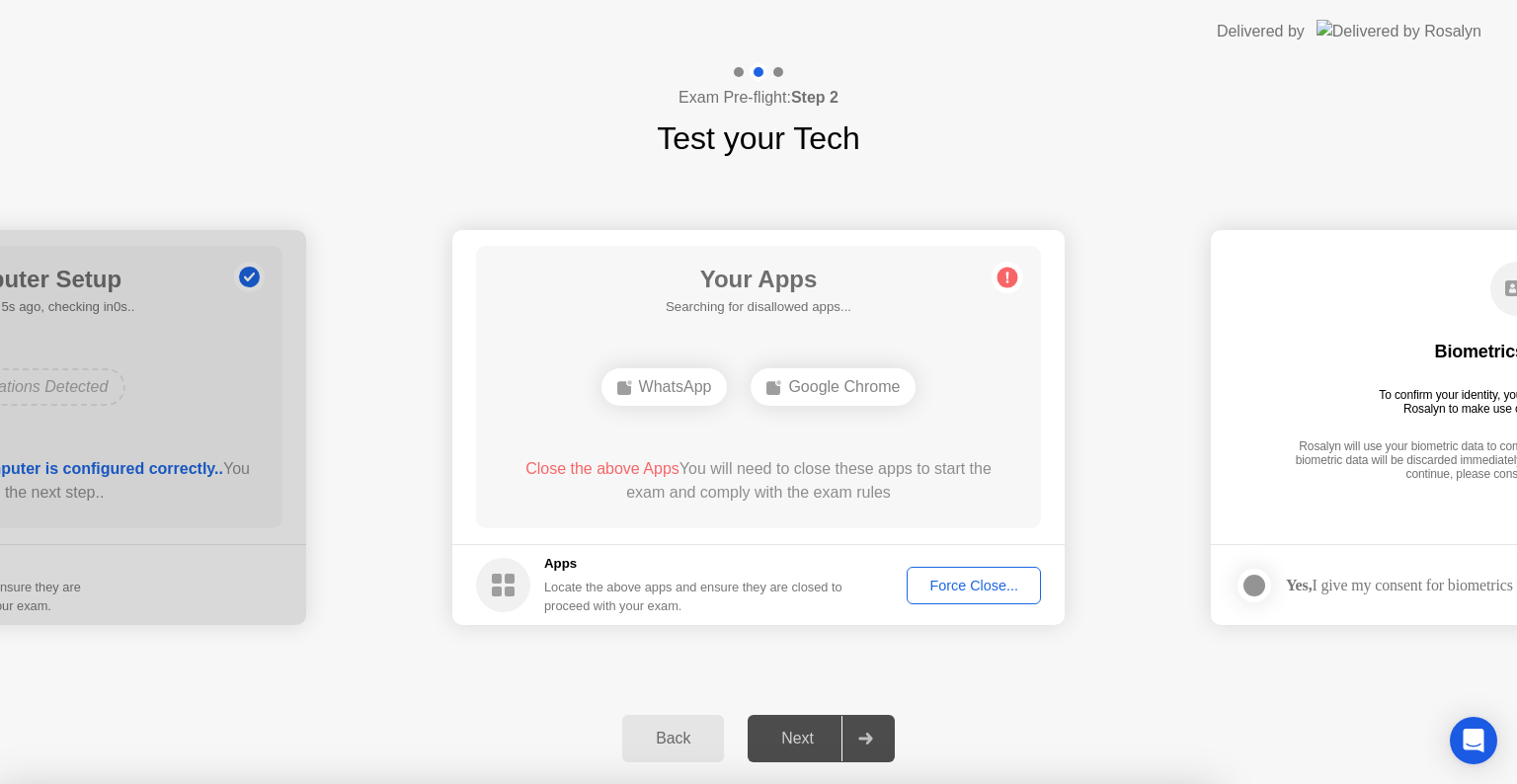 click on "Confirm" at bounding box center [673, 1057] 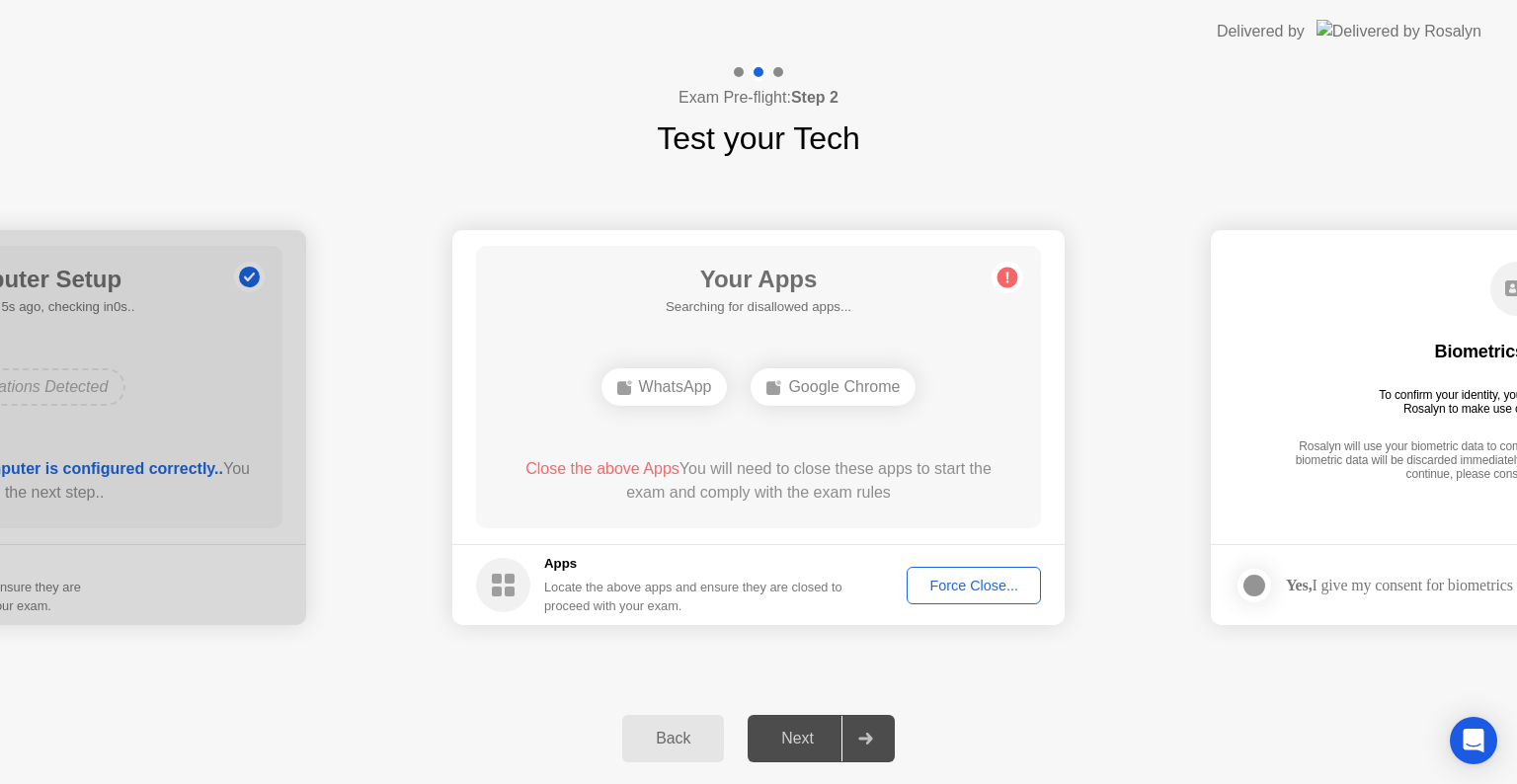 click on "Force Close..." 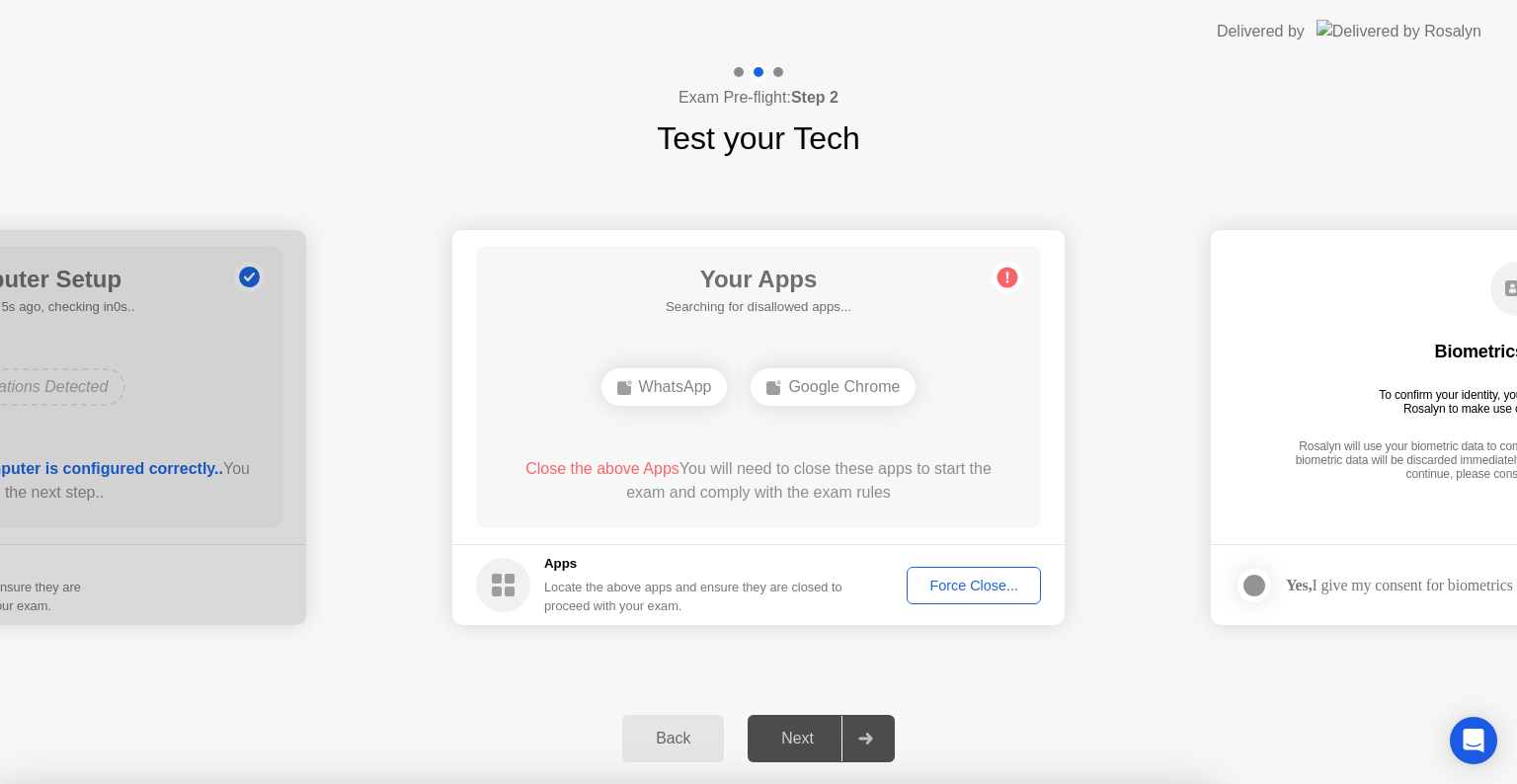 click on "Confirm" at bounding box center (673, 1057) 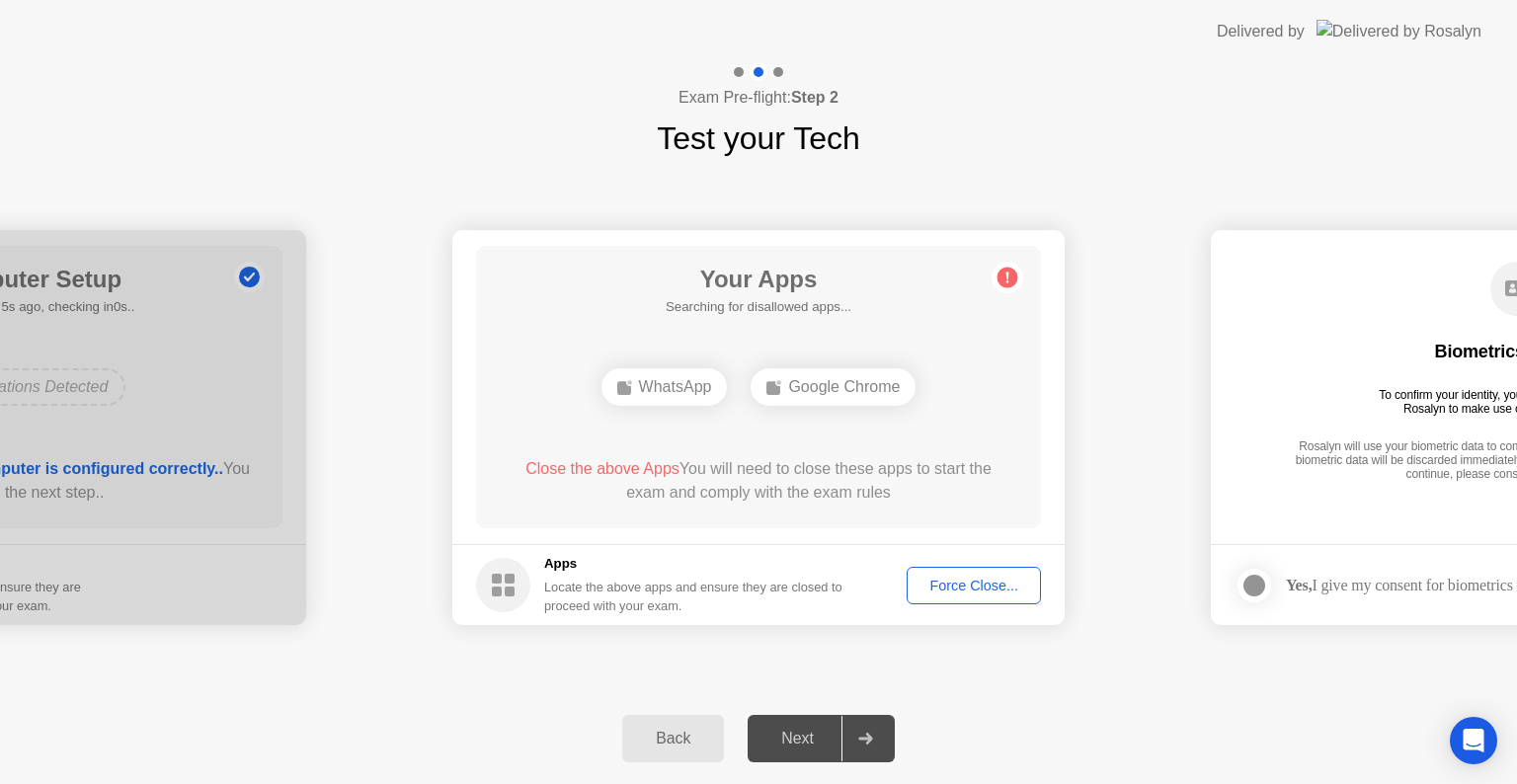 click on "Back" 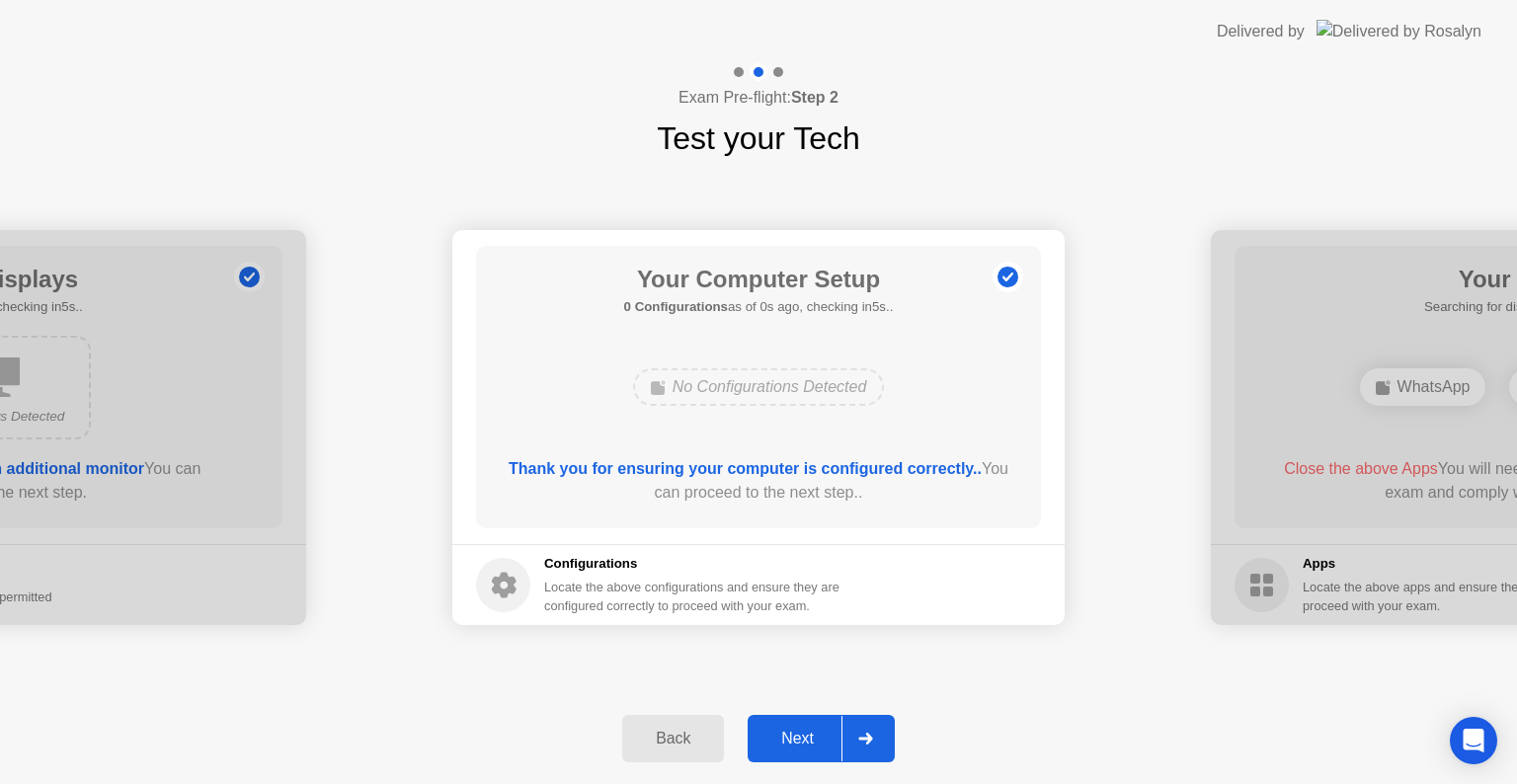 click on "Next" 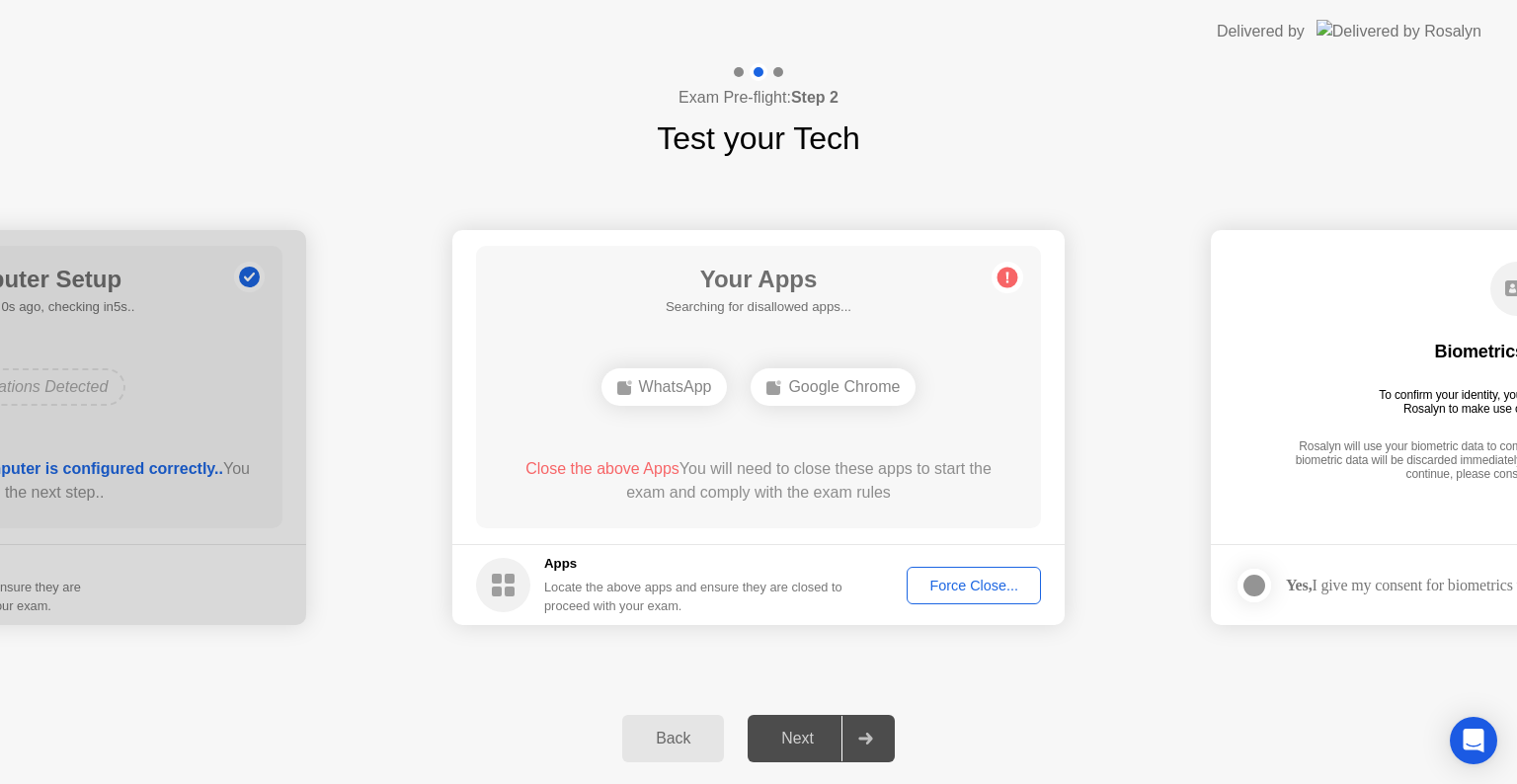 click on "Force Close..." 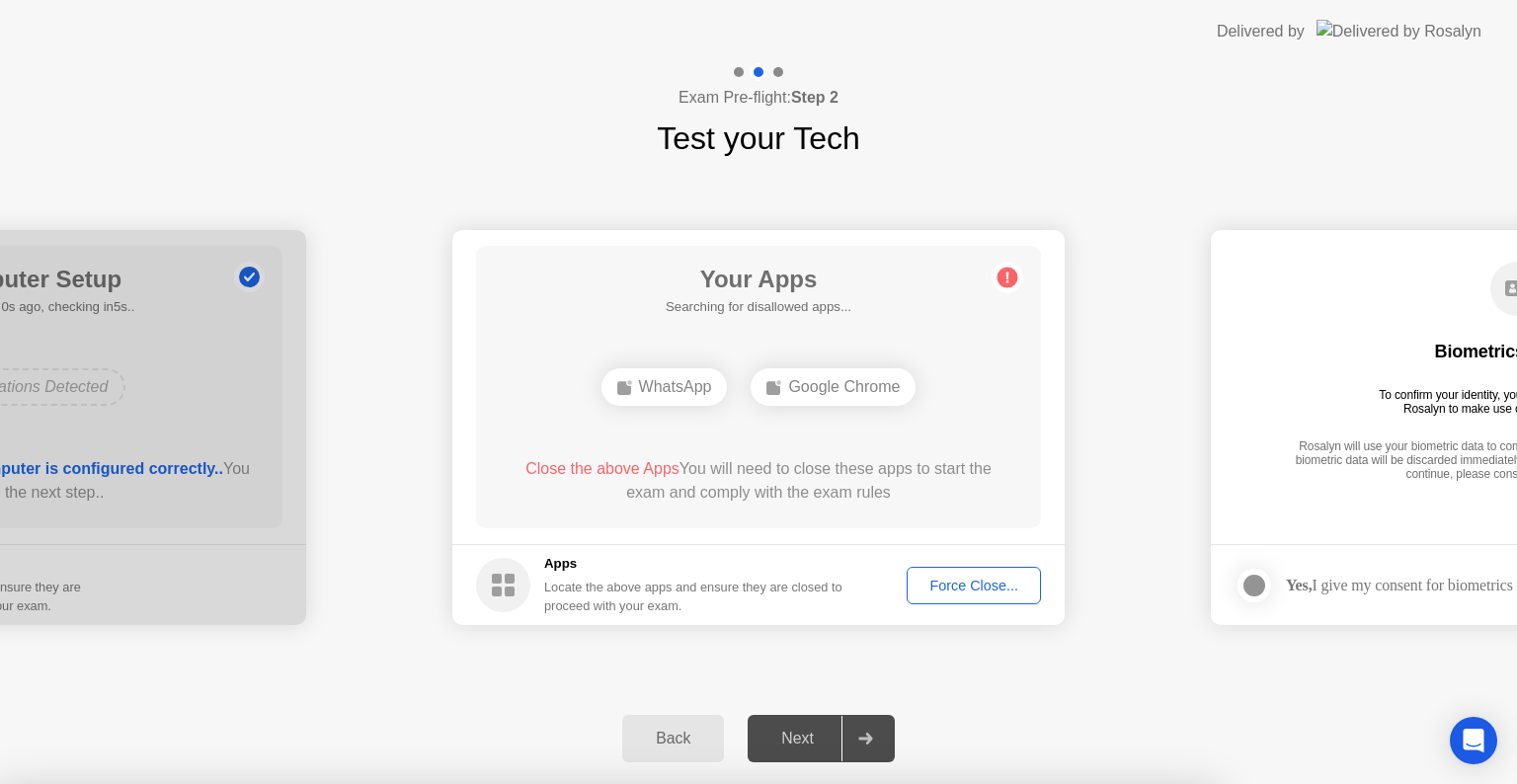 click on "Confirm" at bounding box center (673, 1057) 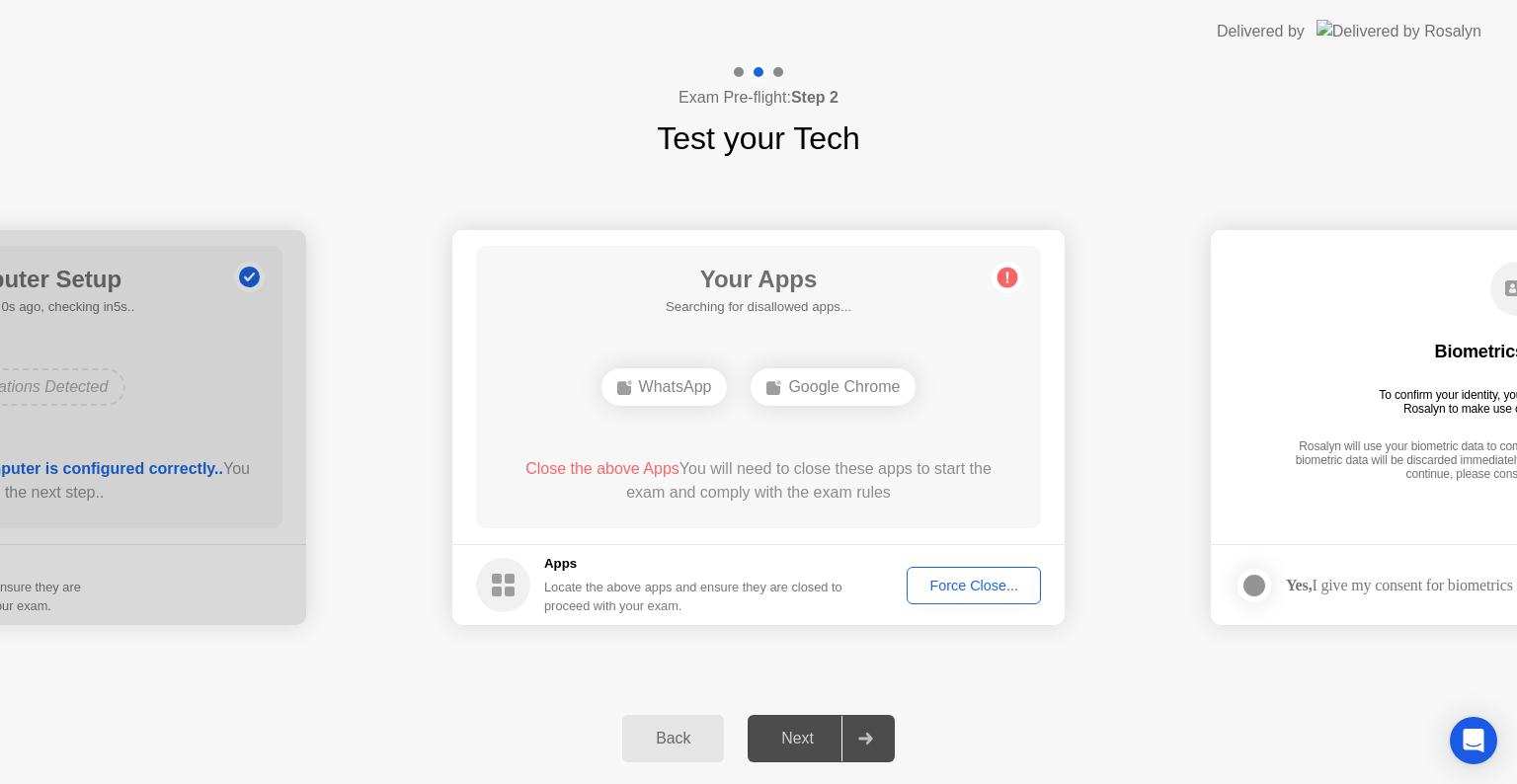 click on "Force Close..." 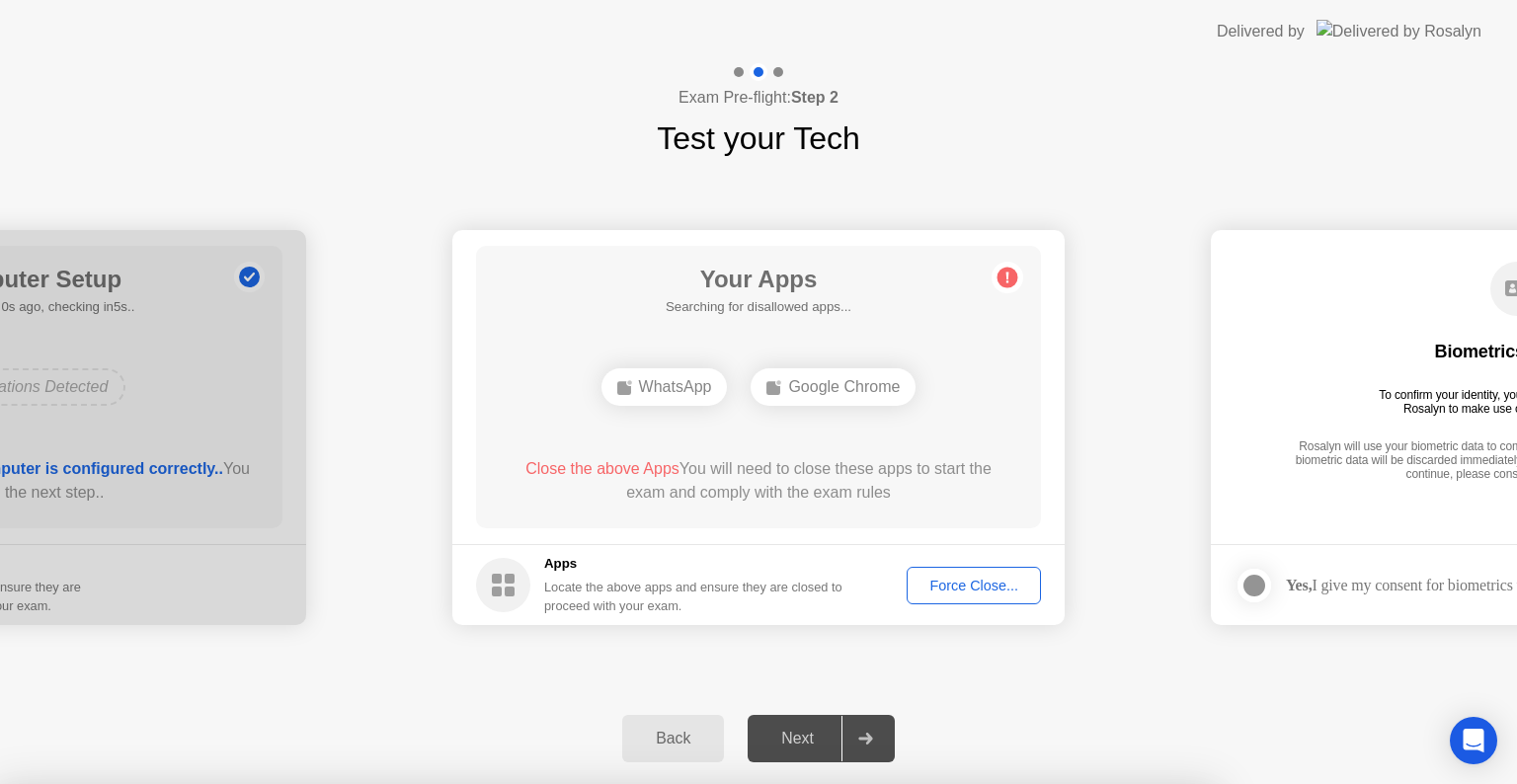 click on "Confirm" at bounding box center (673, 1057) 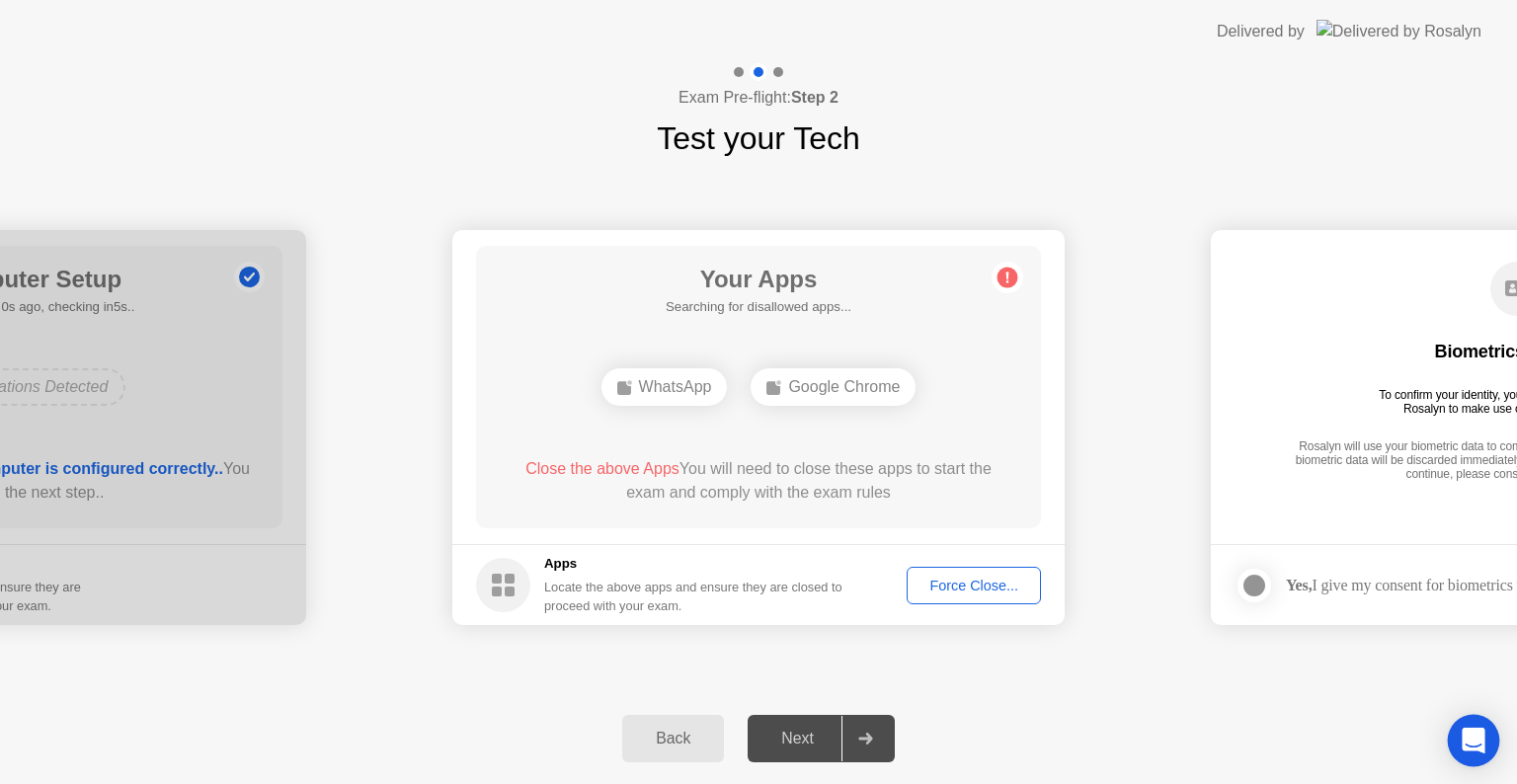 click 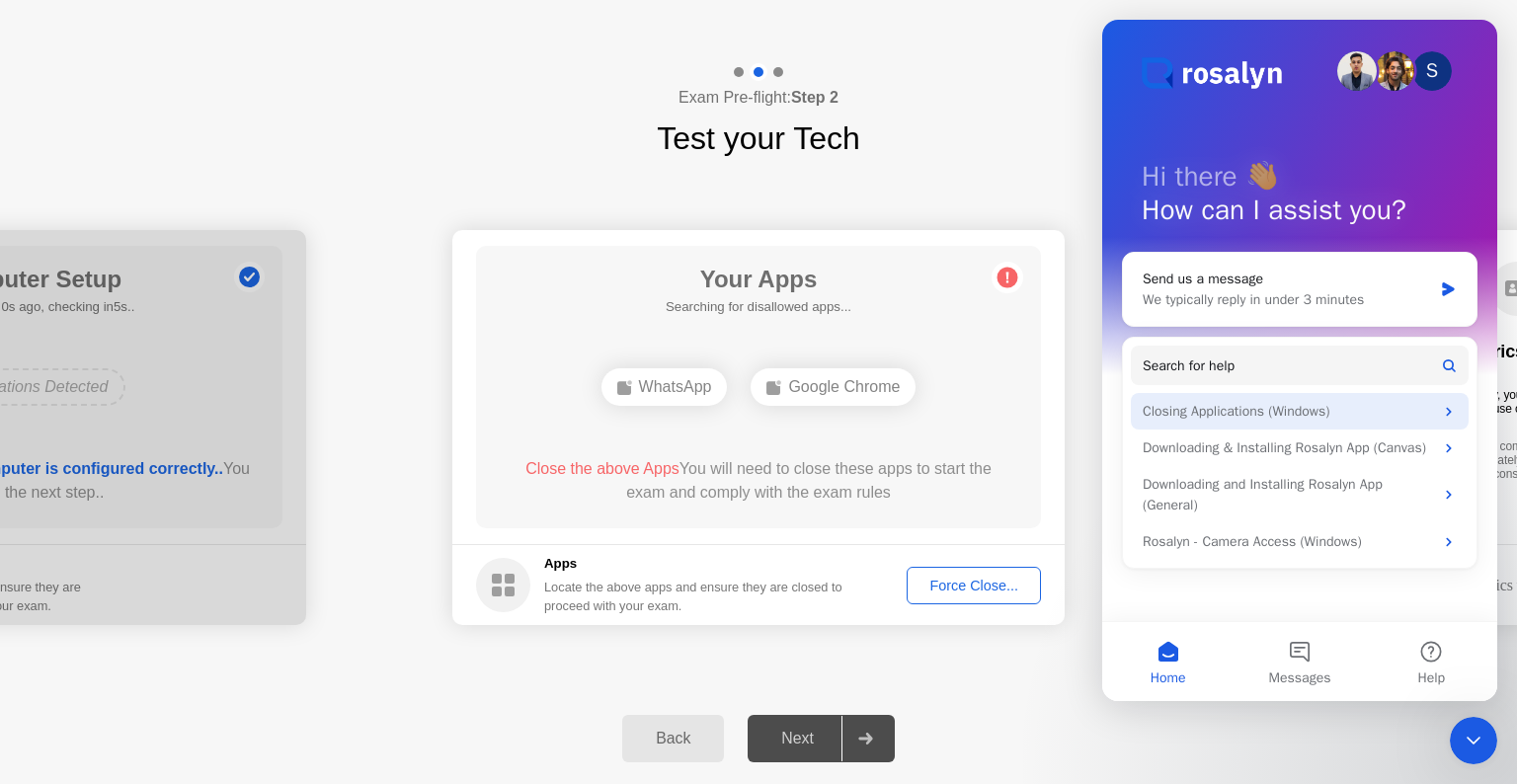 scroll, scrollTop: 0, scrollLeft: 0, axis: both 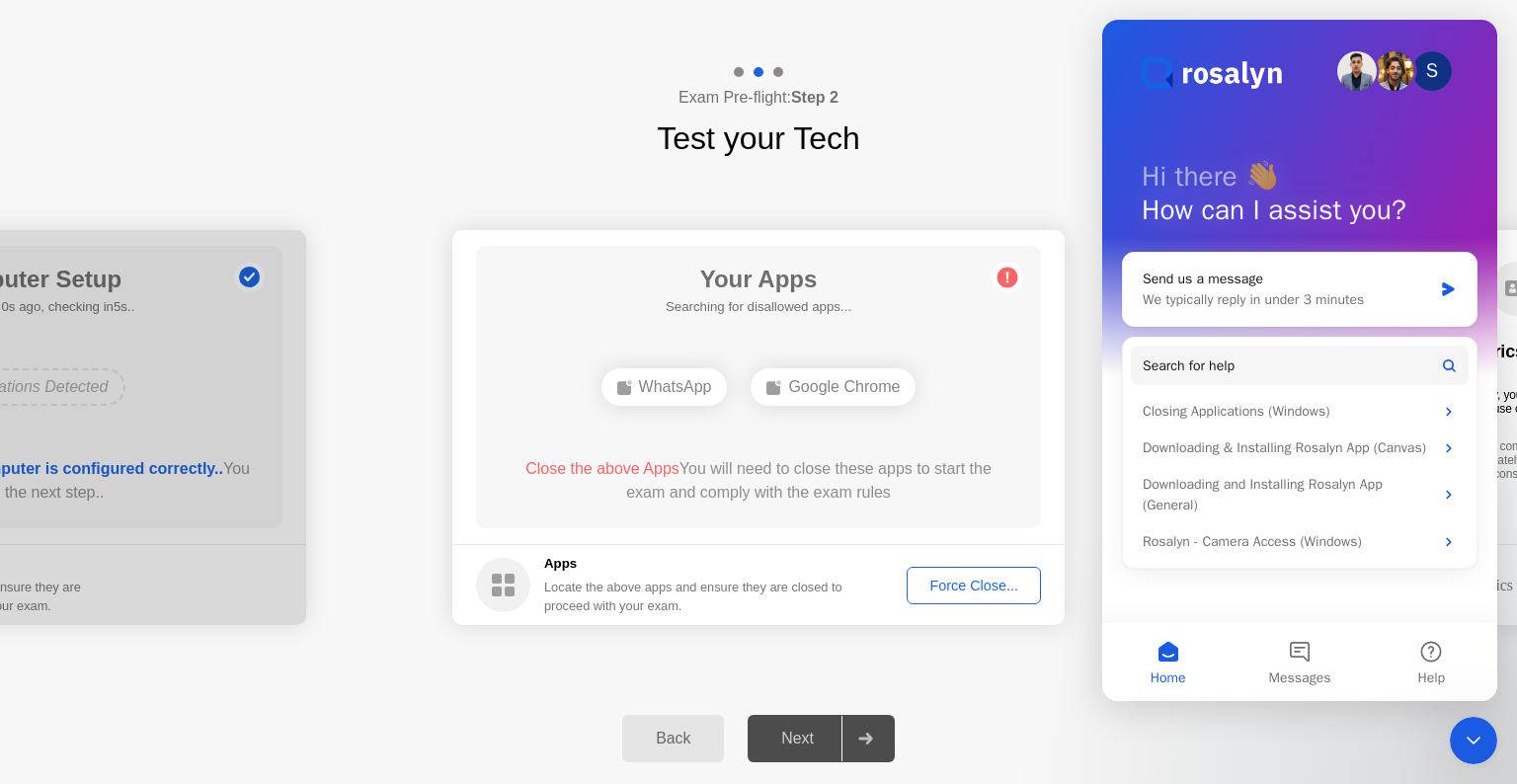 click on "Force Close..." 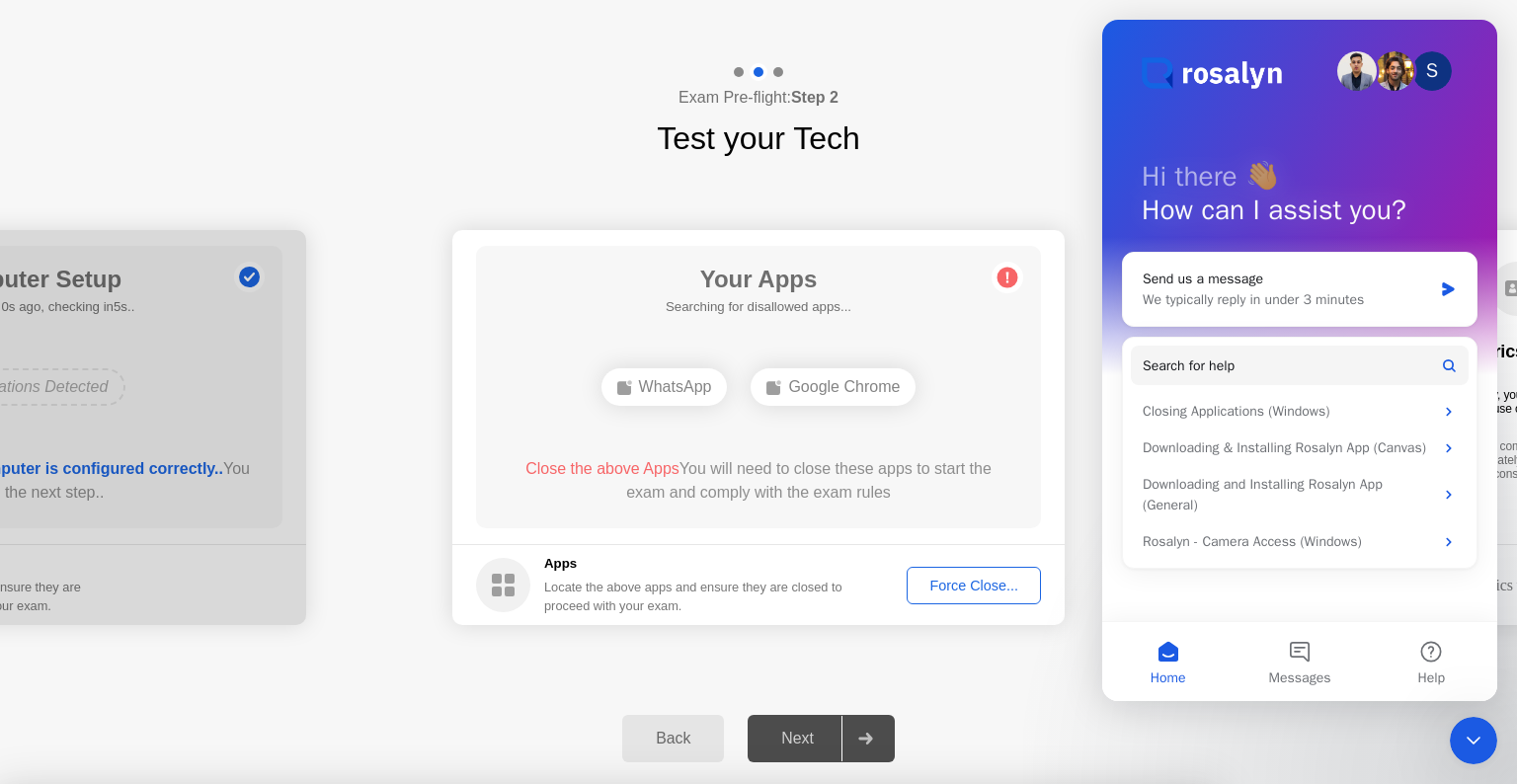 click on "Cancel" at bounding box center [537, 1057] 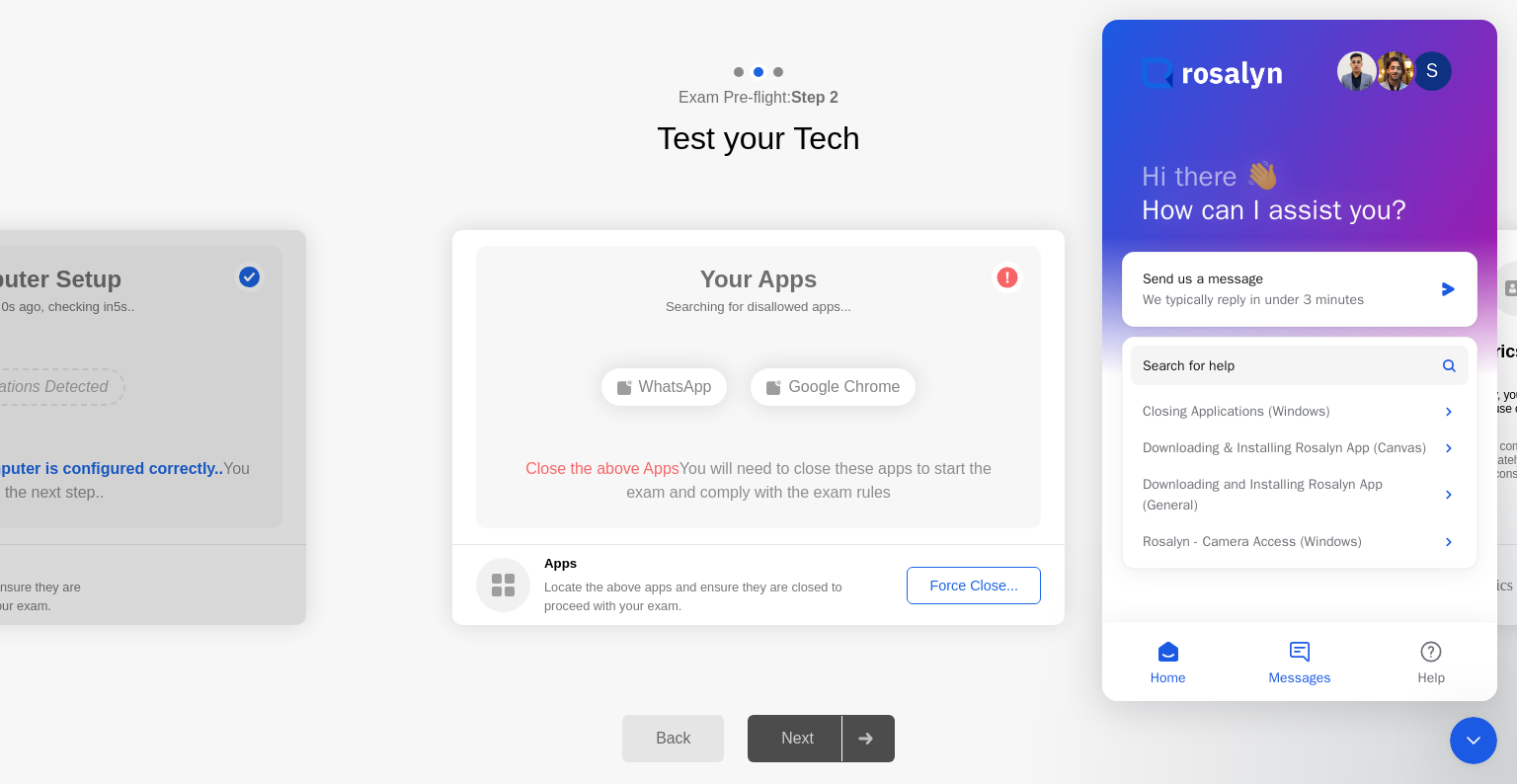 click on "Messages" at bounding box center (1299, 662) 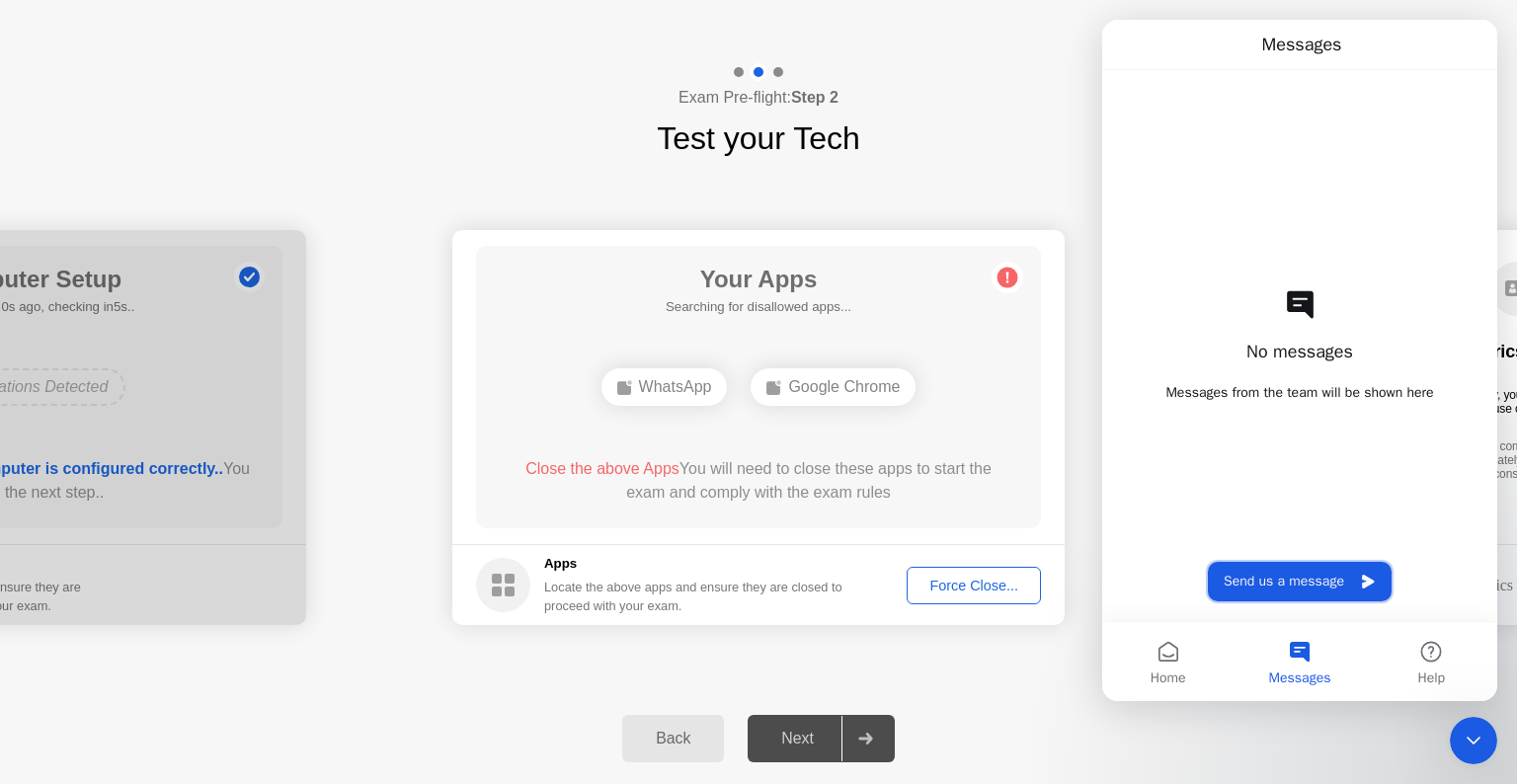 click on "Send us a message" at bounding box center [1300, 582] 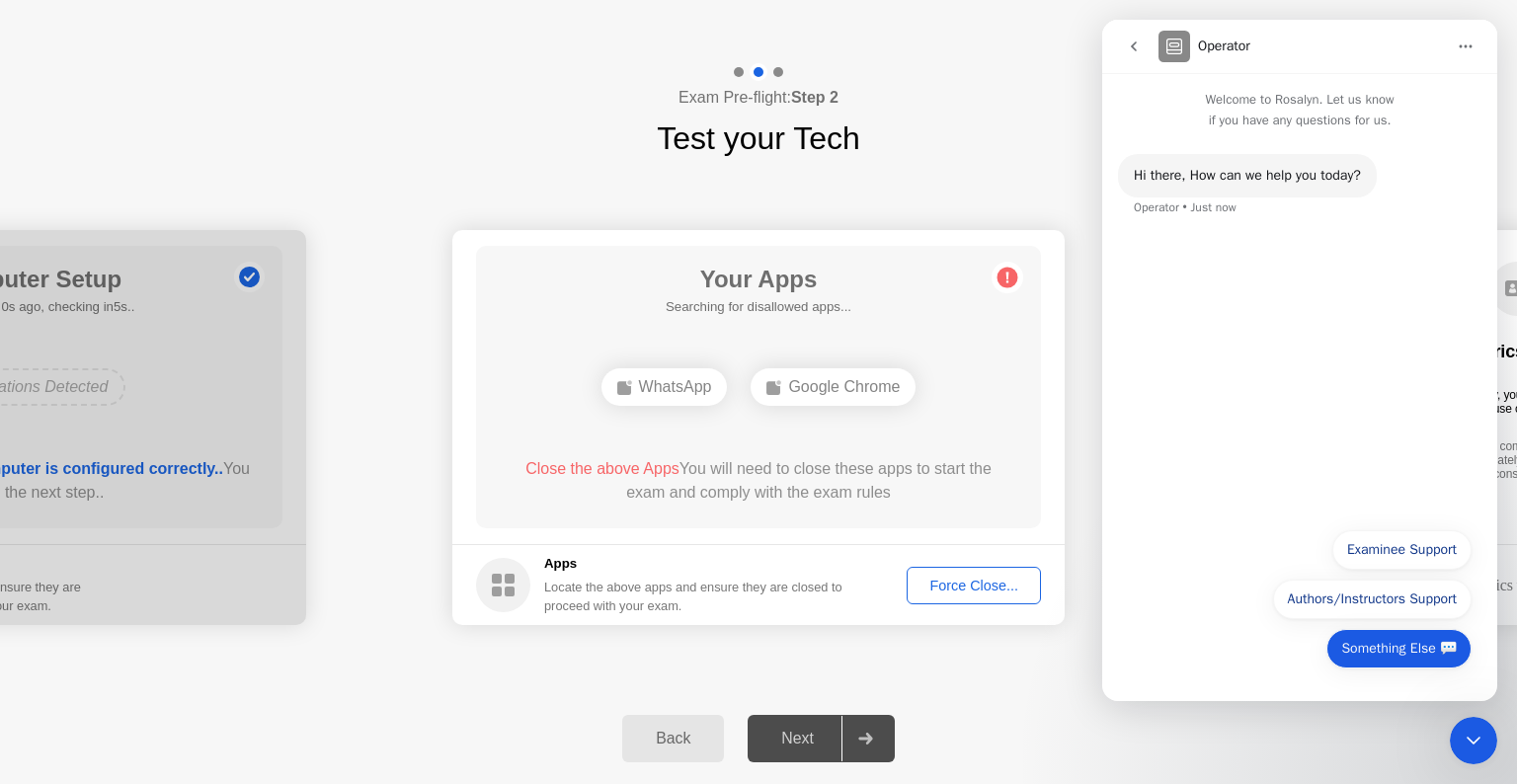 click on "Something Else 💬" at bounding box center (1398, 649) 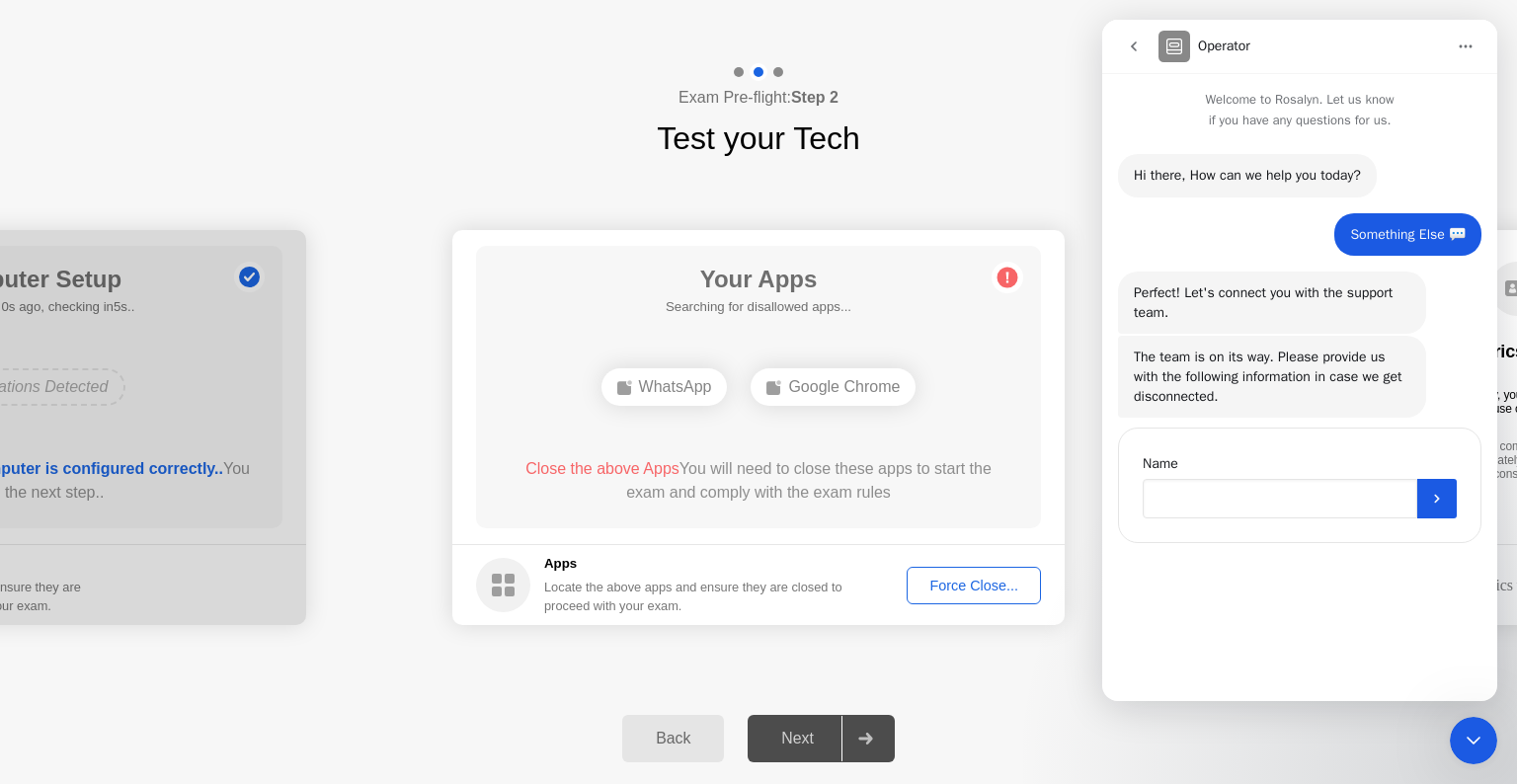 click at bounding box center (1280, 499) 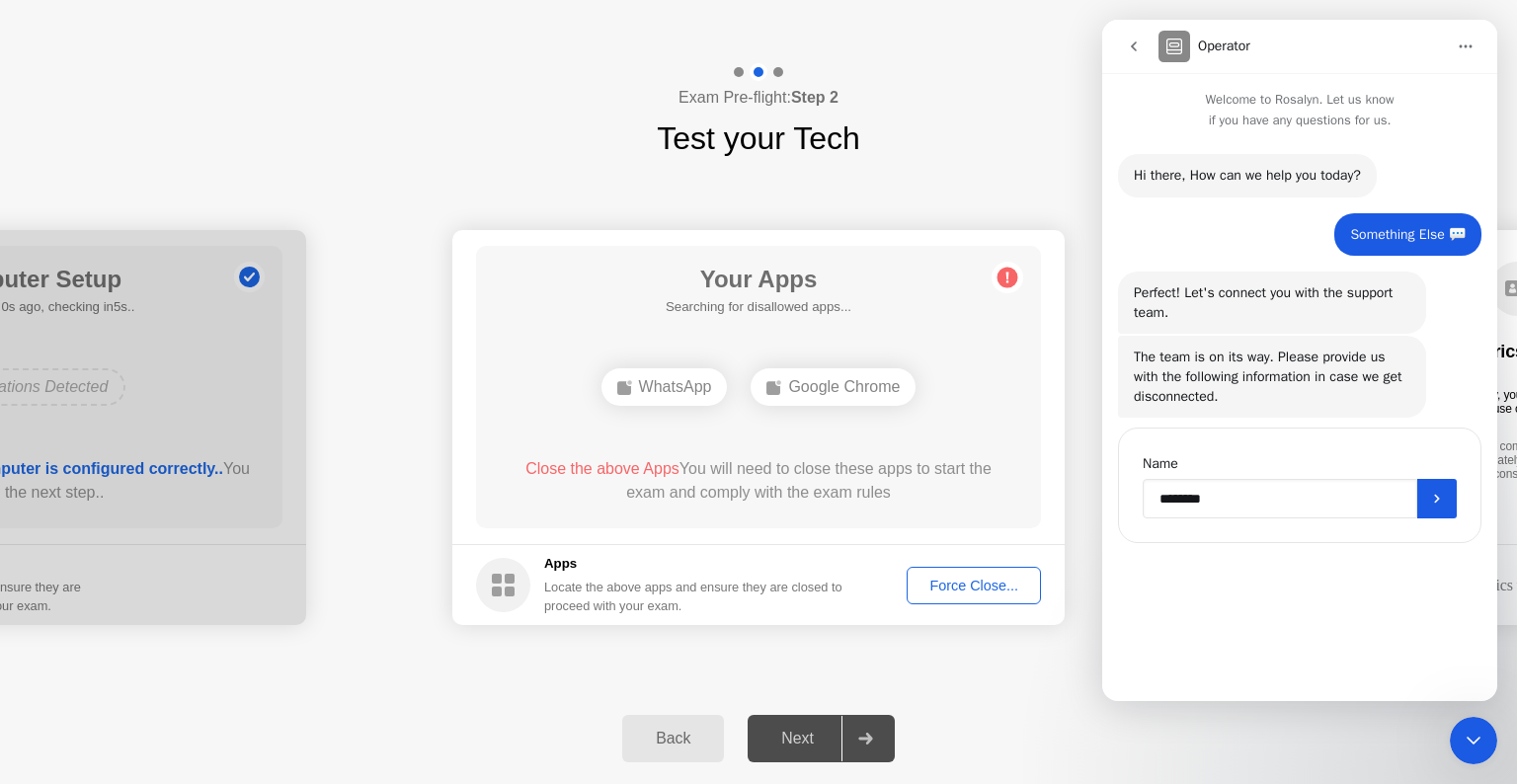 type on "*********" 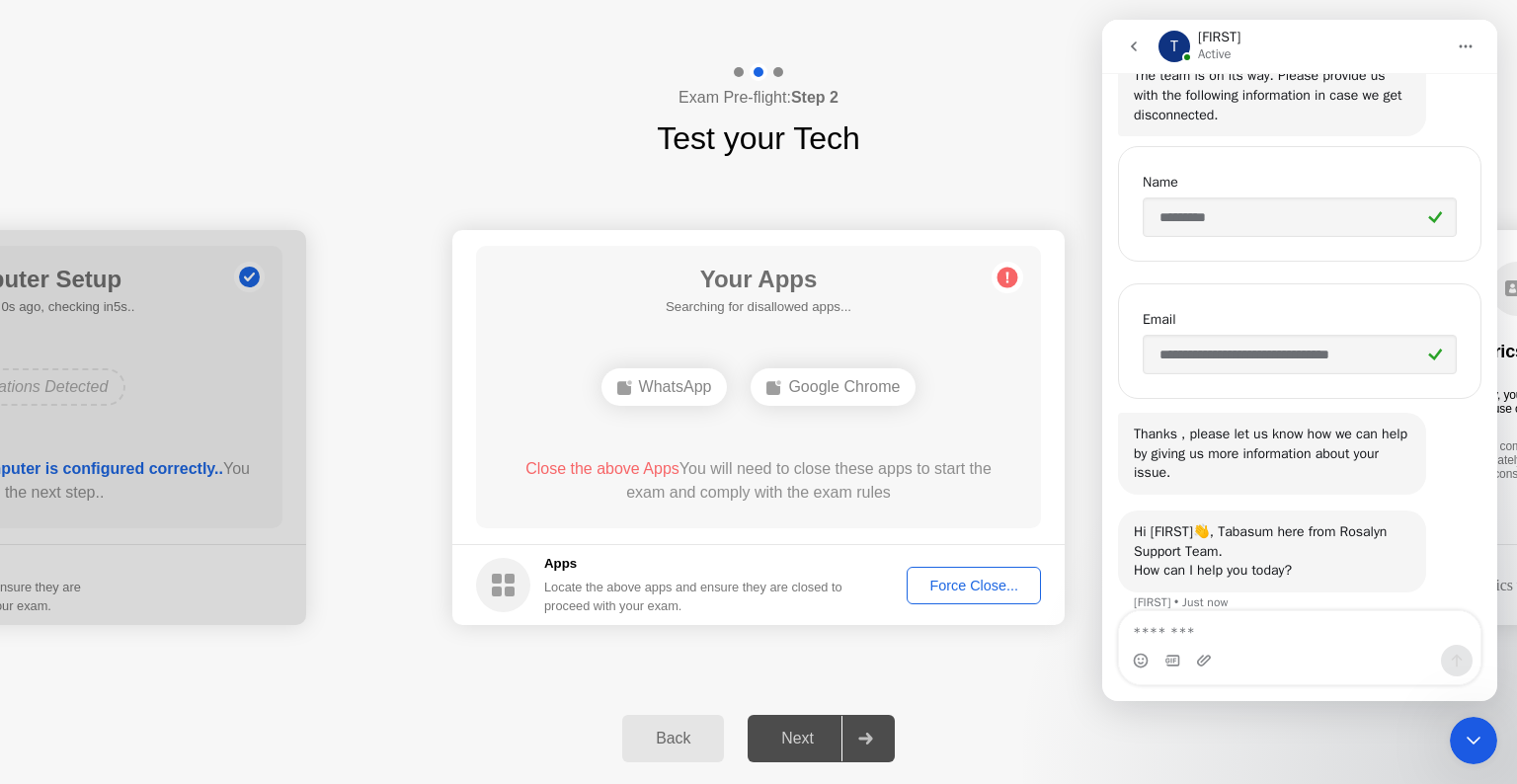 scroll, scrollTop: 303, scrollLeft: 0, axis: vertical 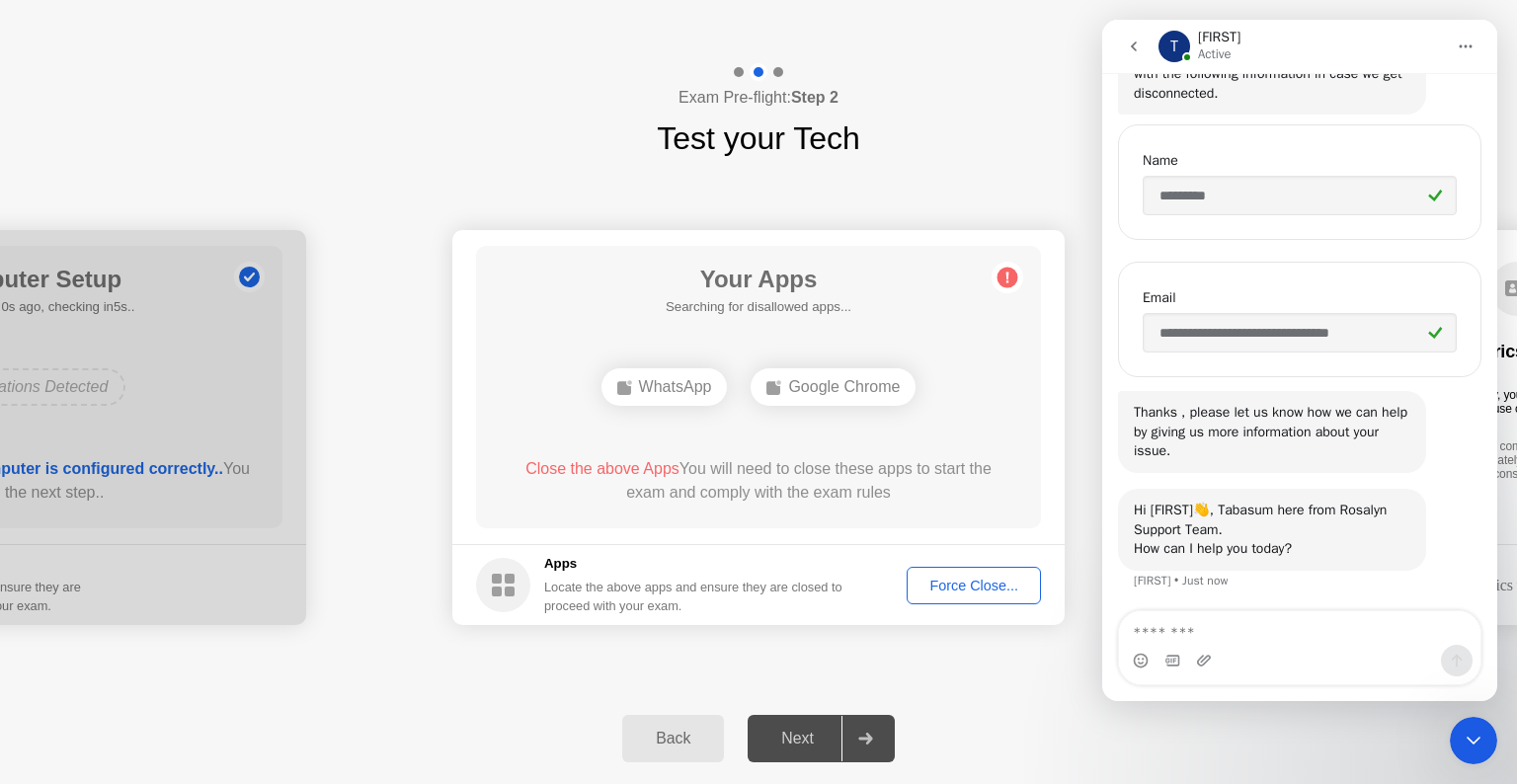 click at bounding box center [1300, 628] 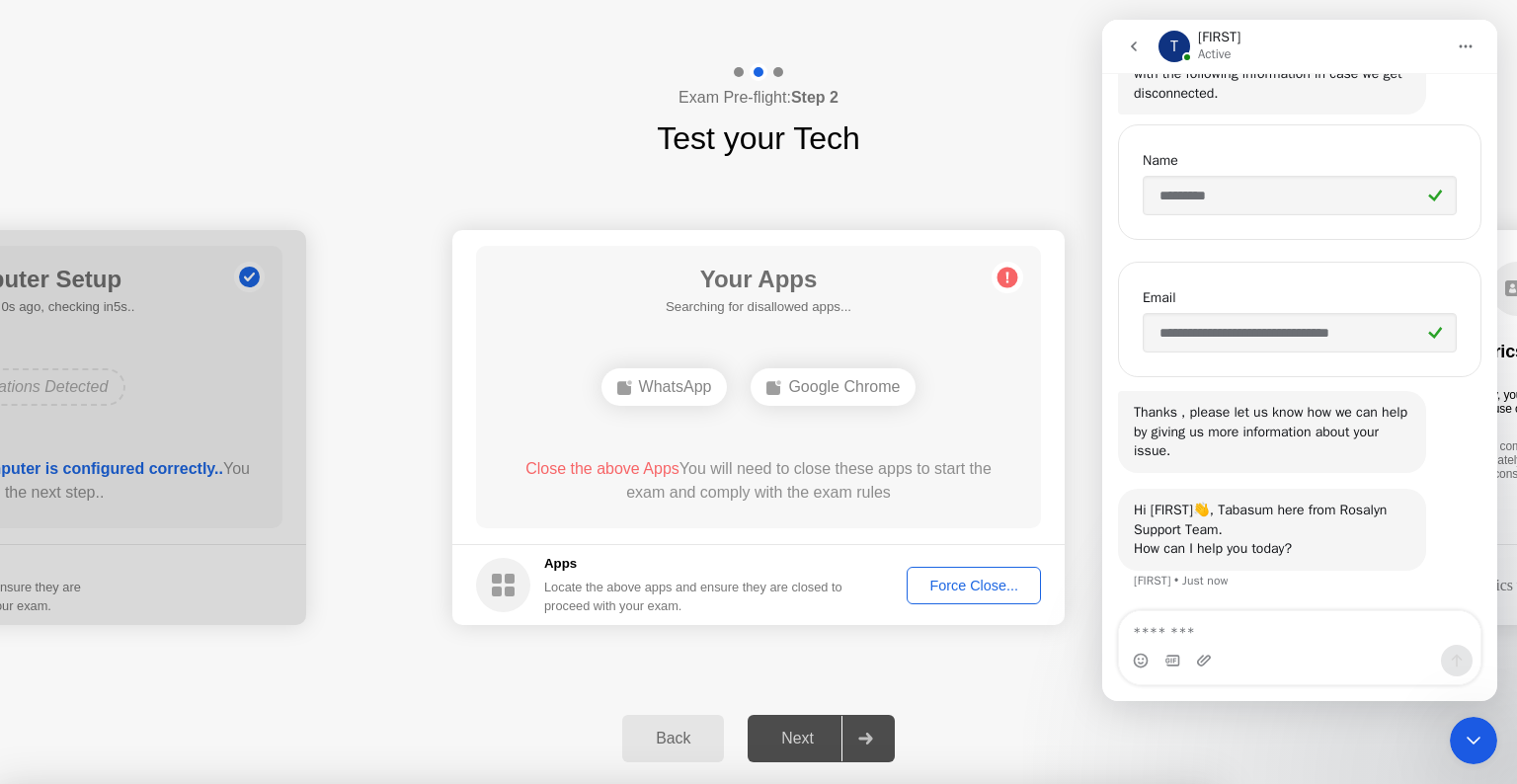 click on "Read More" at bounding box center [669, 1019] 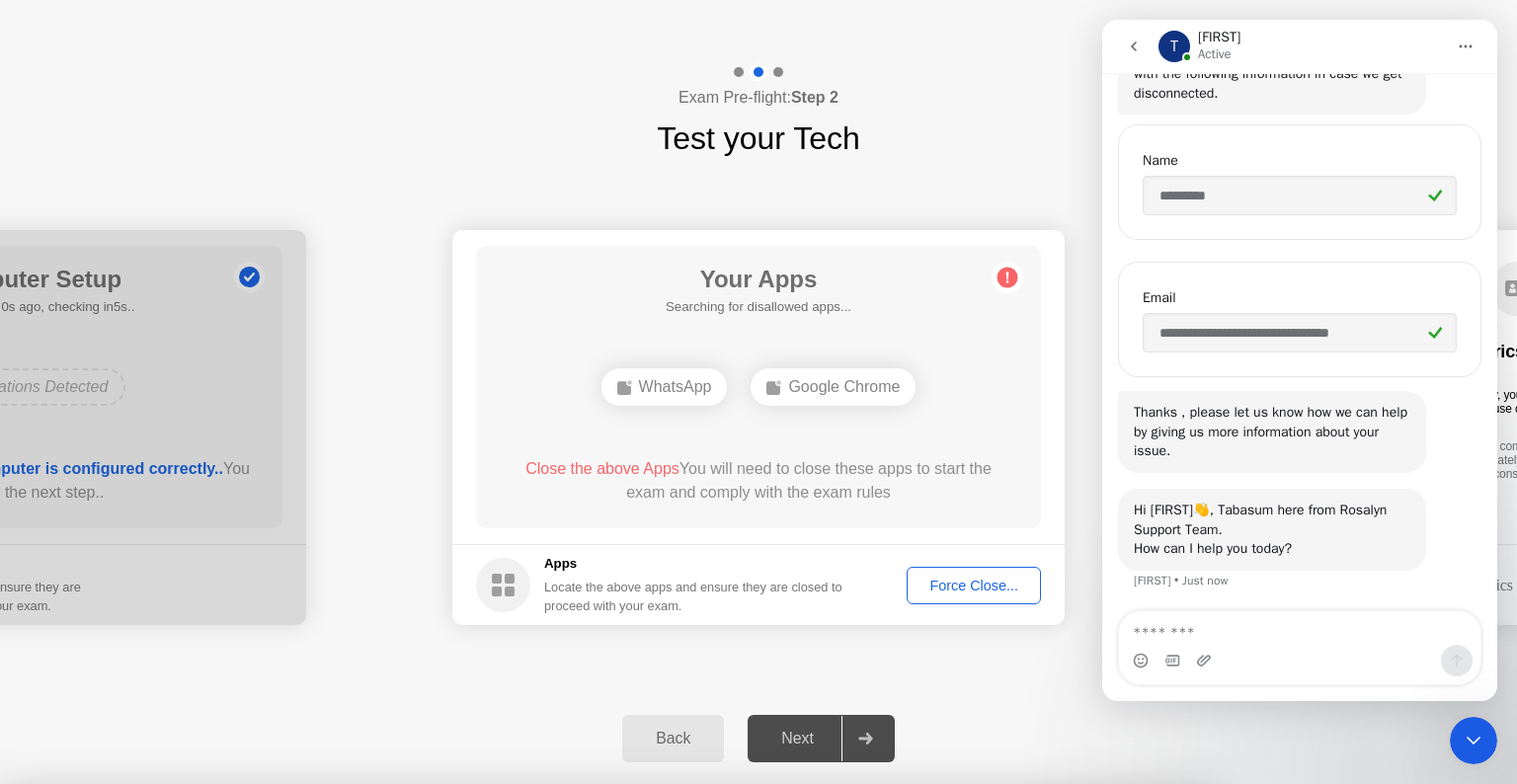 click on "Close" at bounding box center [526, 1019] 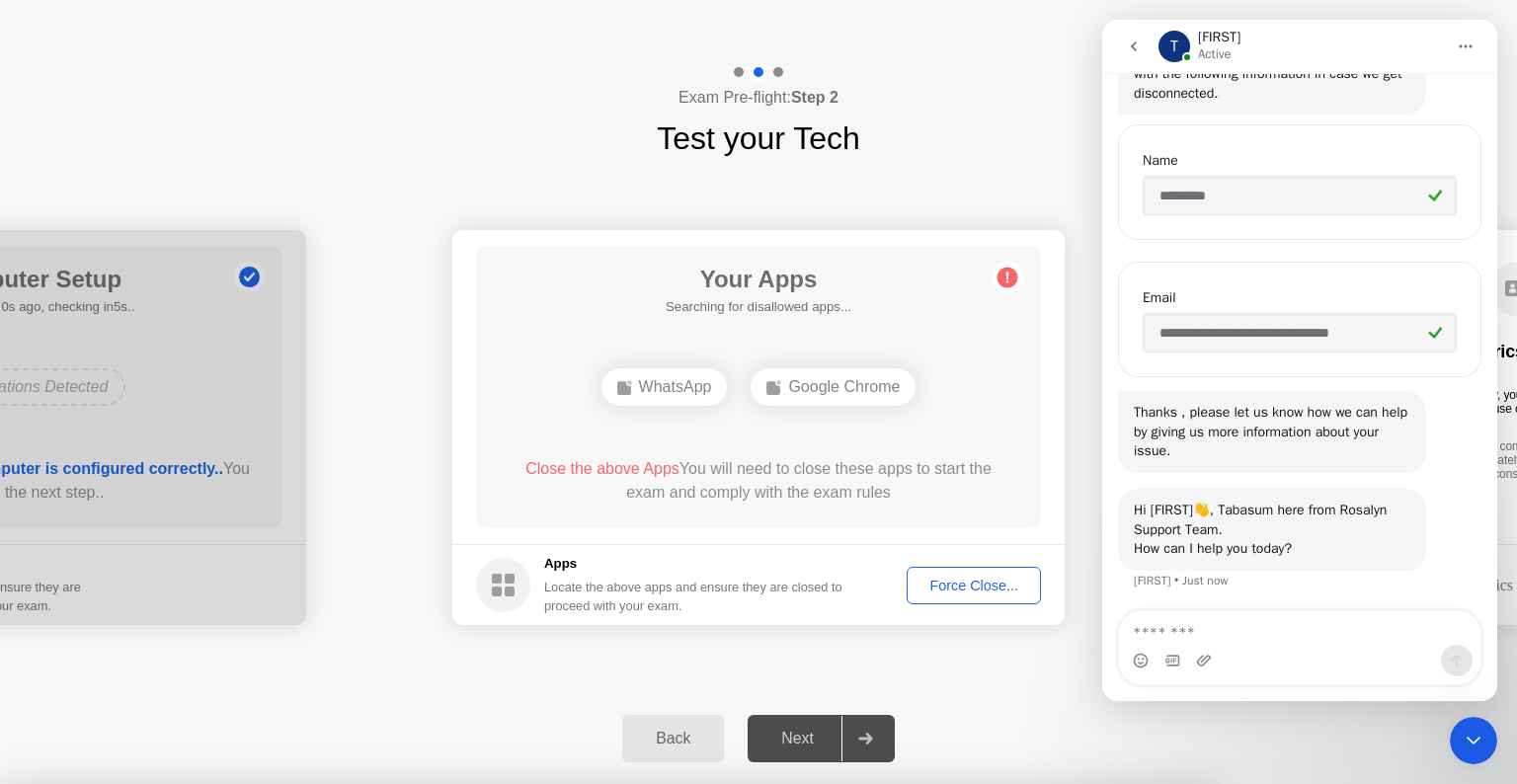 click on "Close" at bounding box center (526, 1019) 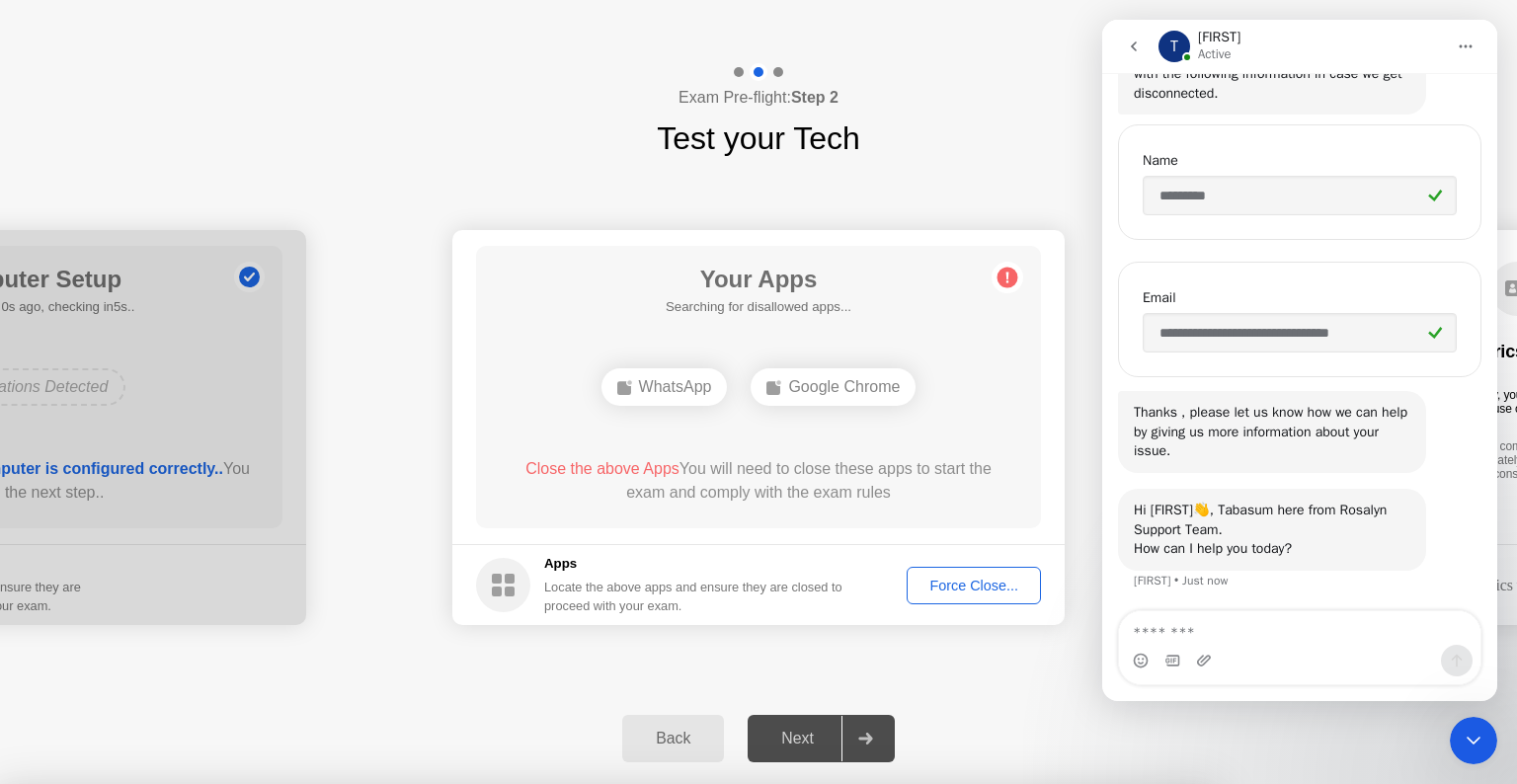 click on "Close" at bounding box center [526, 1293] 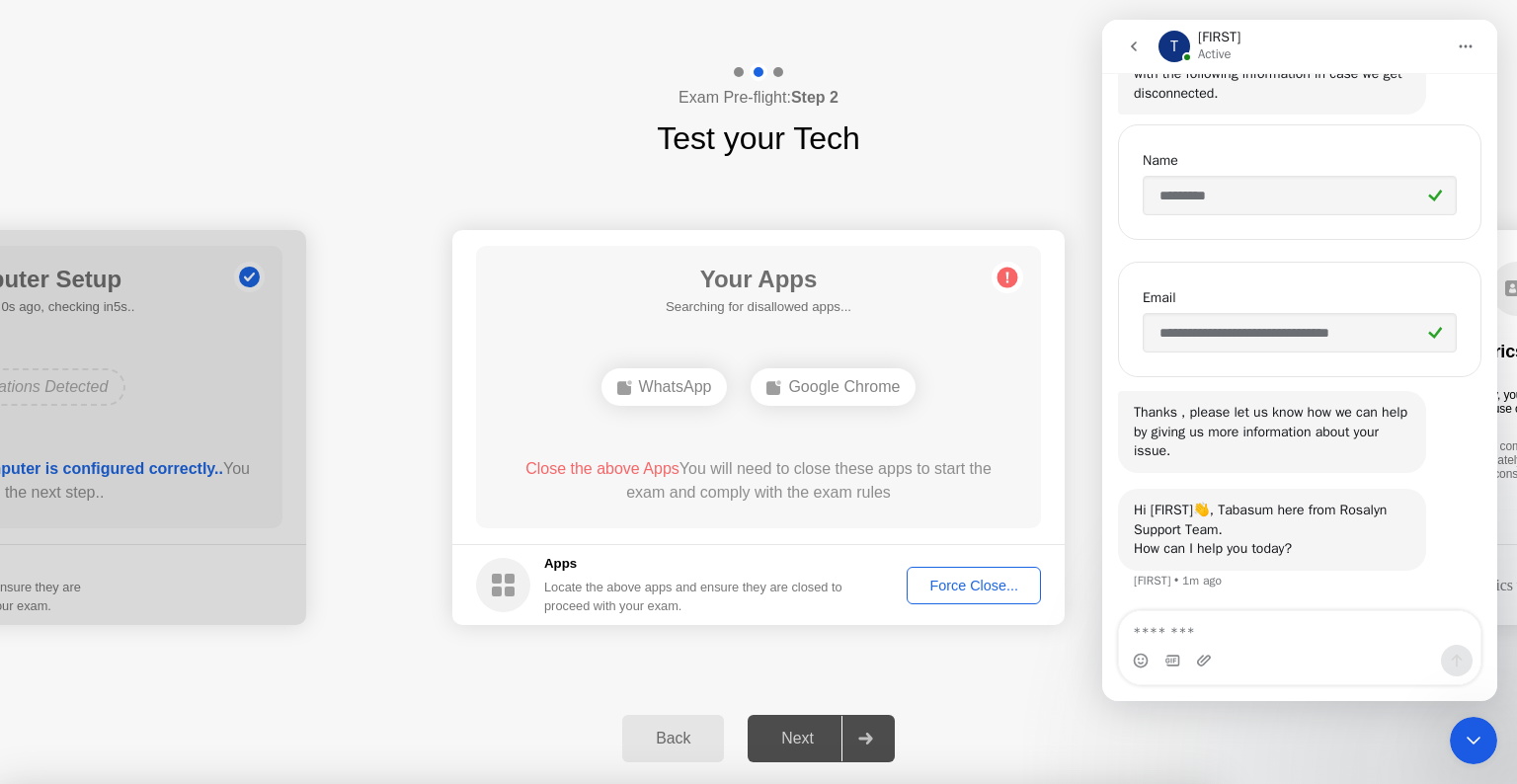 click on "Close" at bounding box center [526, 1841] 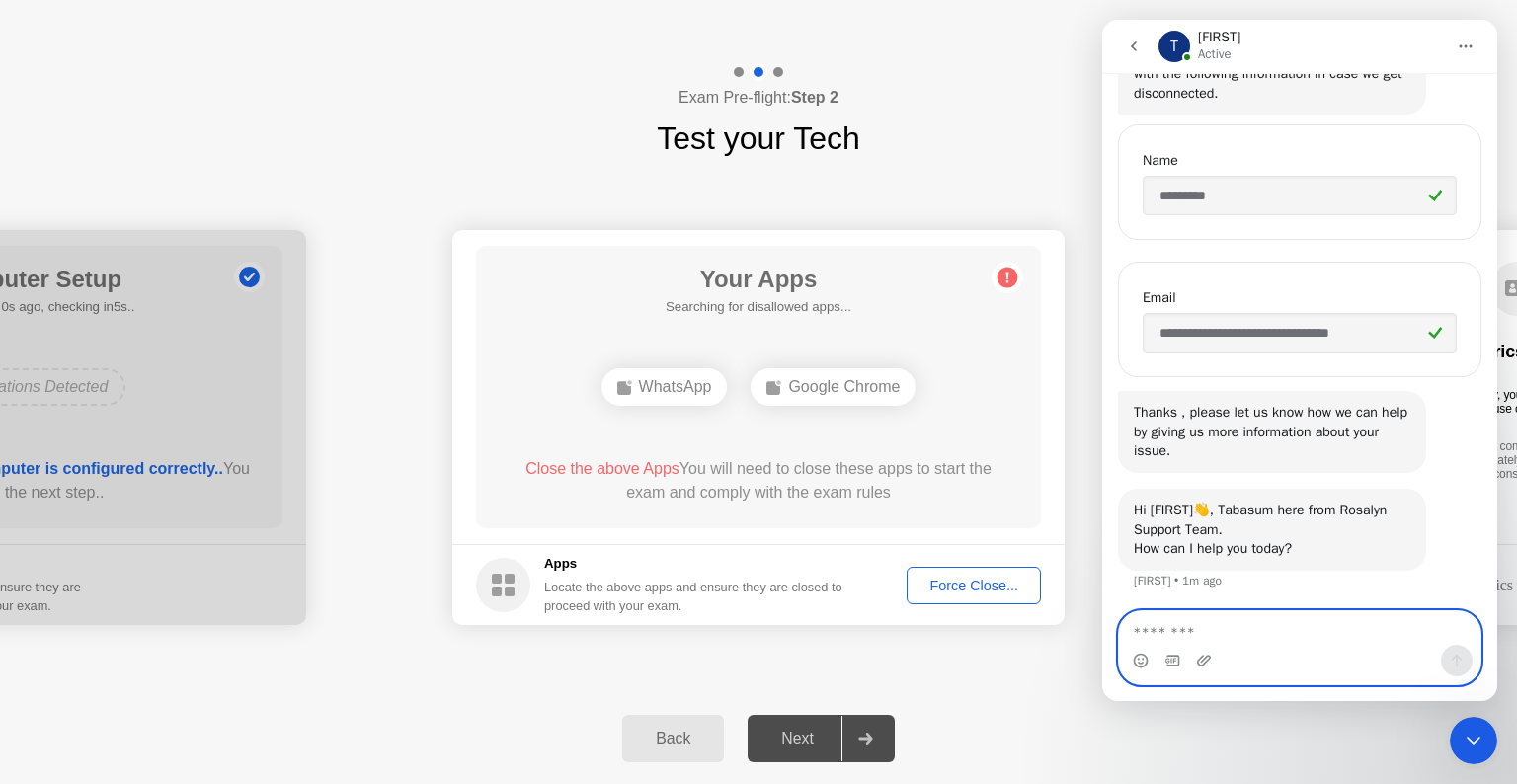 click at bounding box center [1300, 628] 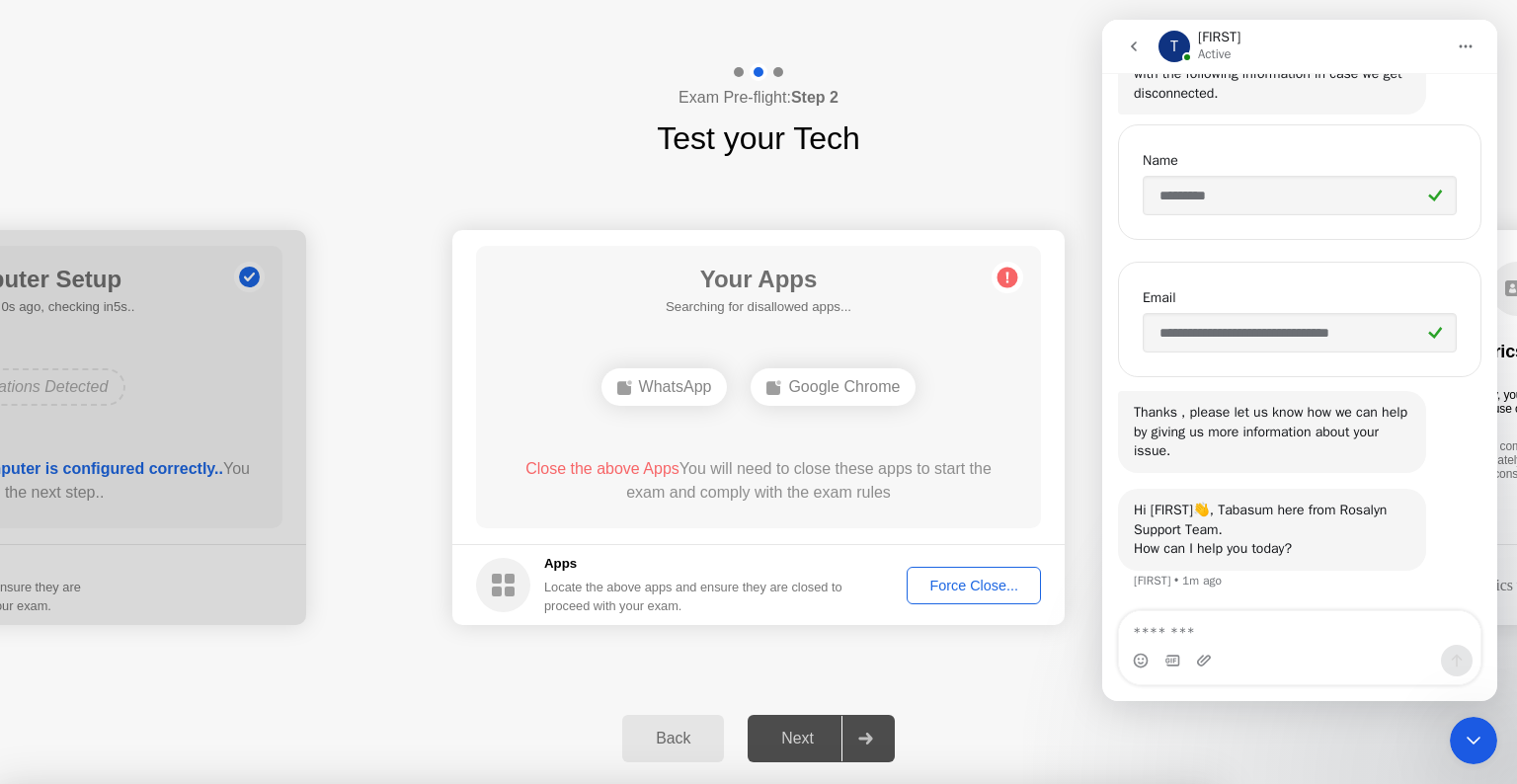 click on "Read More" at bounding box center (669, 1293) 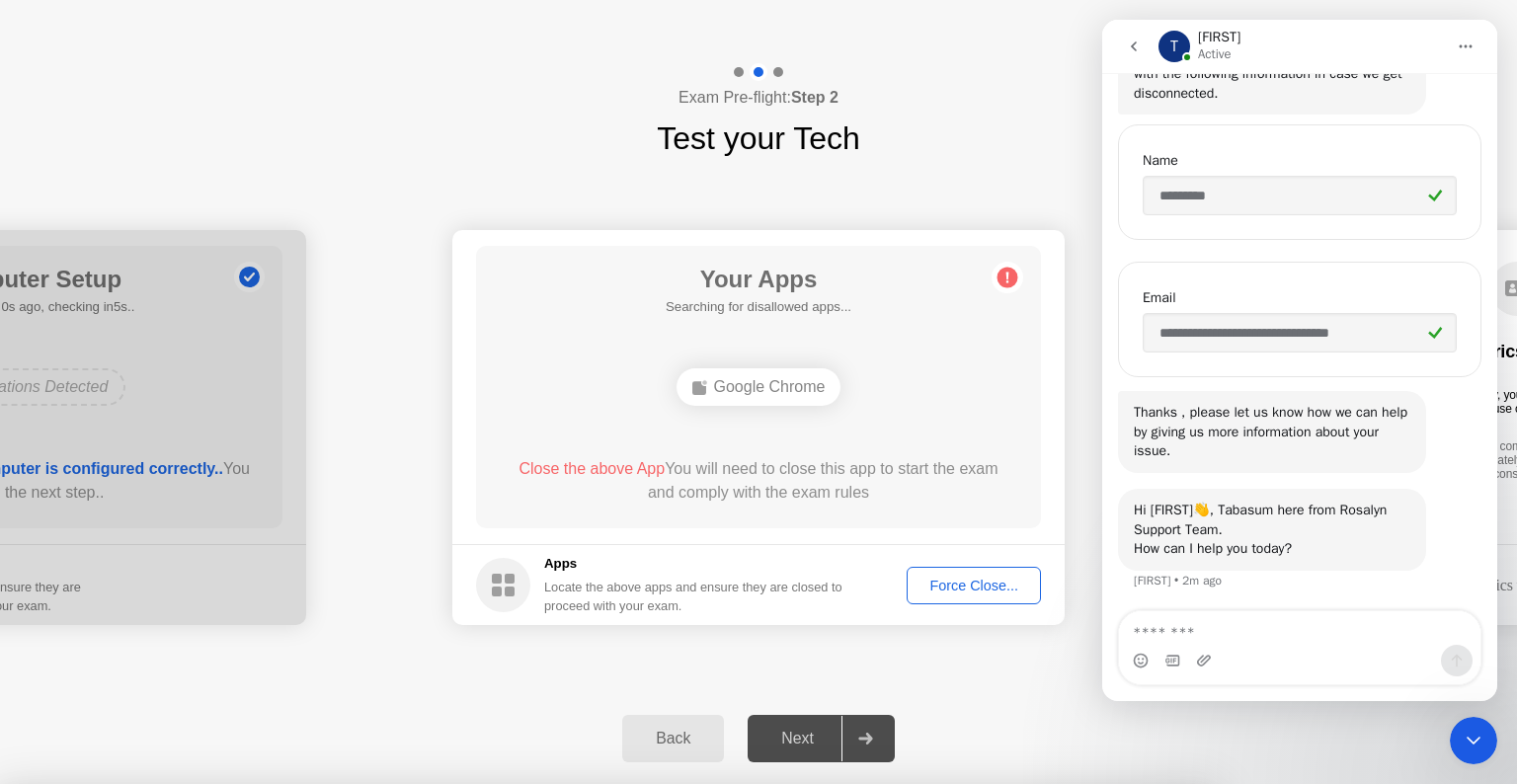 click 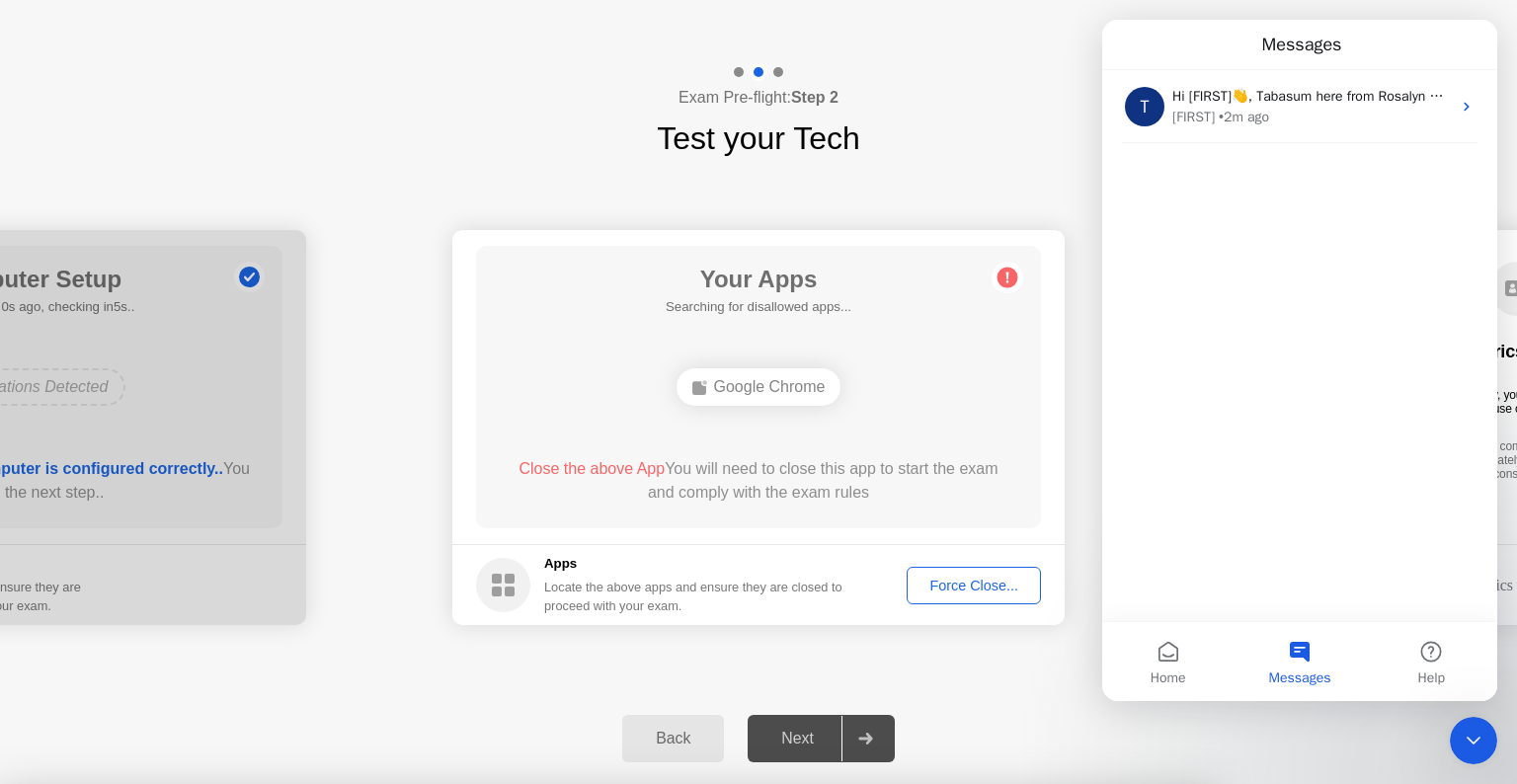 click on "Messages" at bounding box center [1300, 44] 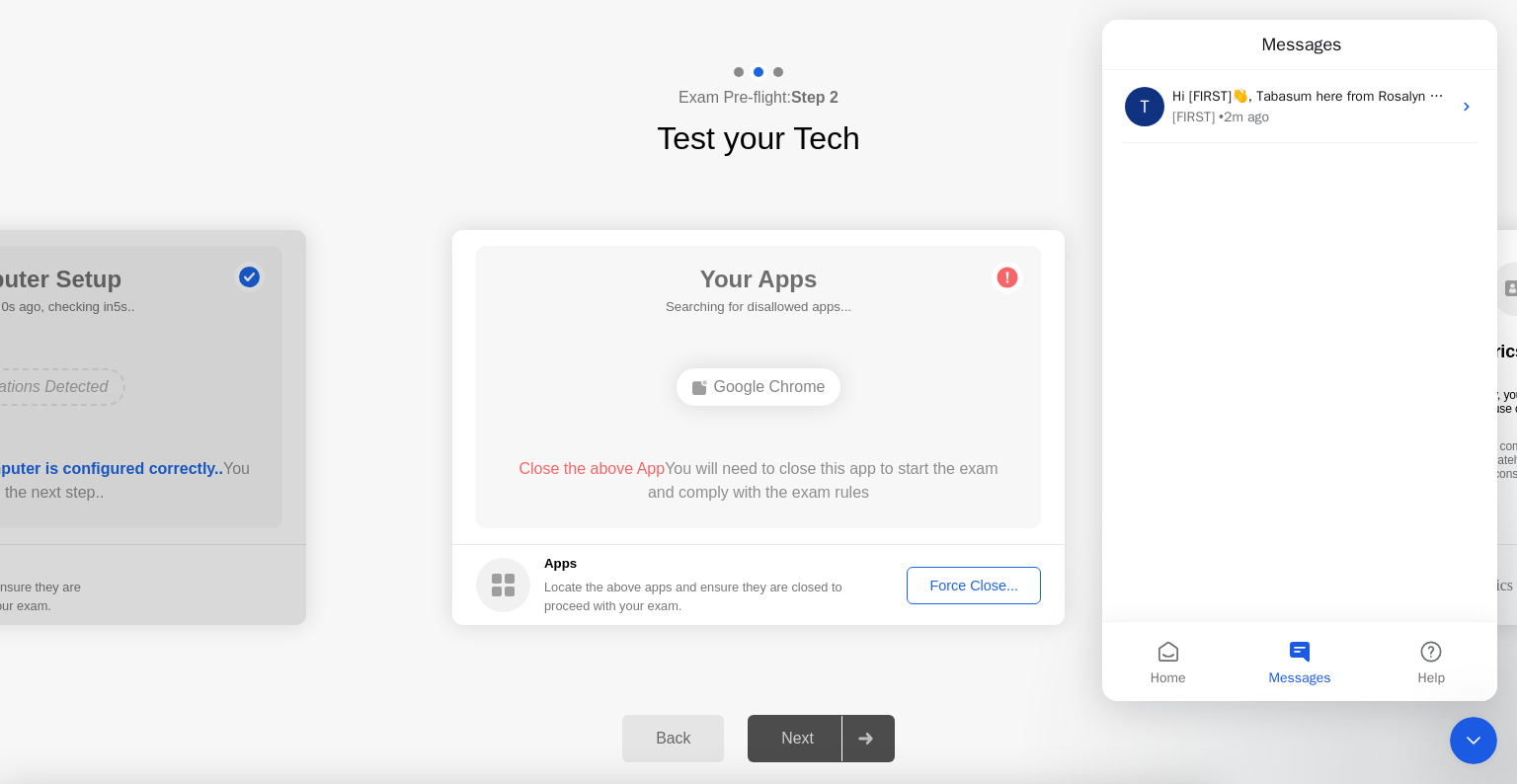 drag, startPoint x: 1466, startPoint y: 740, endPoint x: 2526, endPoint y: 1356, distance: 1225.992 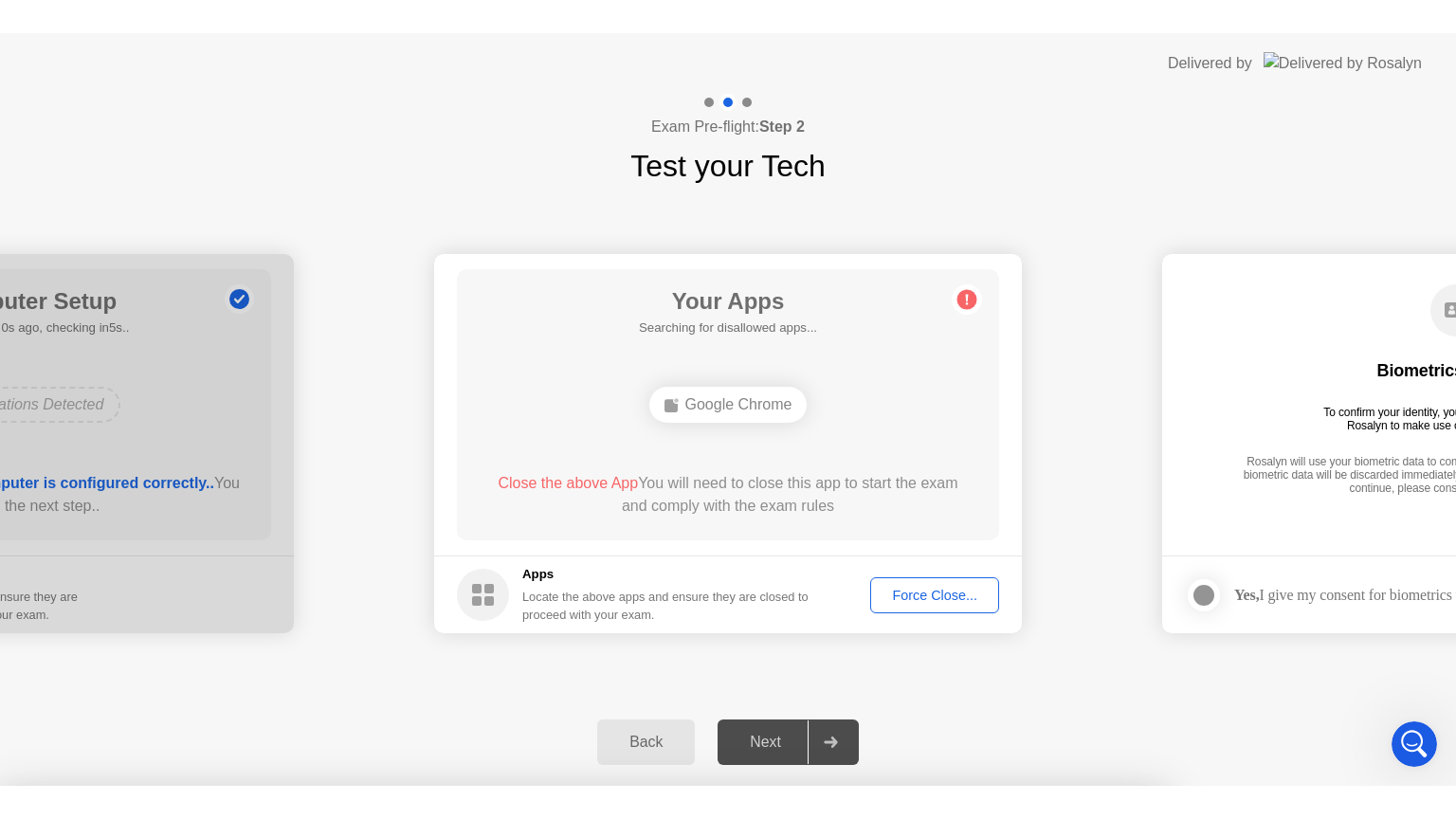 scroll, scrollTop: 0, scrollLeft: 0, axis: both 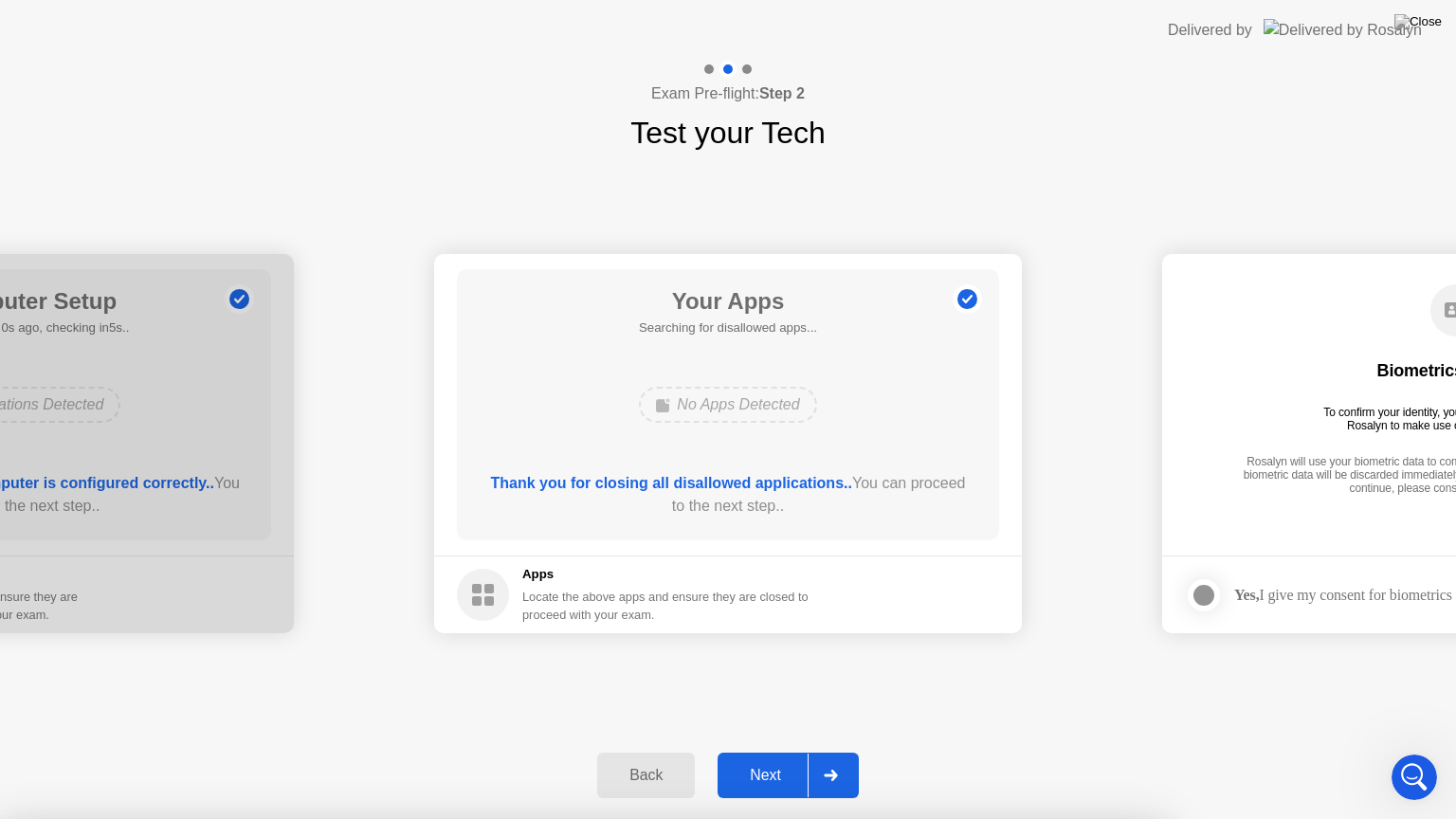click at bounding box center [728, 2924] 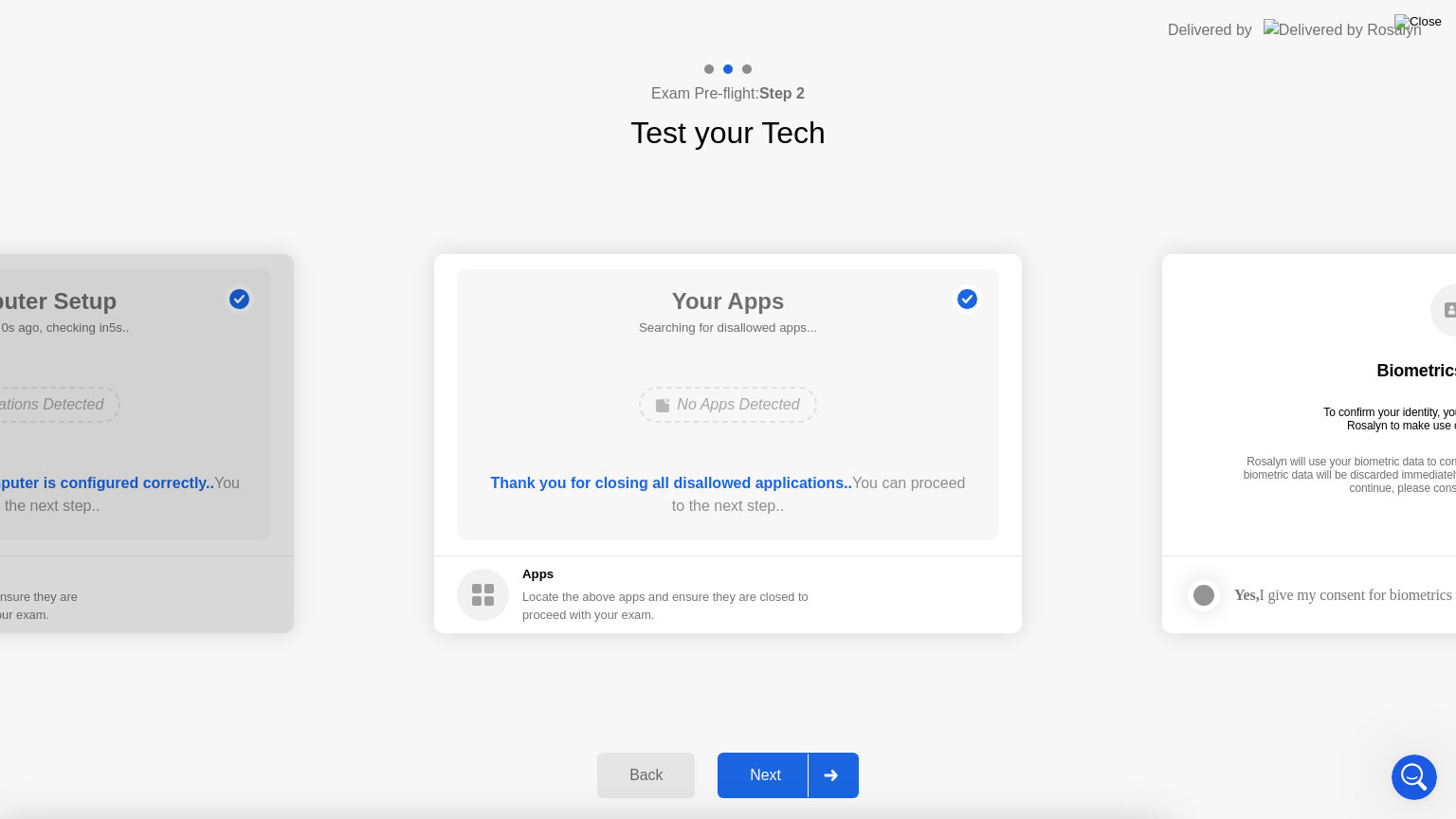 click at bounding box center (1418, 22) 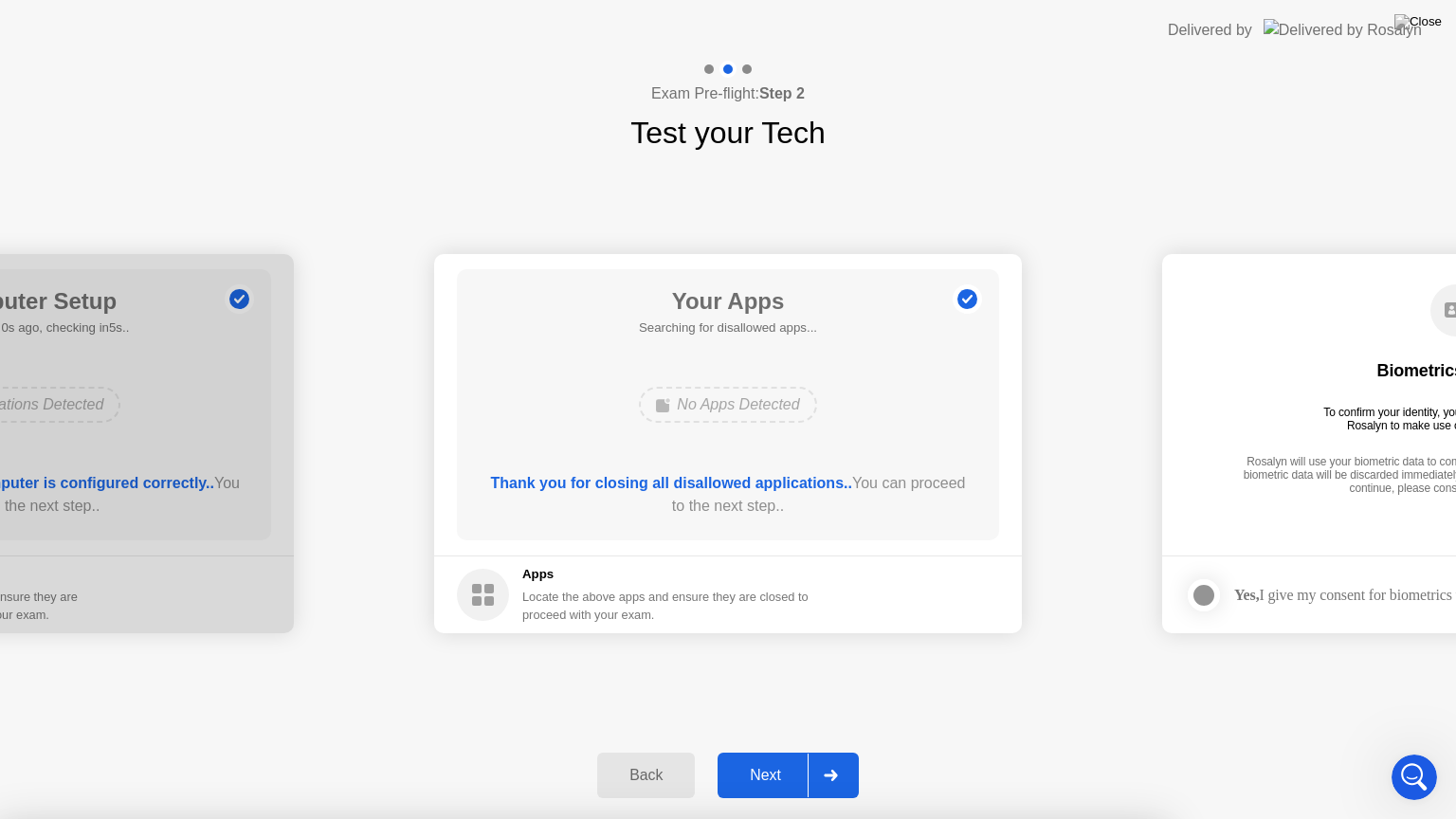 click on "No" at bounding box center (628, 3294) 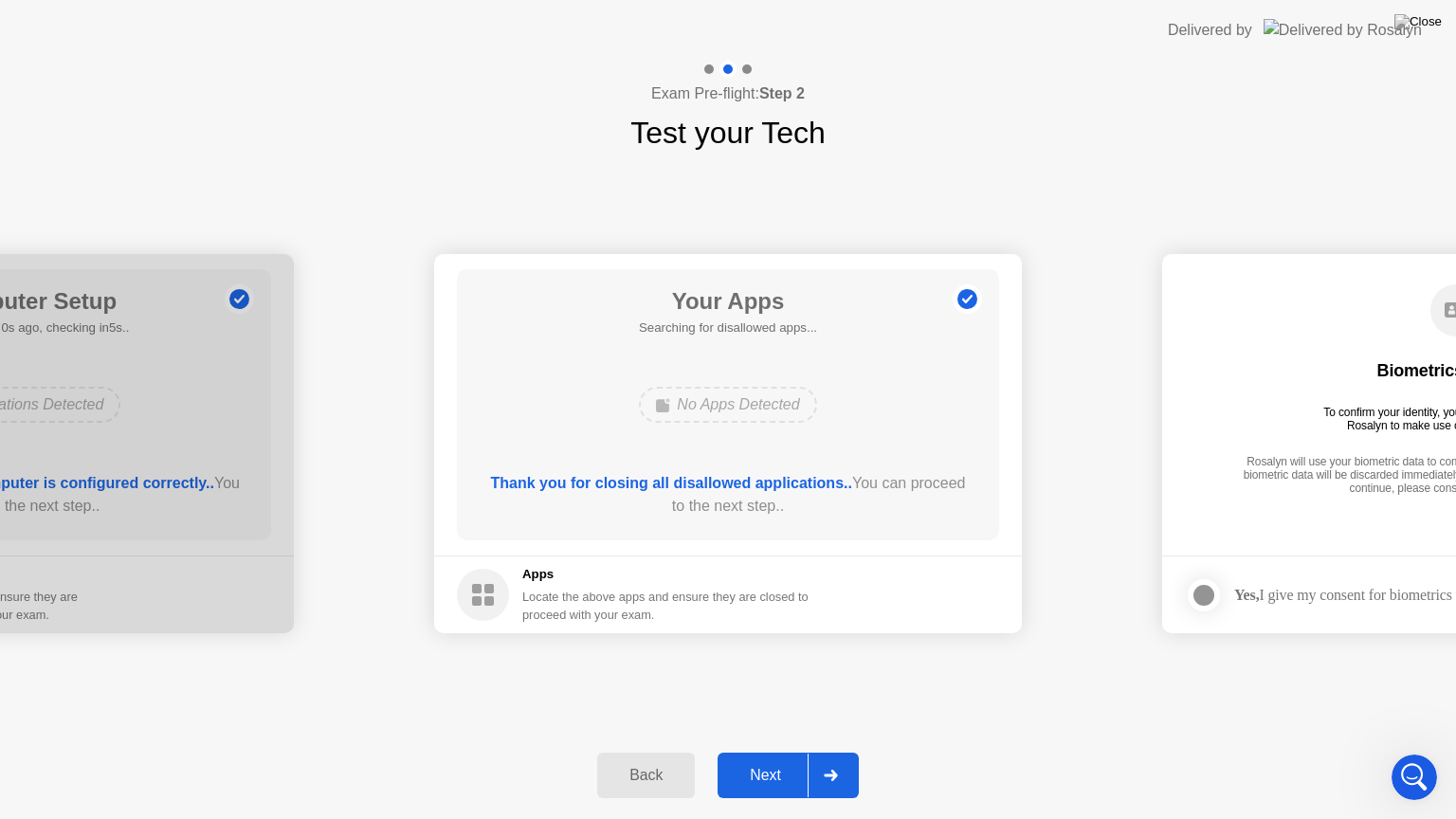 click 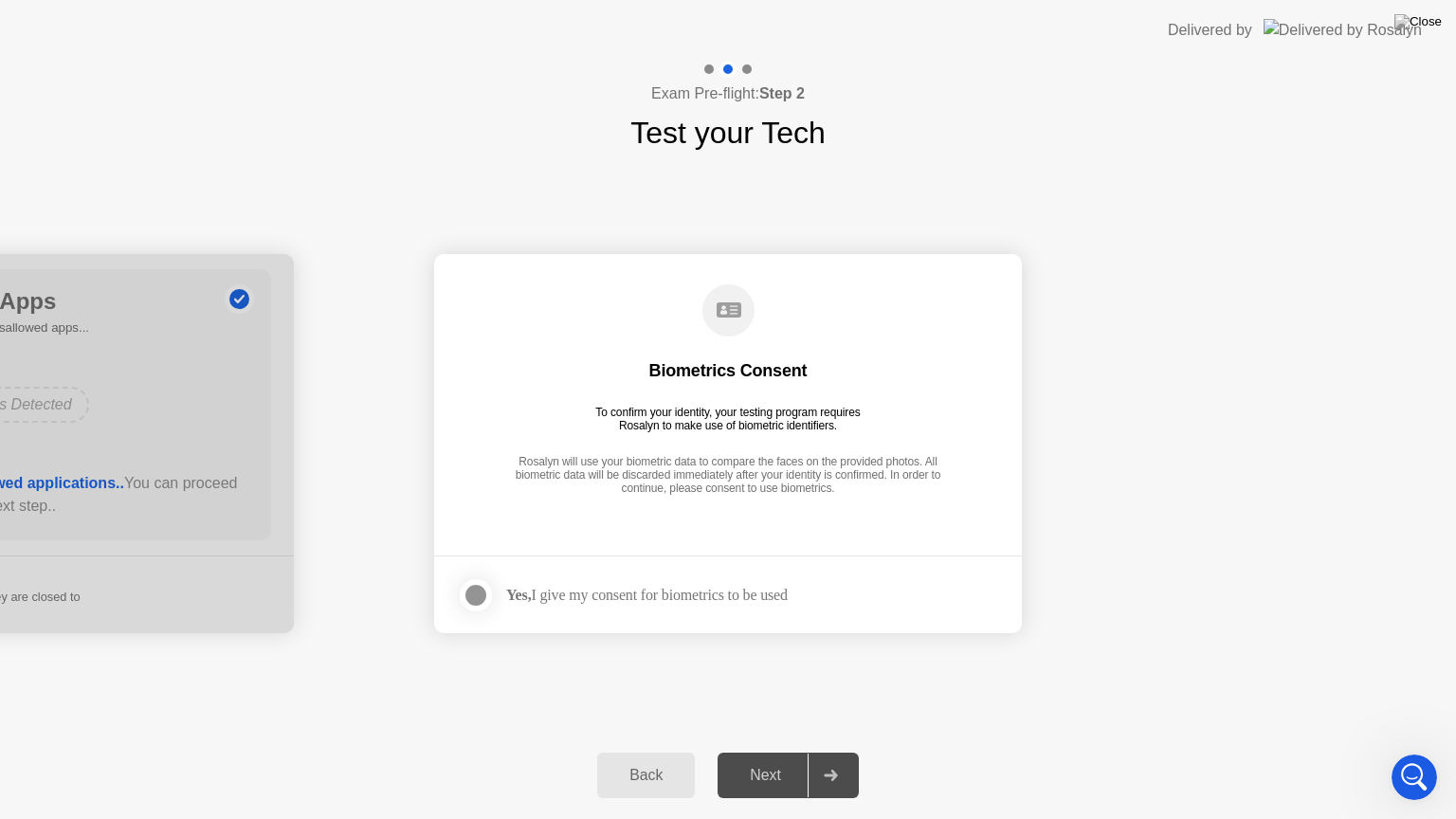 click 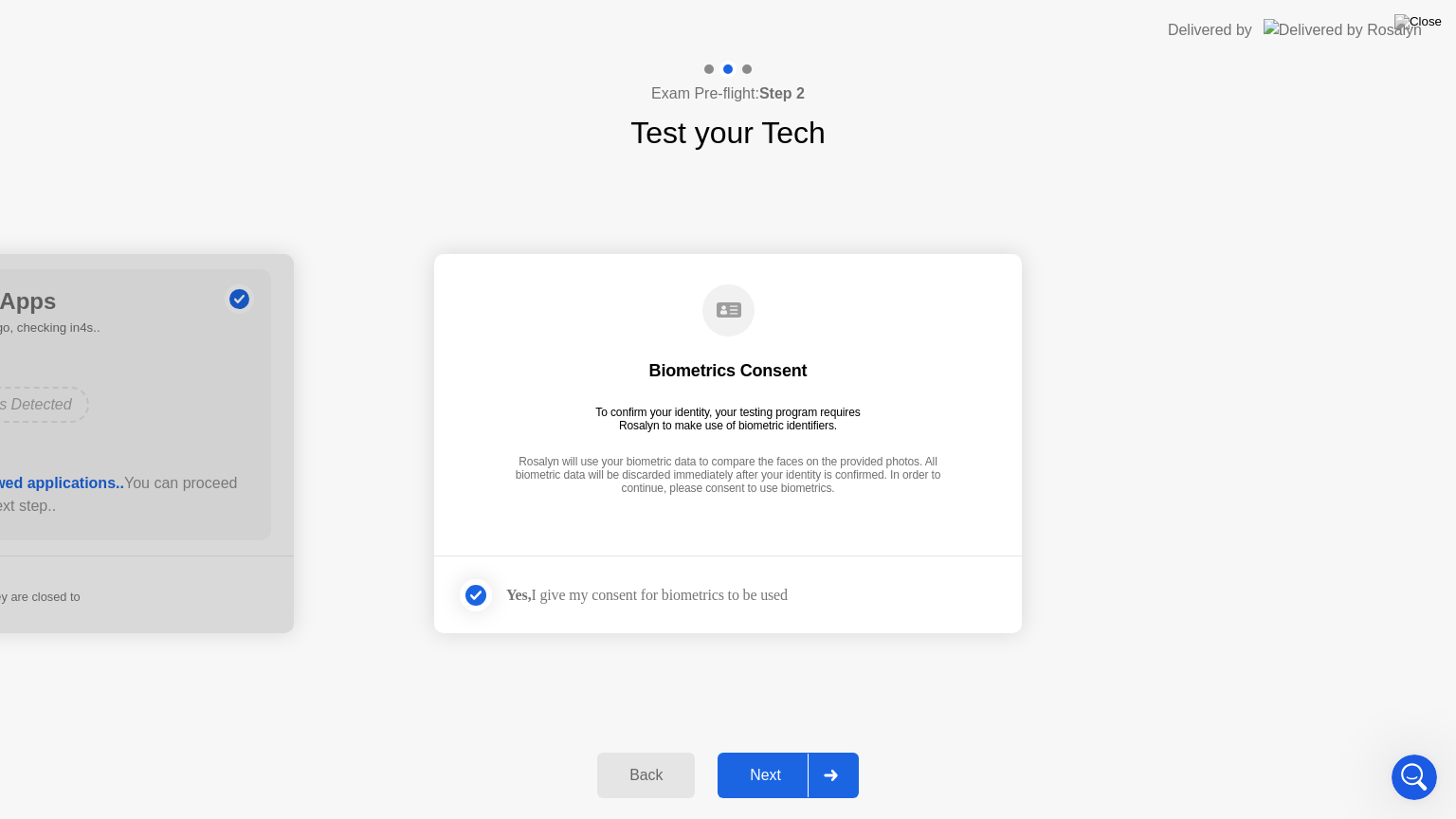 click on "Next" 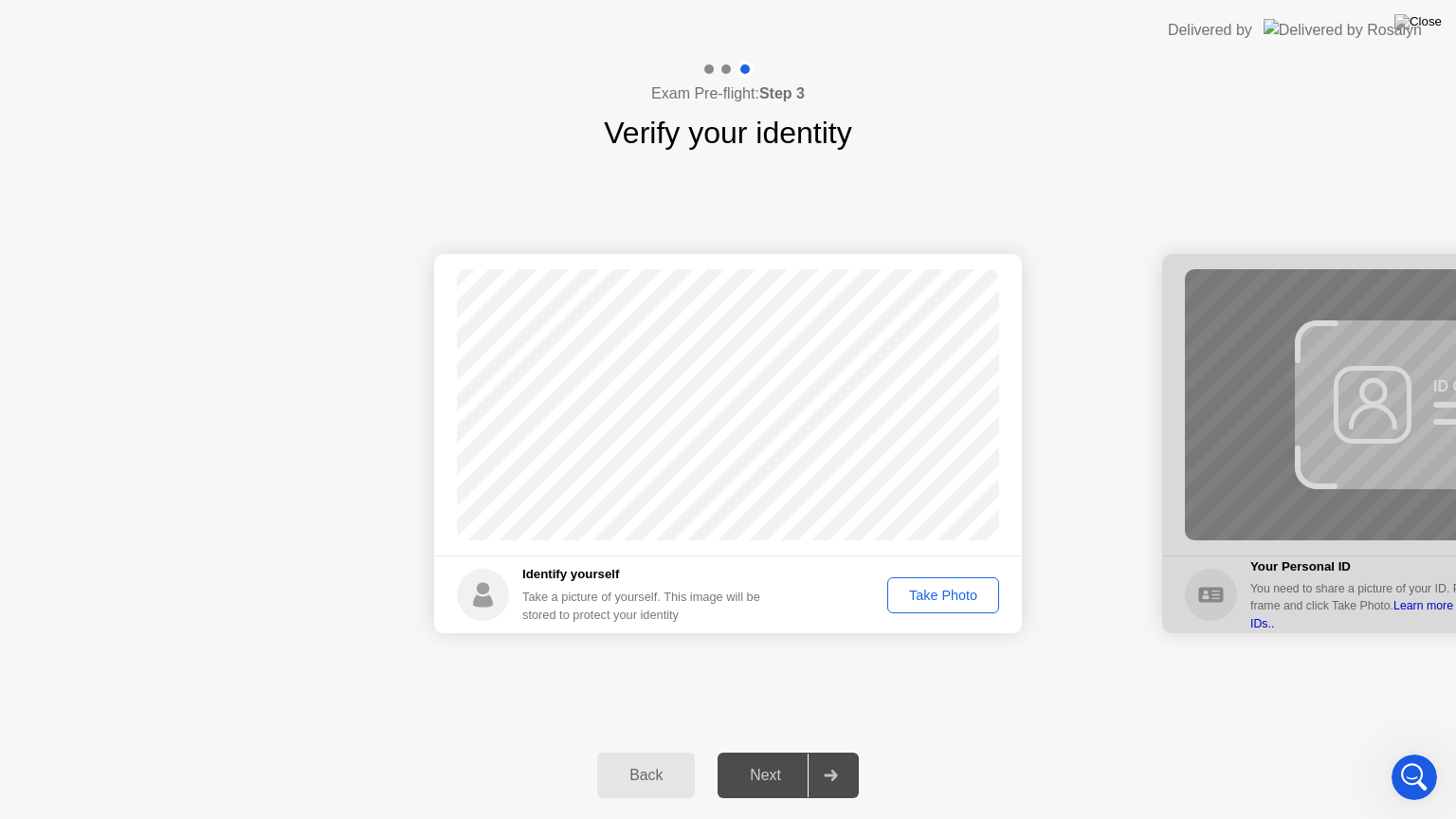 click on "Take Photo" 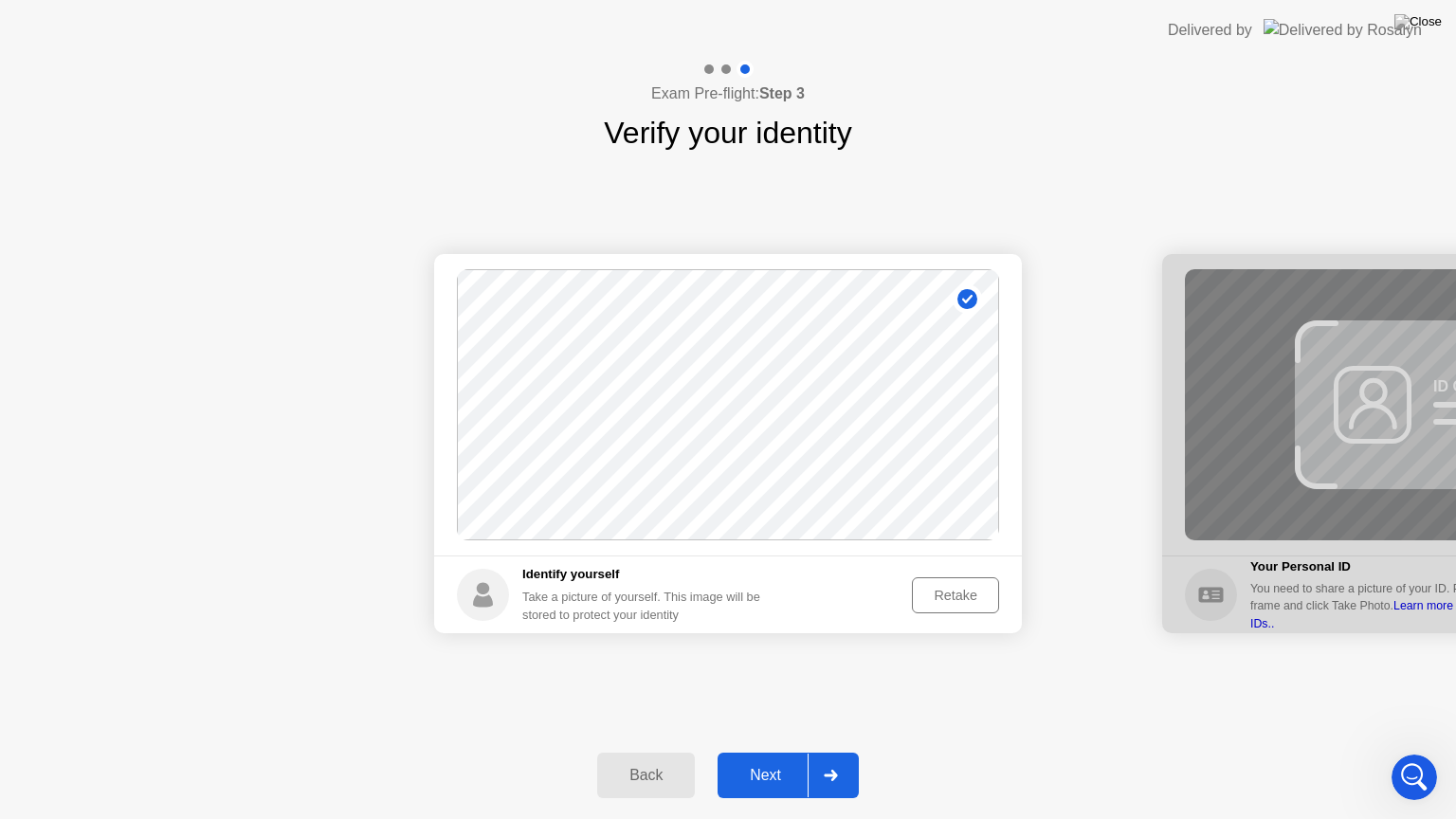 click on "Retake" 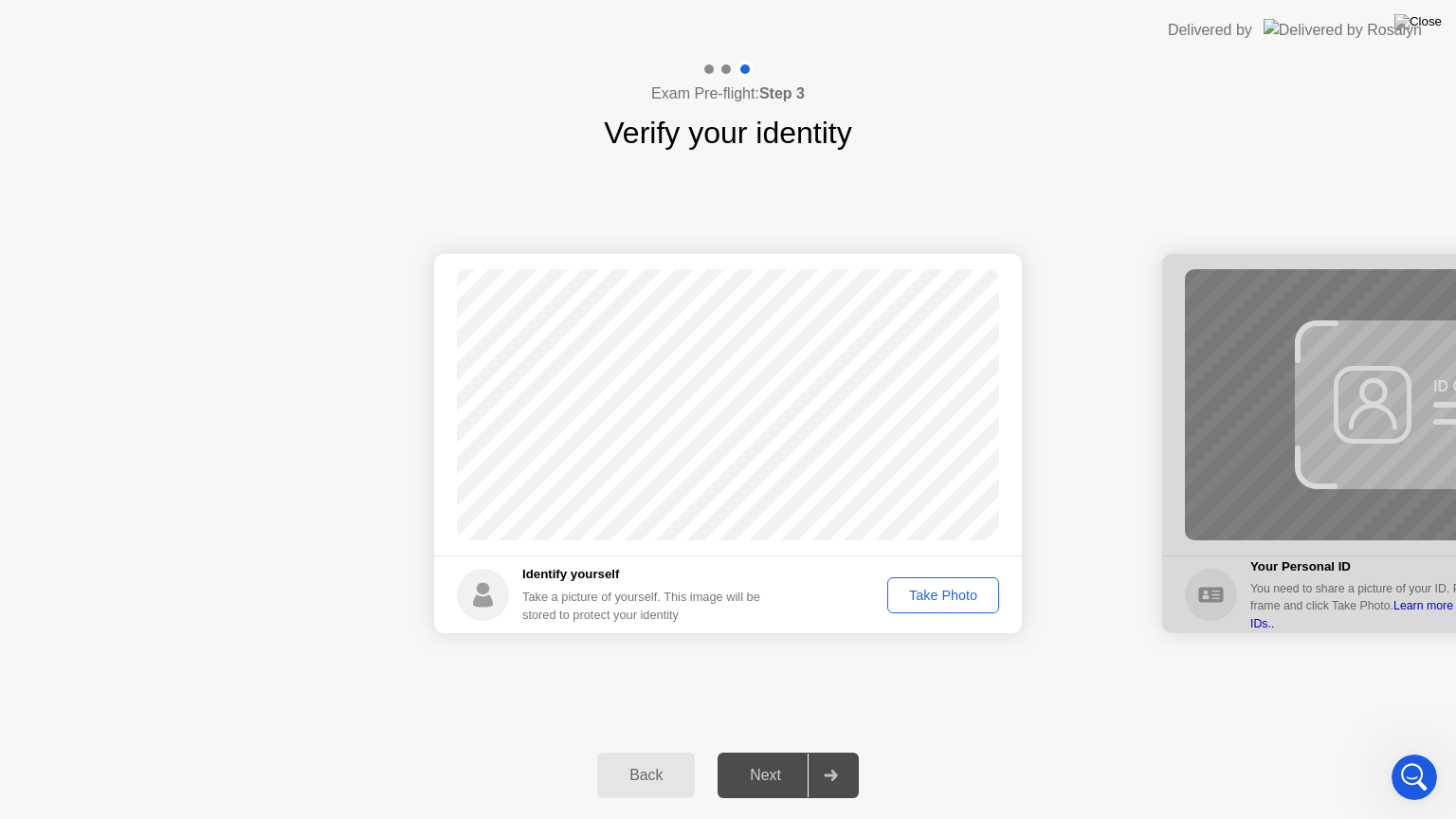 click on "Take Photo" 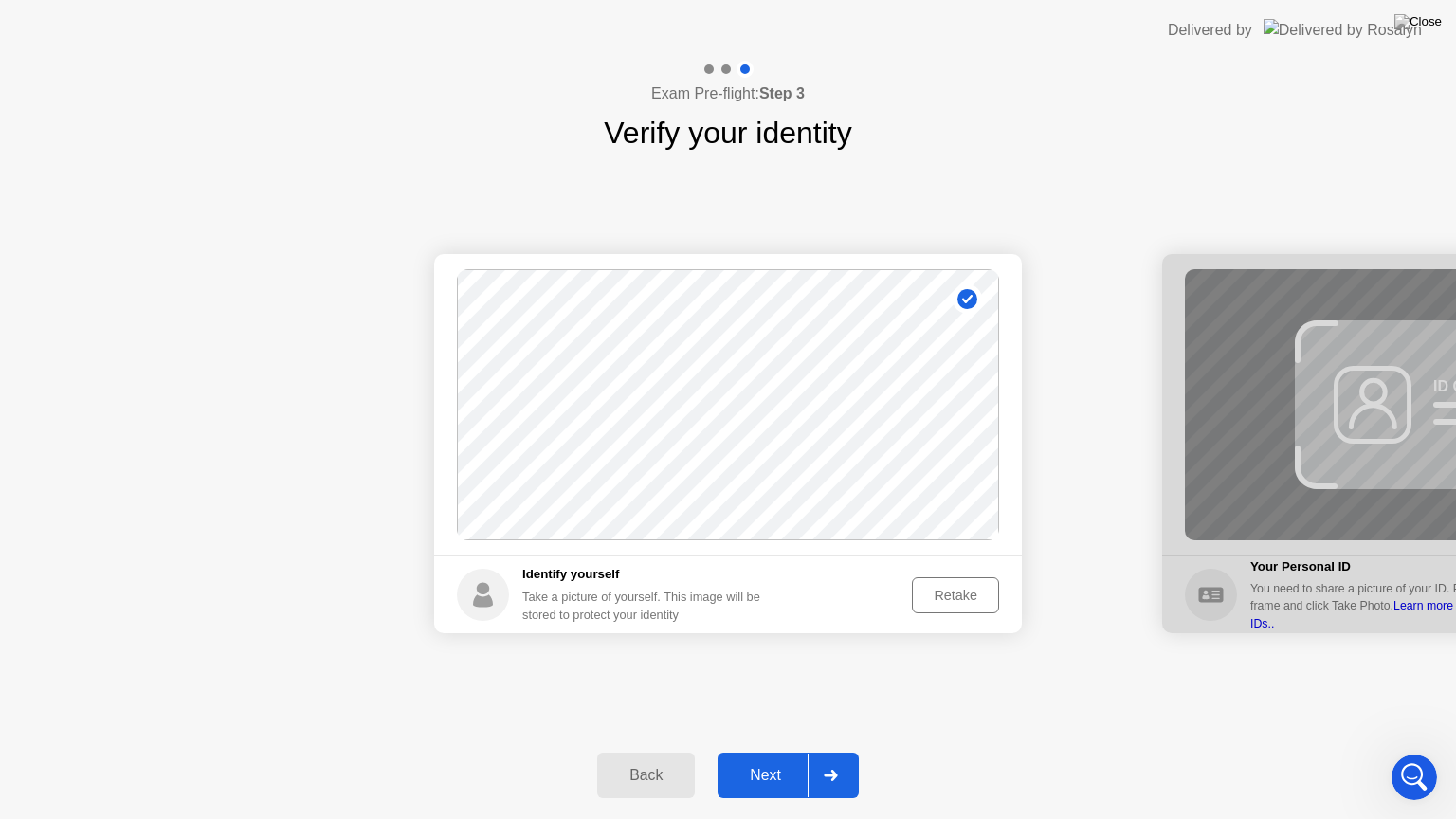 click on "Retake" 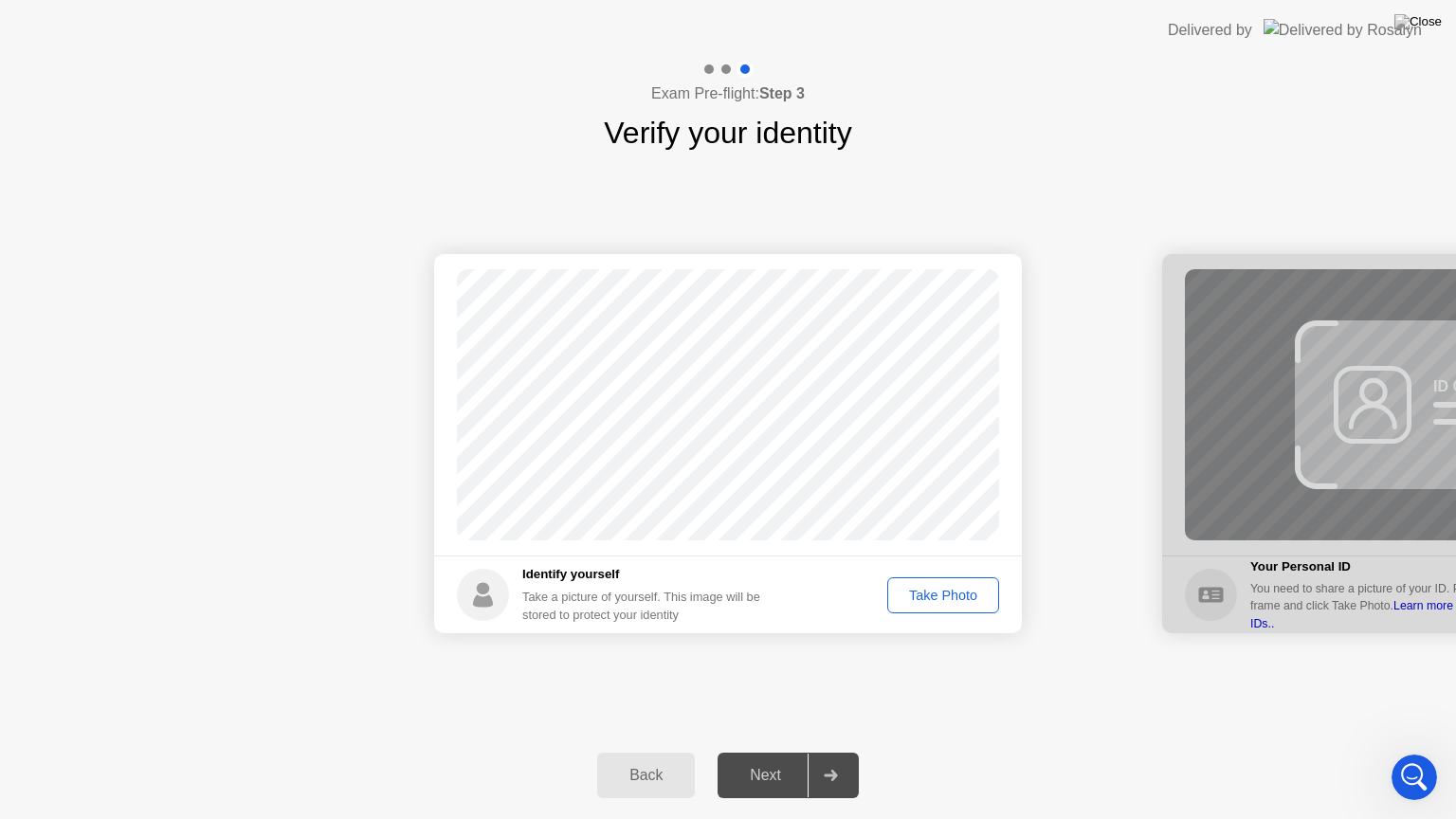 click on "Take Photo" 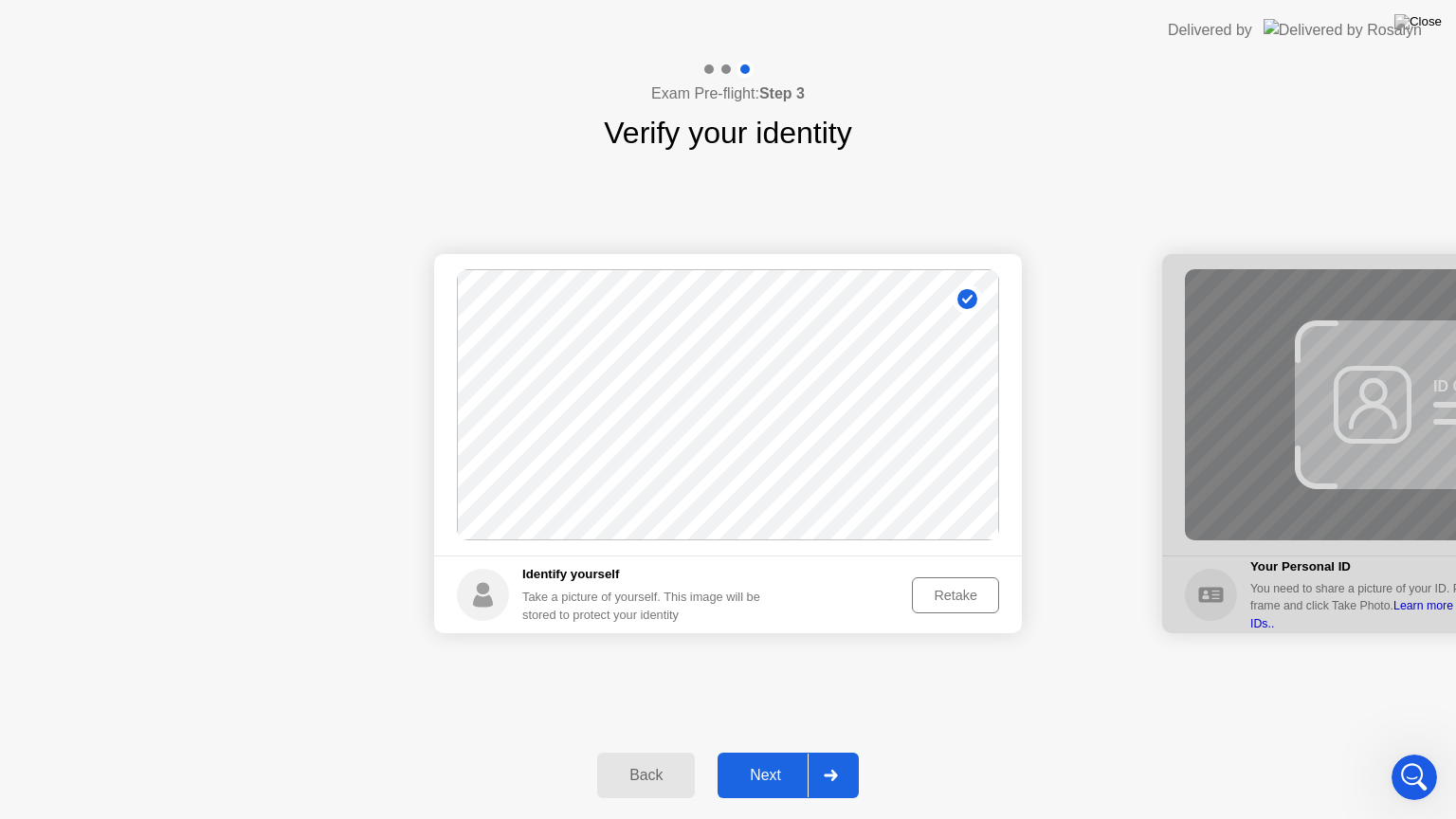 click on "Next" 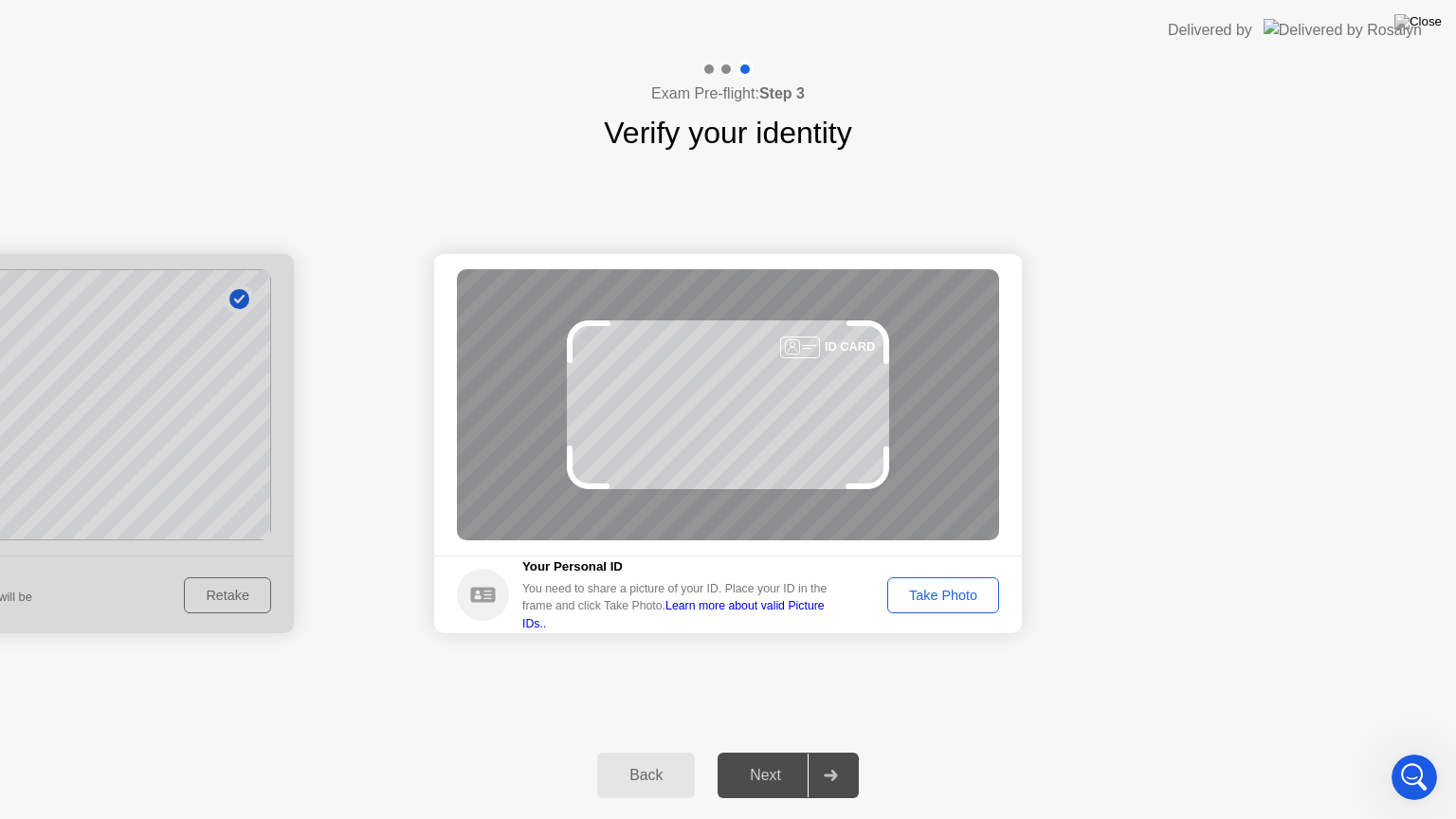 click on "Take Photo" 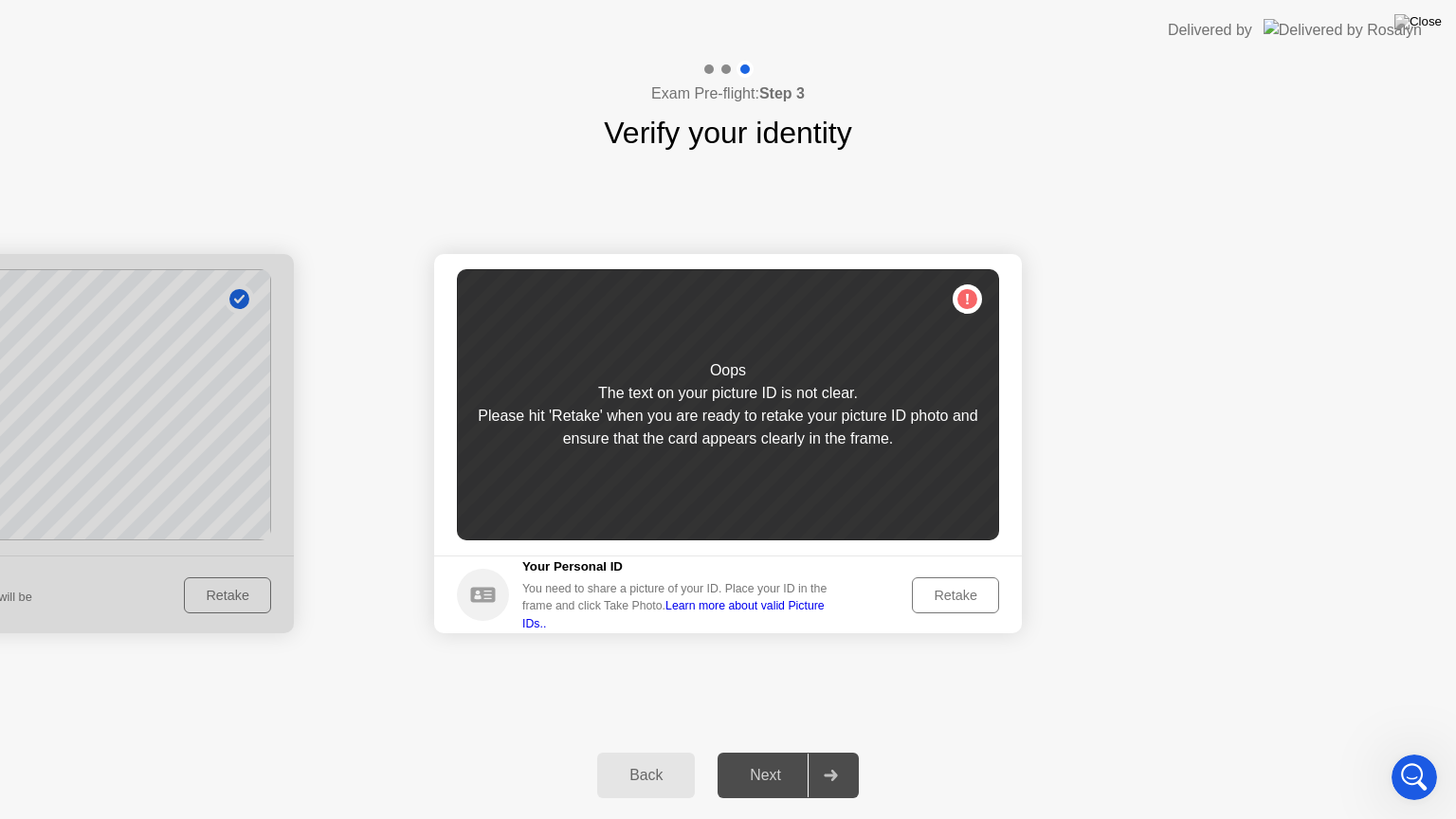 click on "Retake" 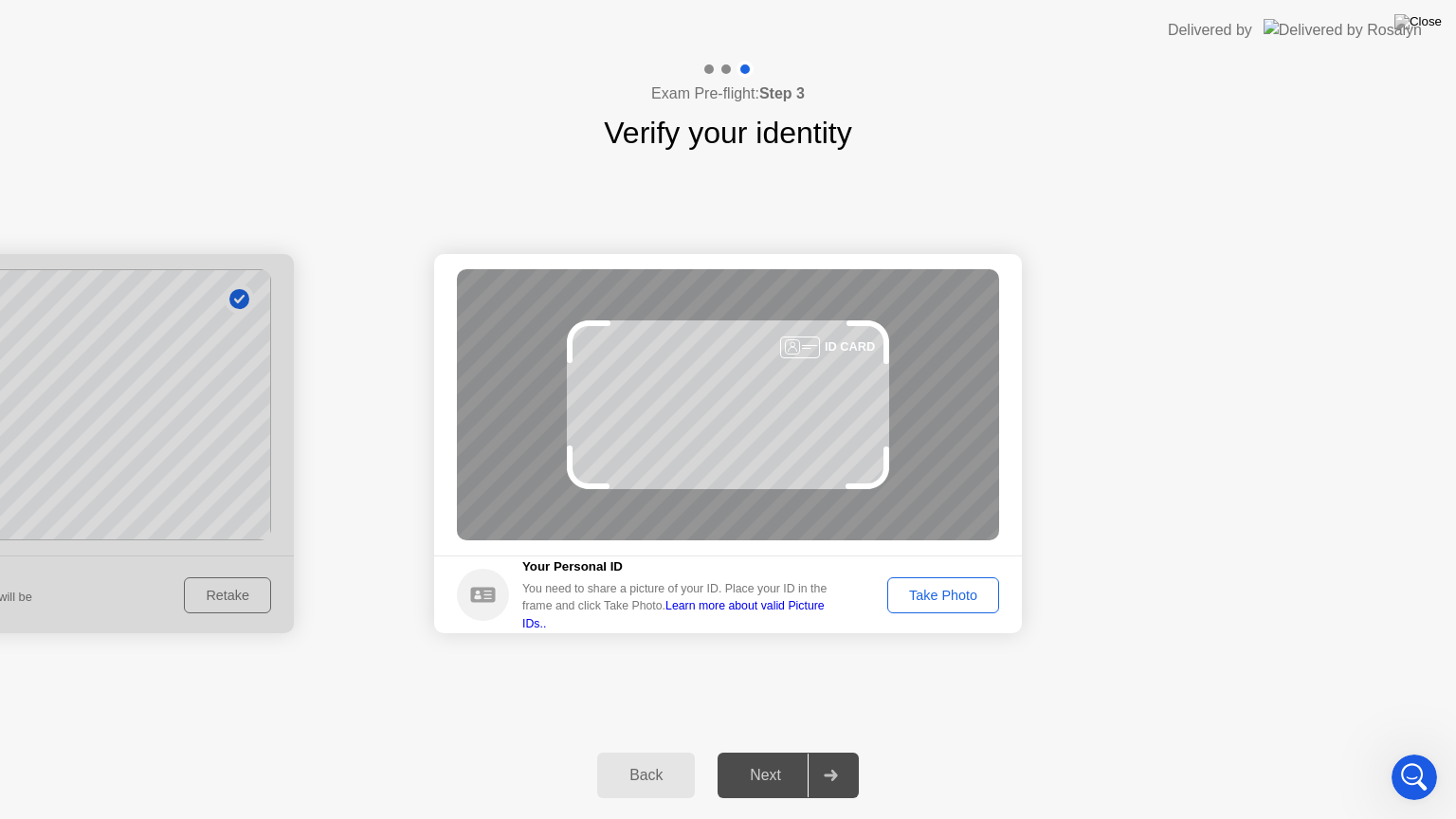 click on "Take Photo" 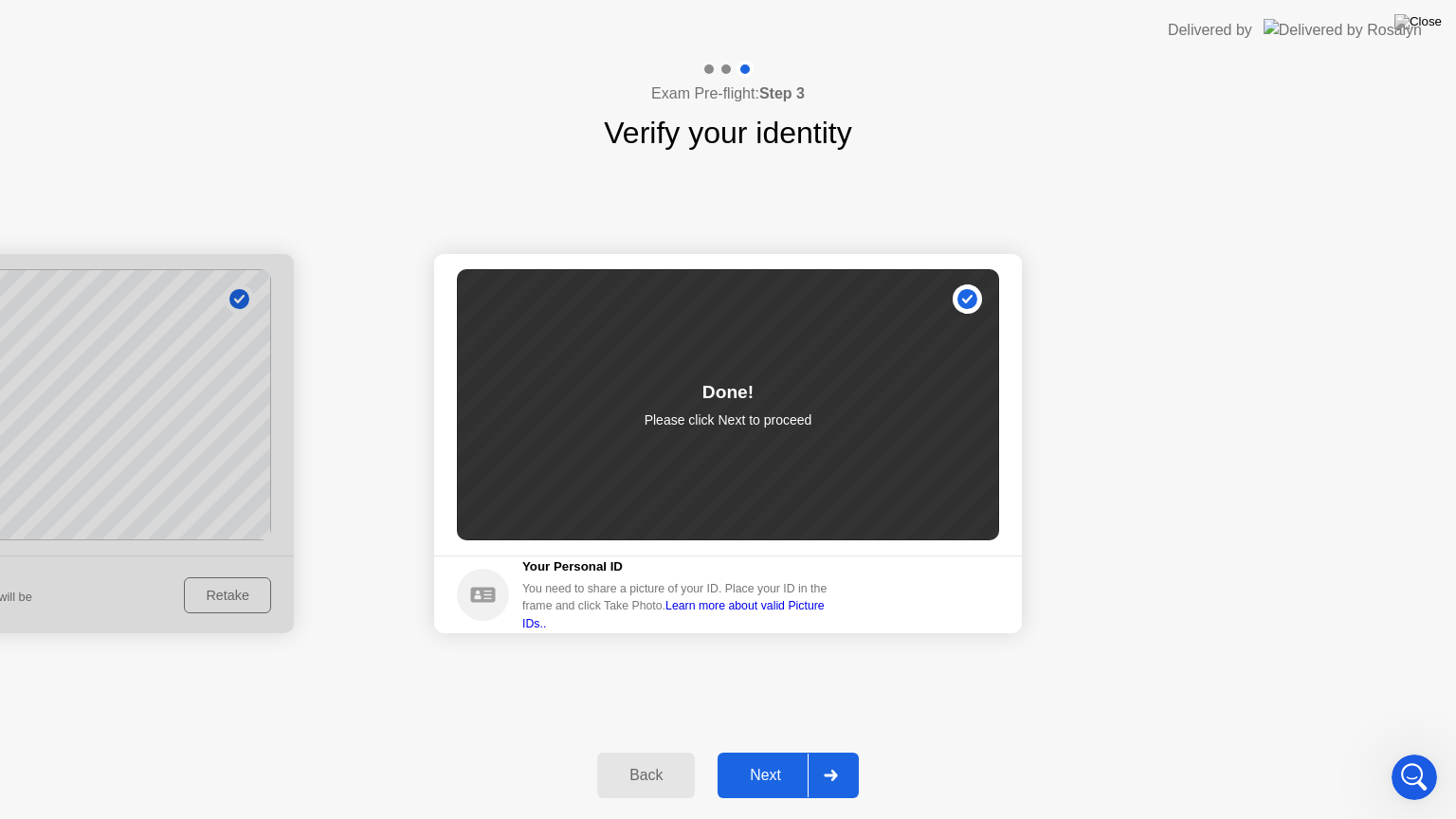click 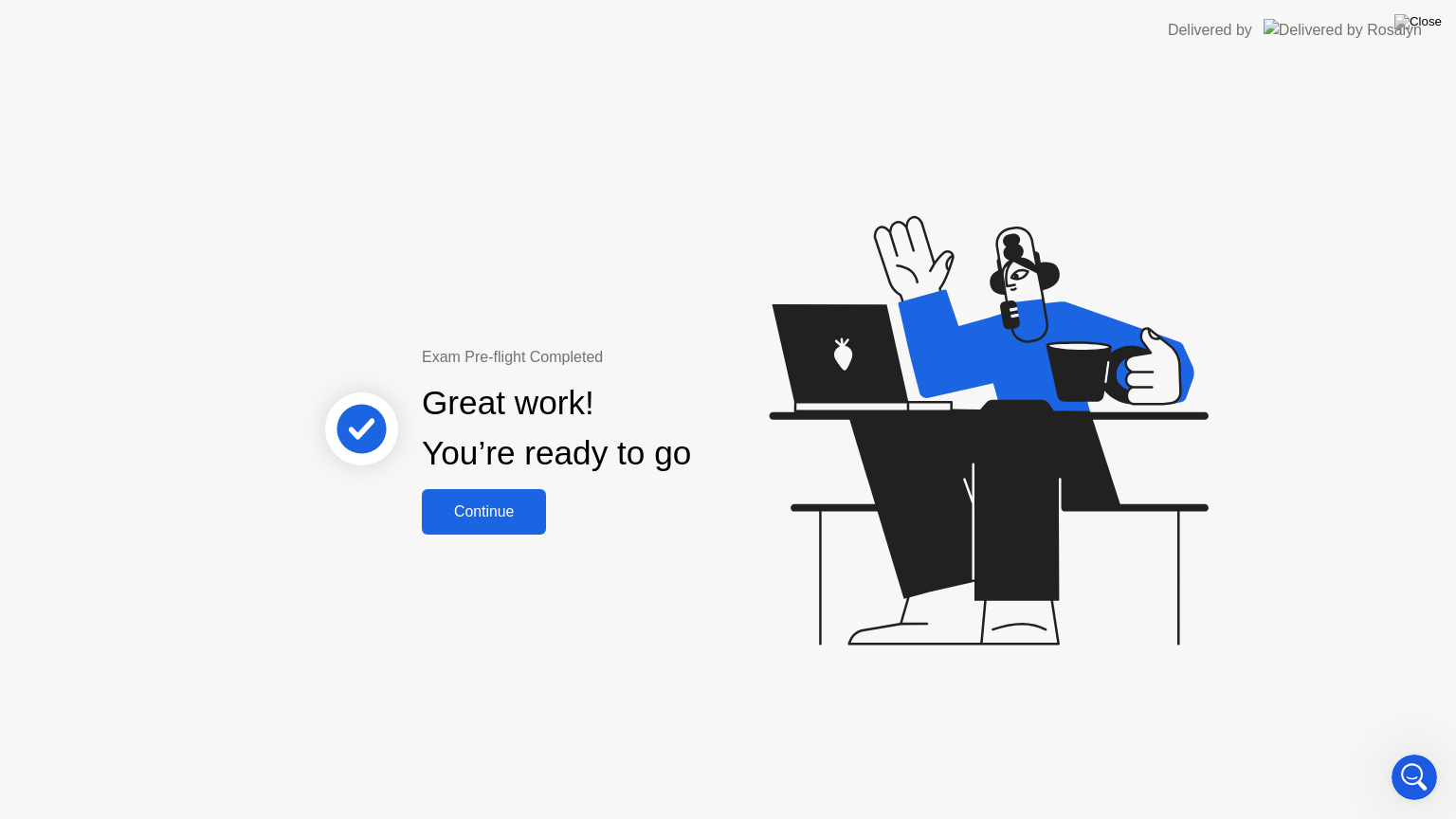 click on "Continue" 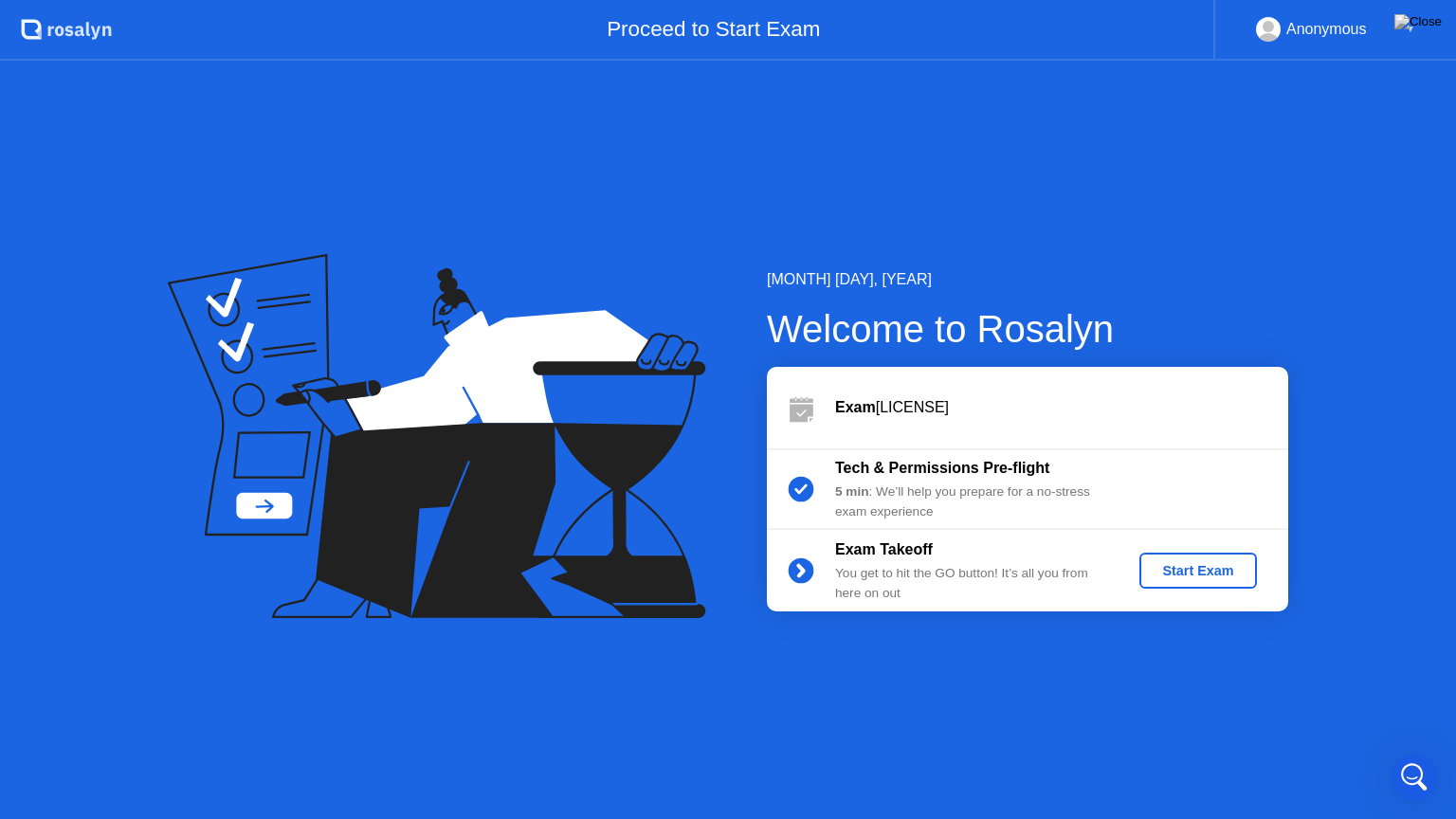 click on "Start Exam" 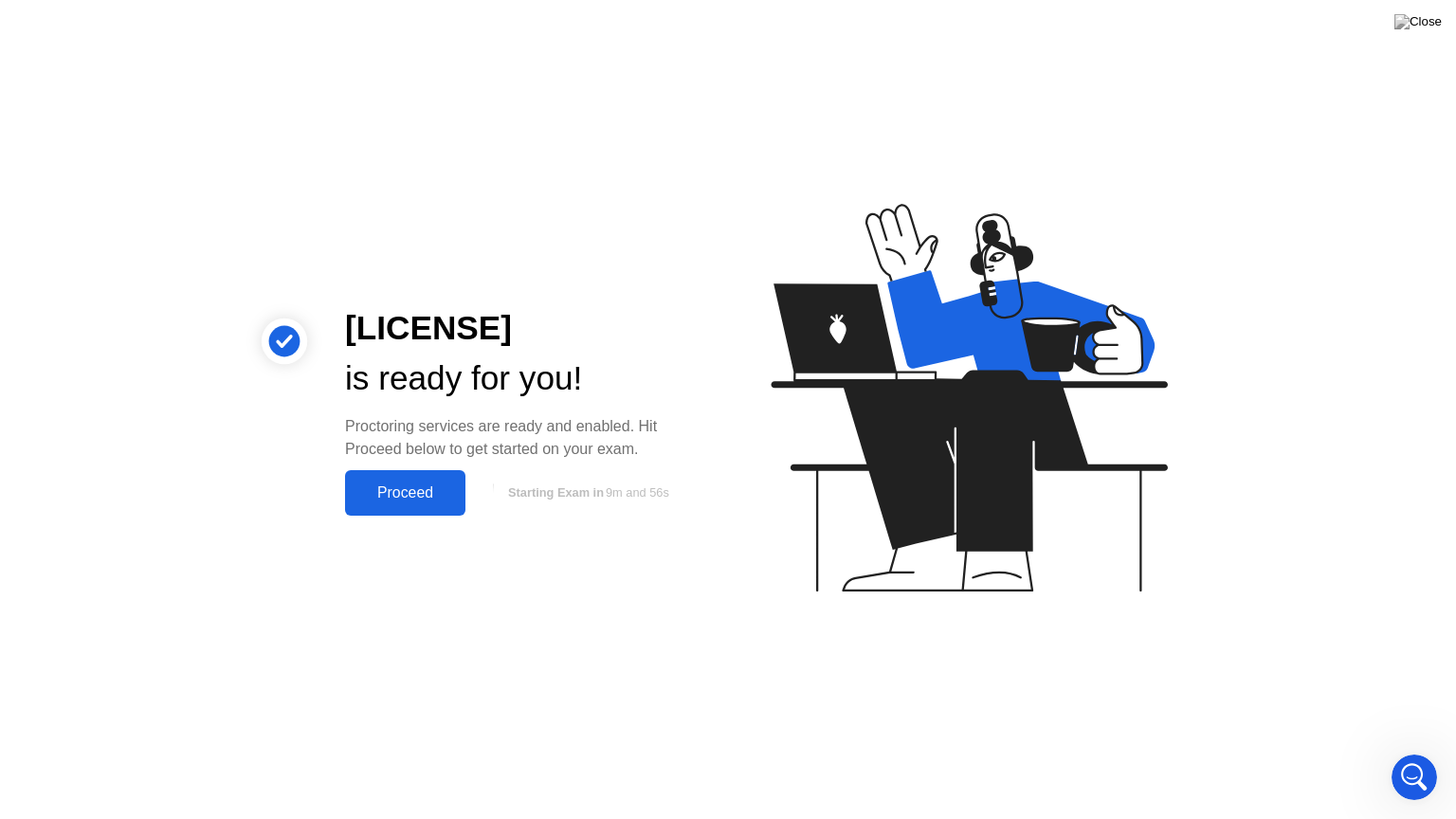 click on "Proceed" 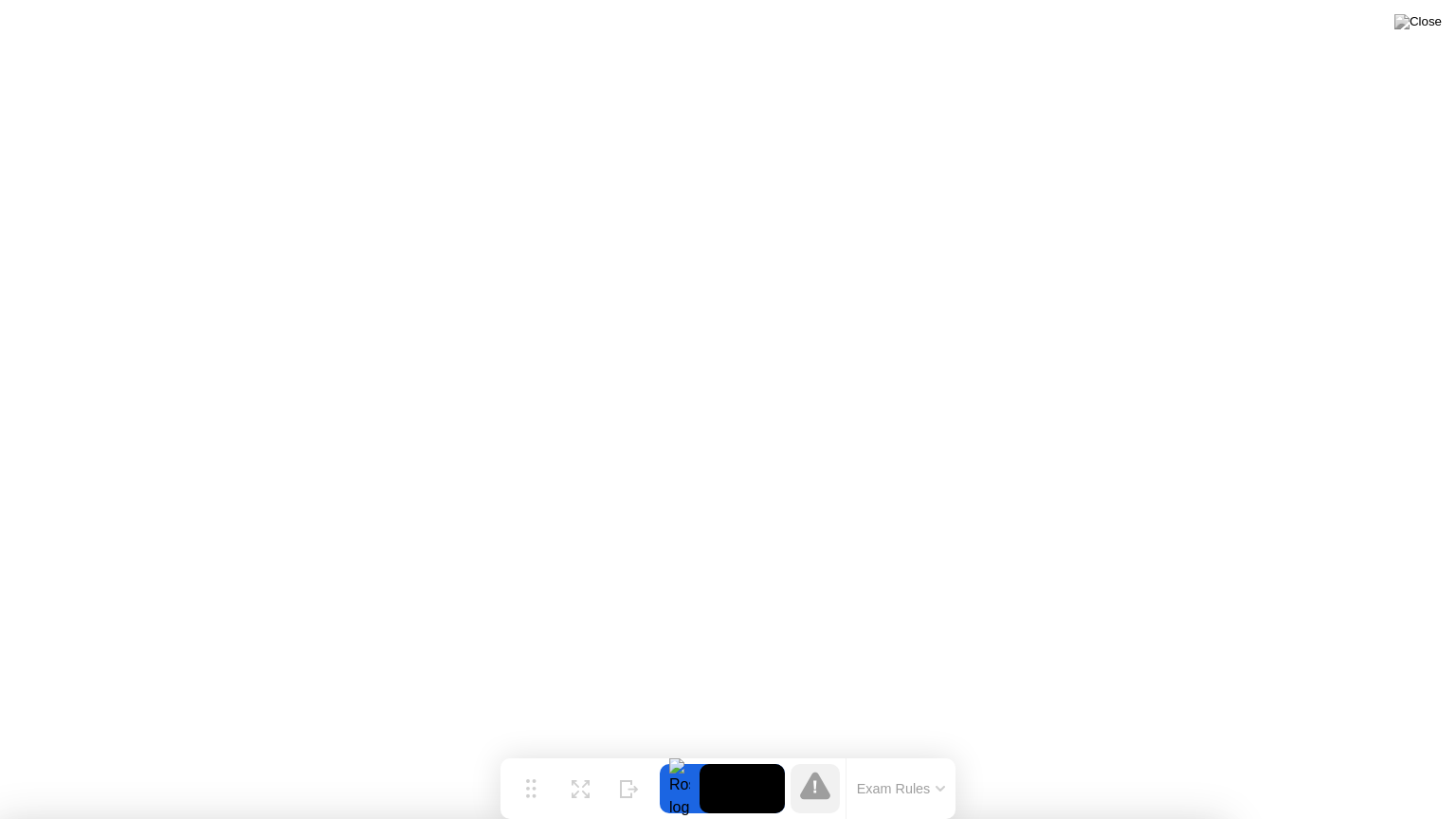 click at bounding box center [728, 819] 